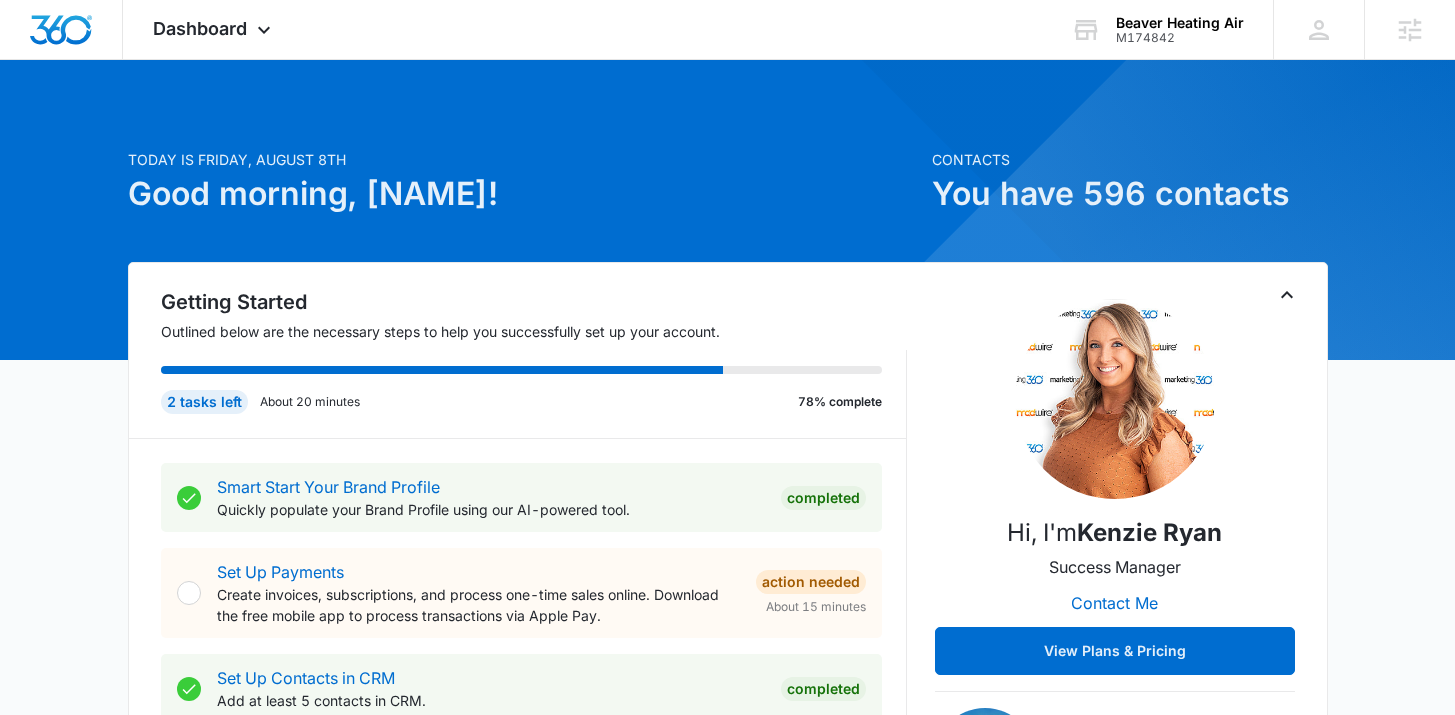 scroll, scrollTop: 0, scrollLeft: 0, axis: both 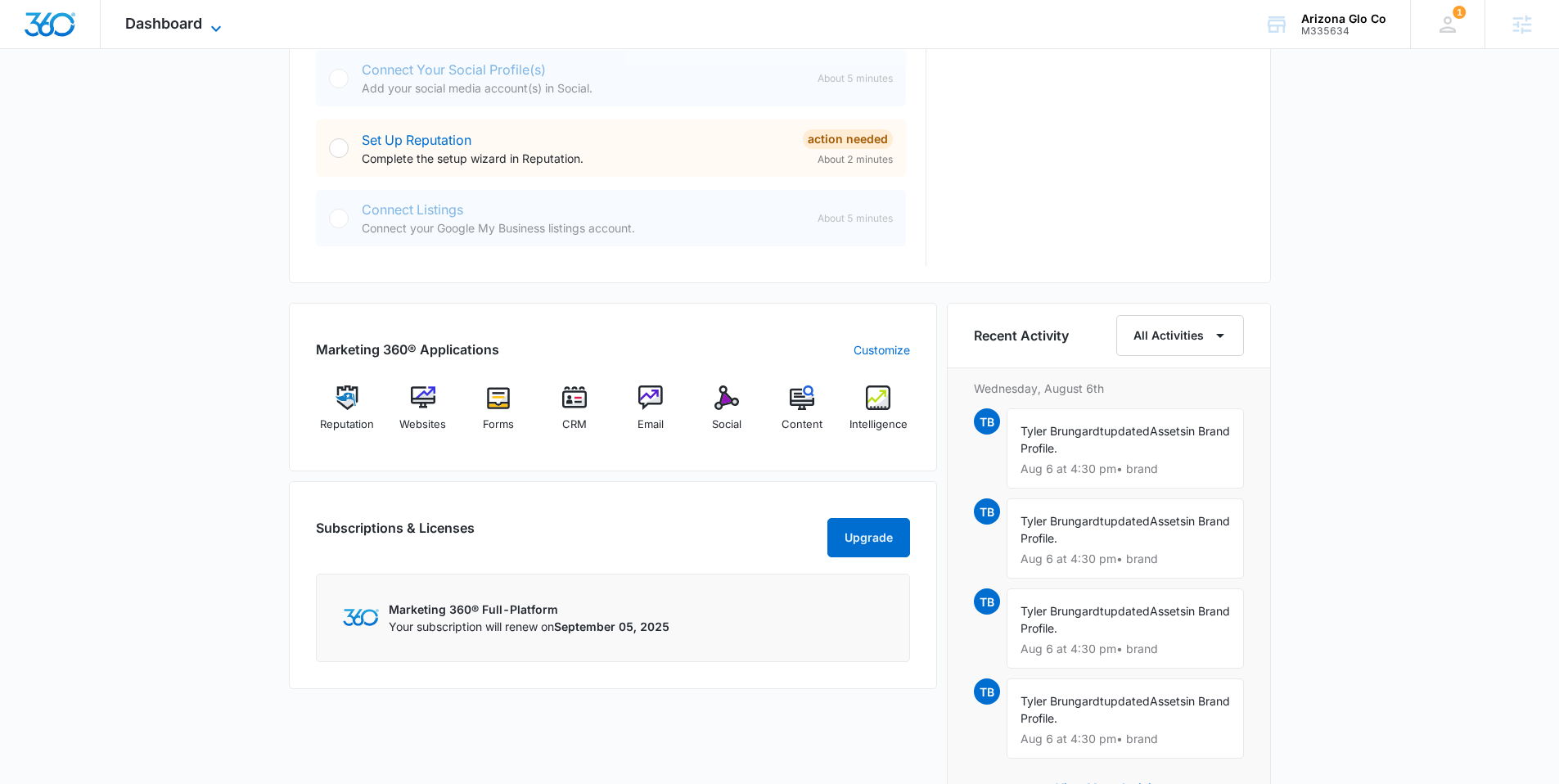 click on "Dashboard" at bounding box center [164, 23] 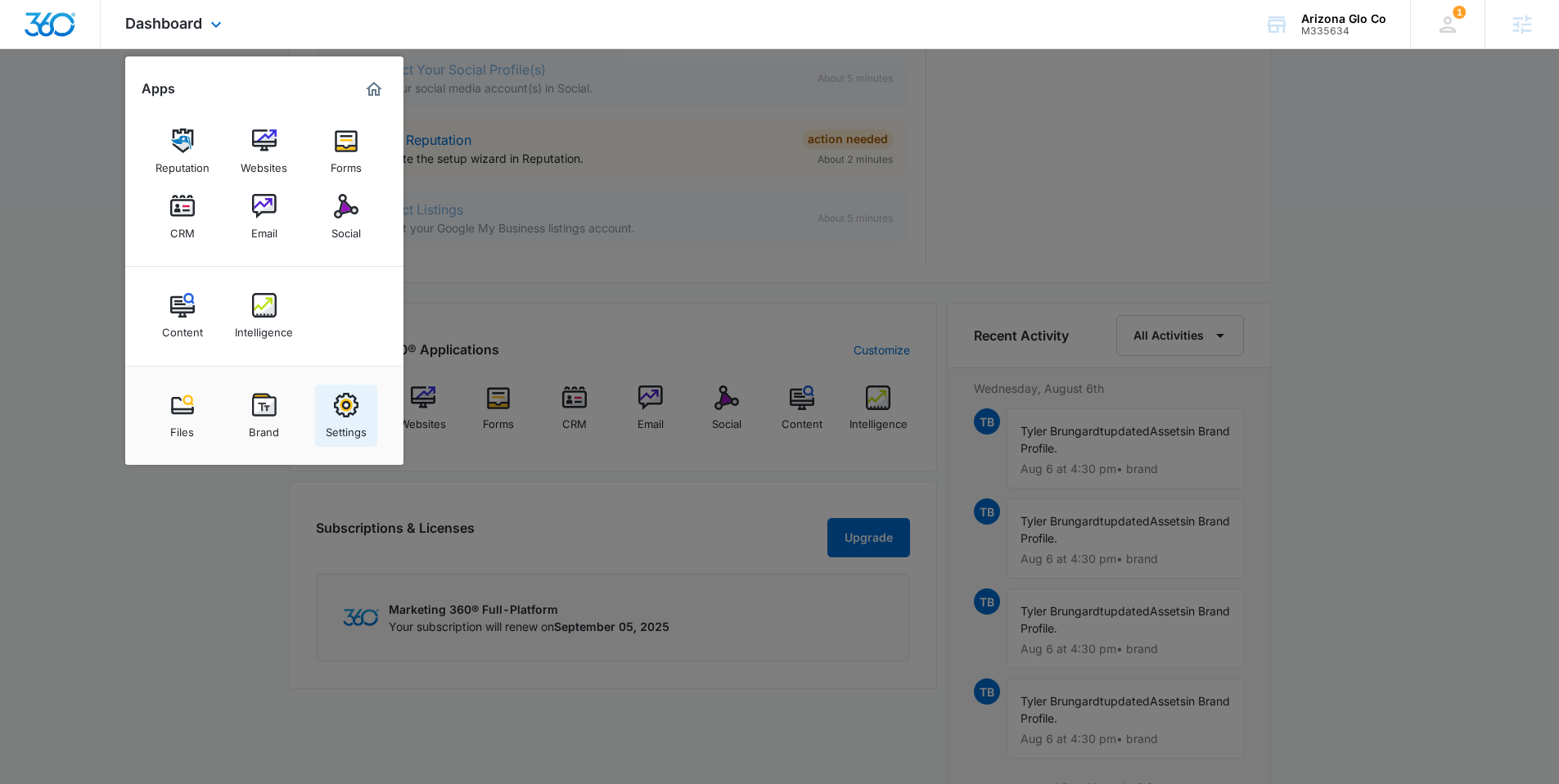 click on "Settings" at bounding box center [346, 428] 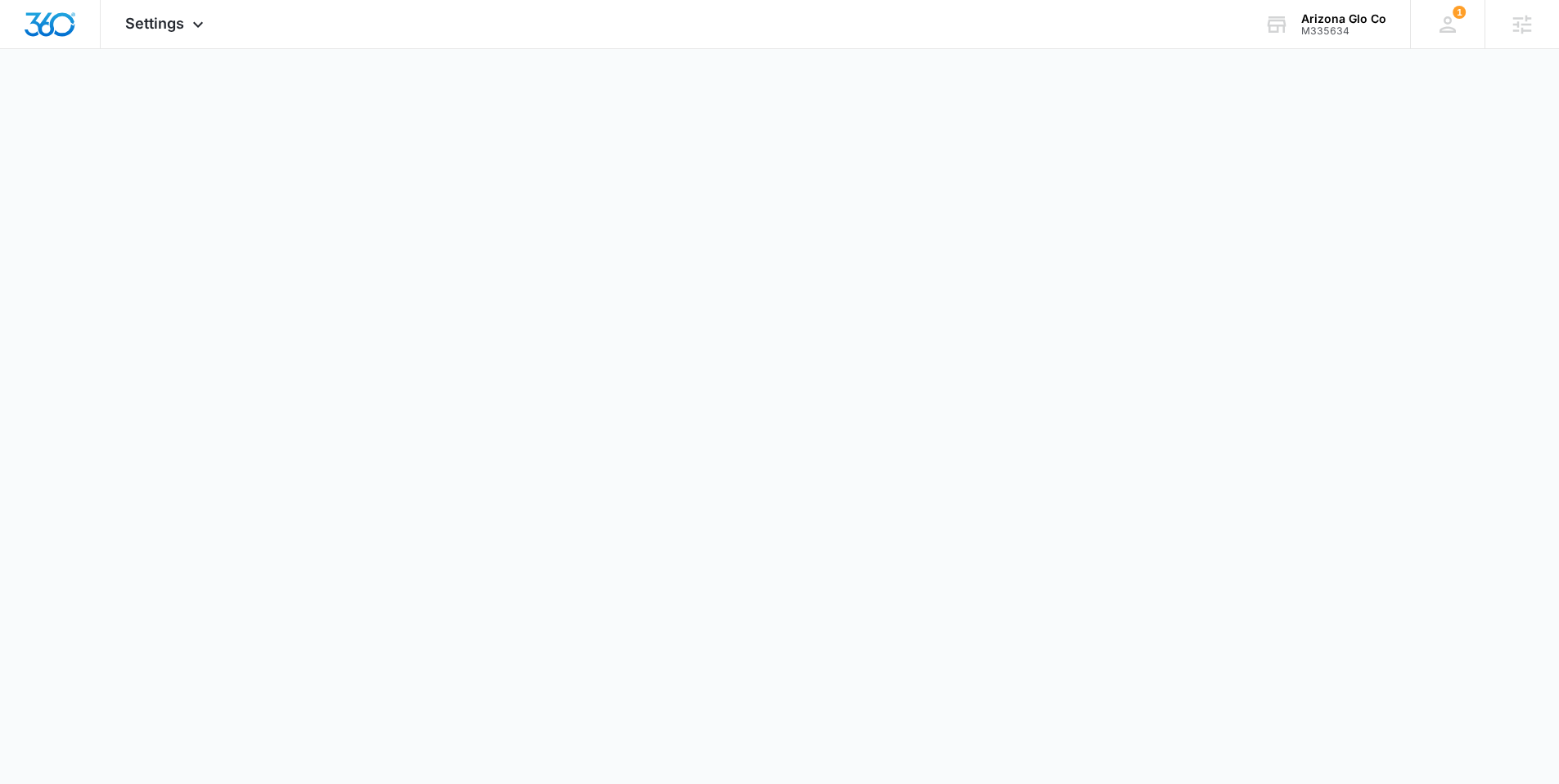 scroll, scrollTop: 0, scrollLeft: 0, axis: both 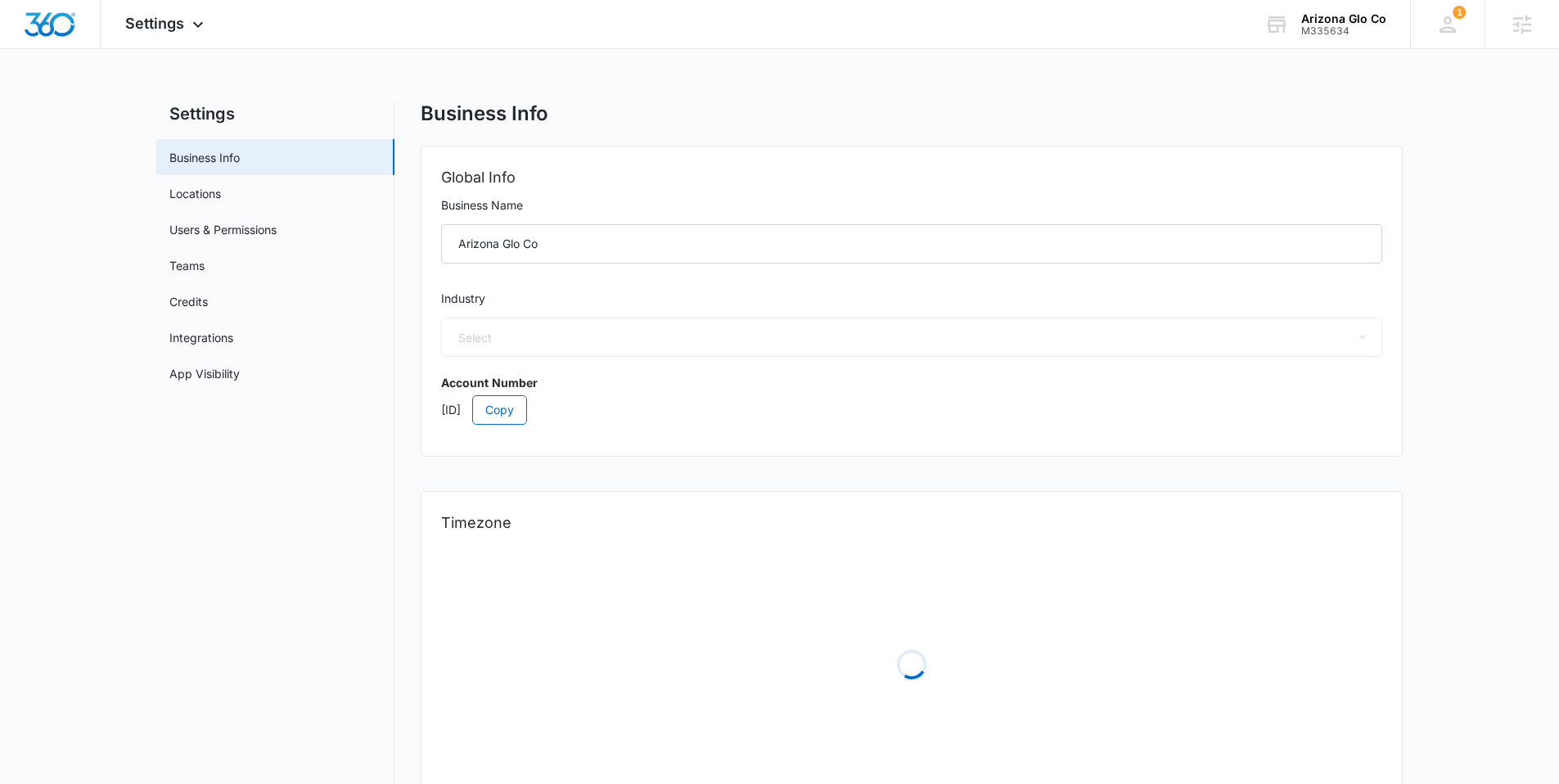 select on "4" 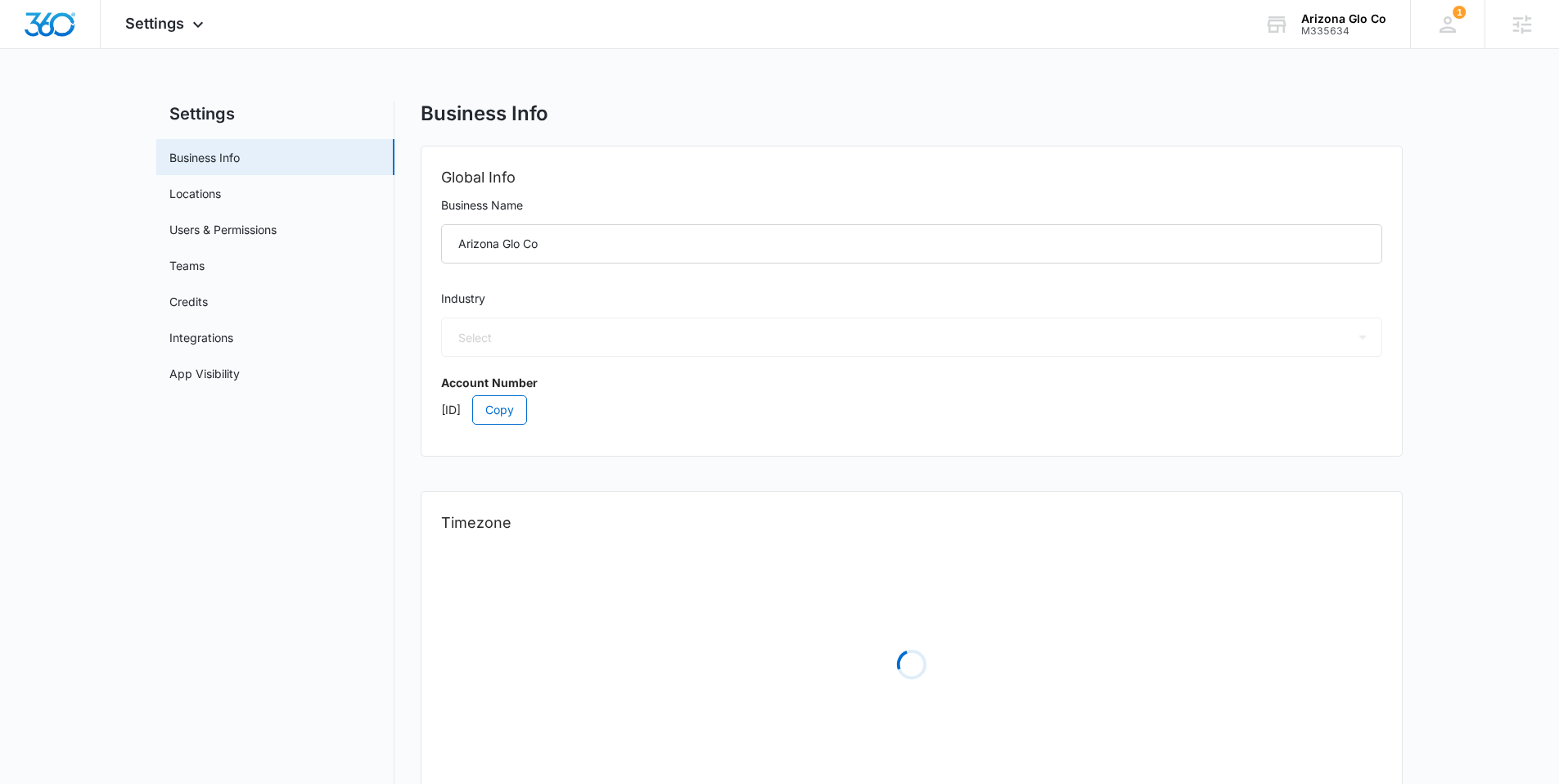 select on "US" 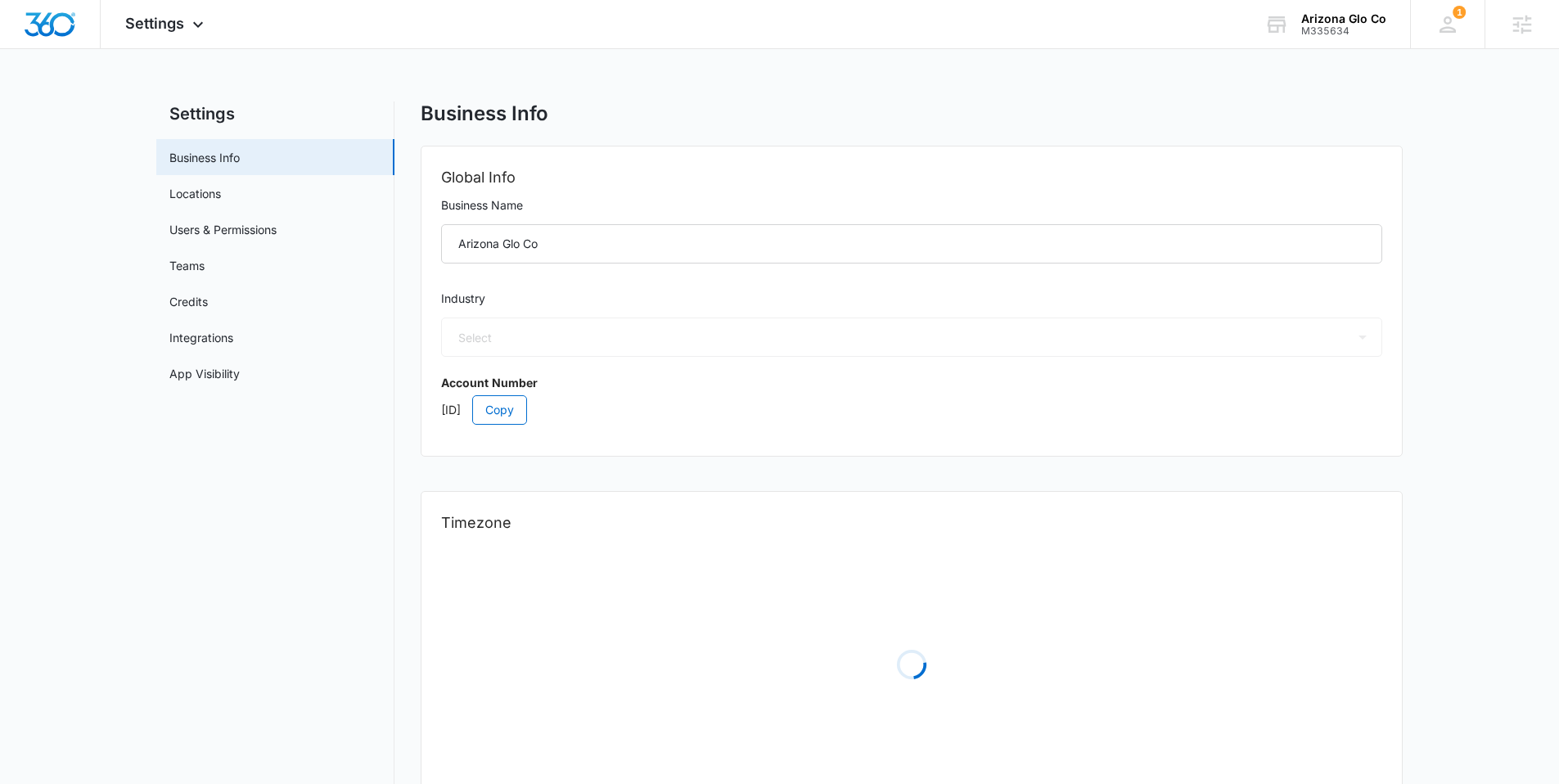 select on "America/Phoenix" 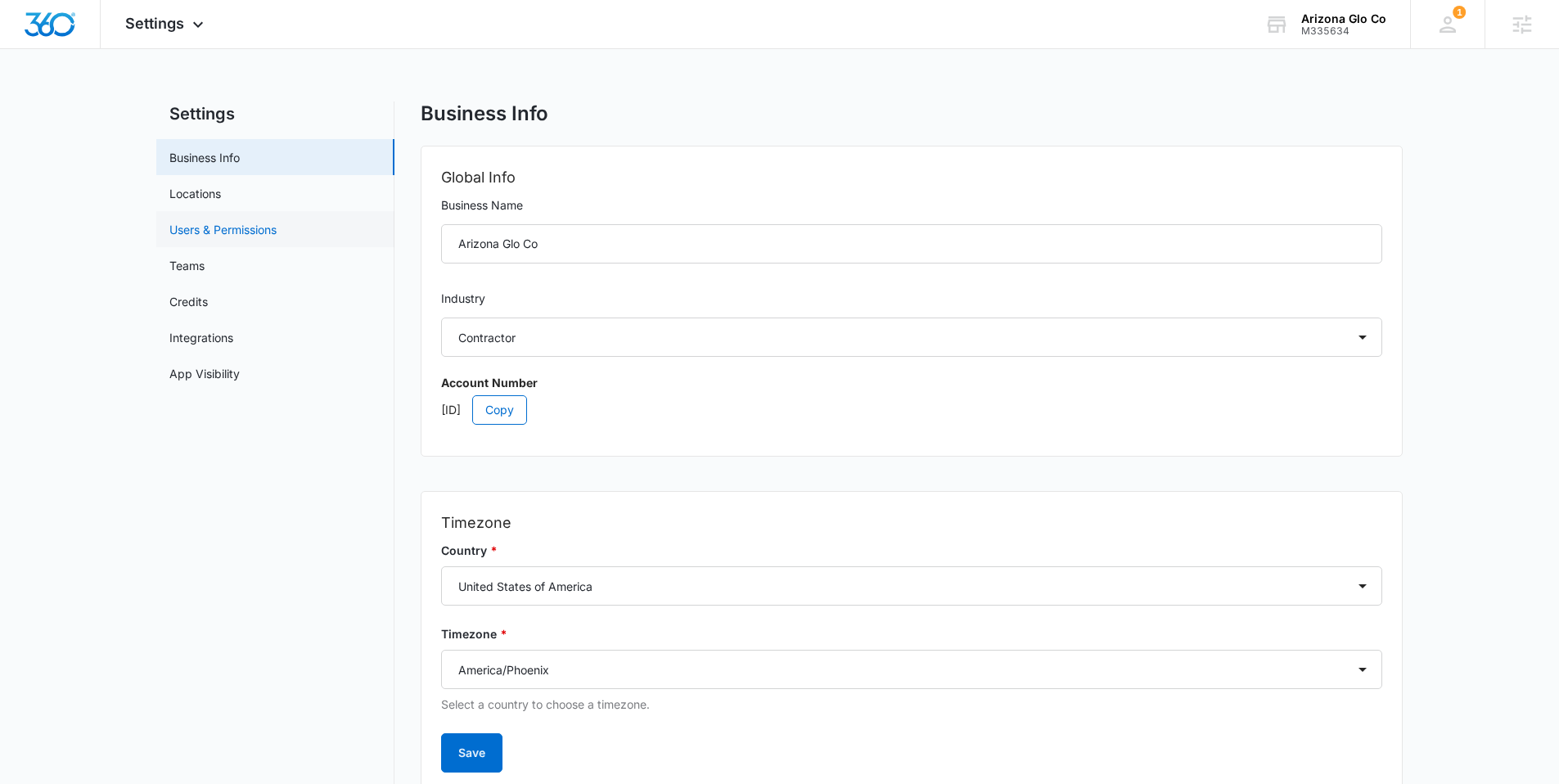 click on "Users & Permissions" at bounding box center (223, 229) 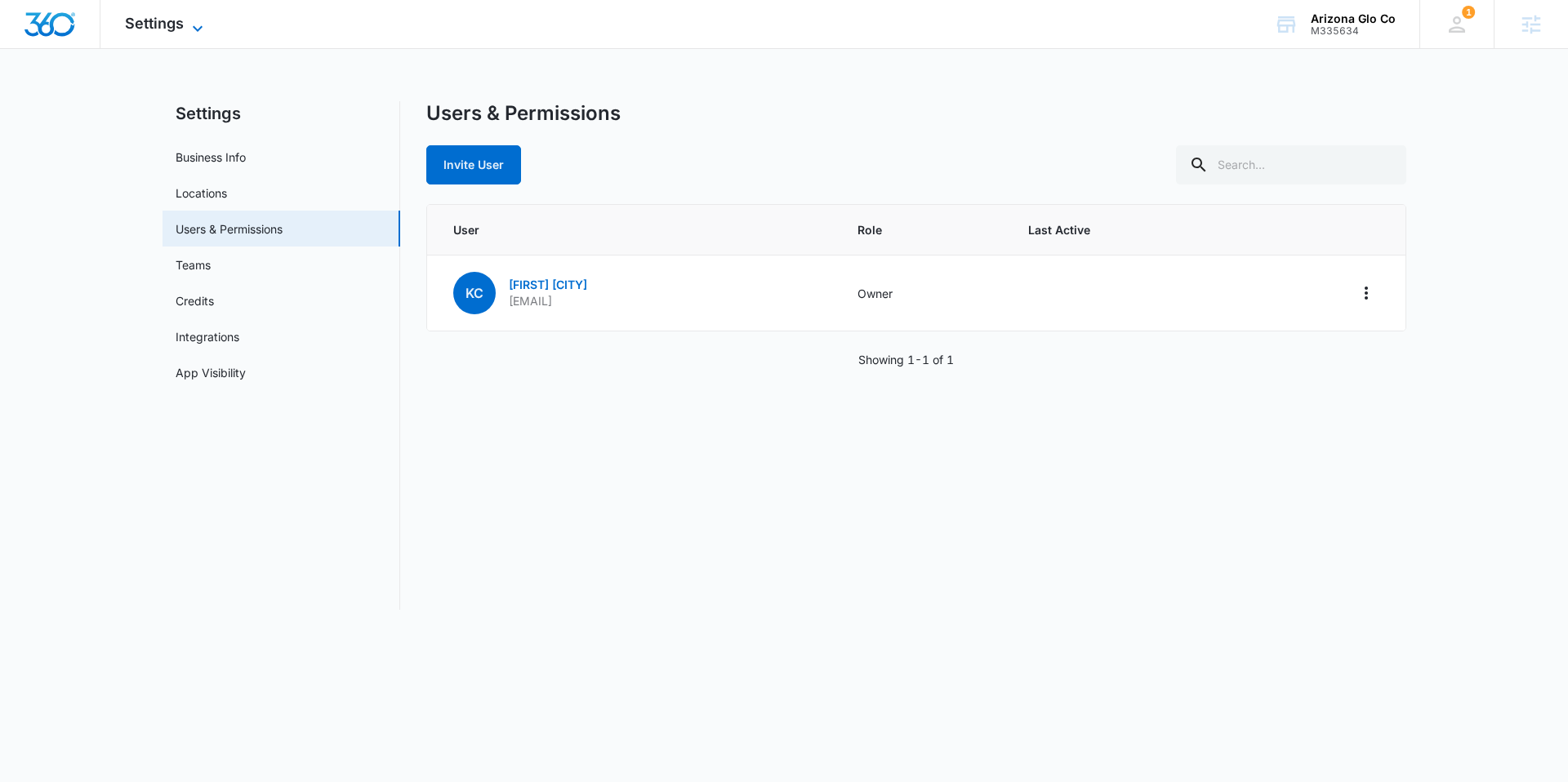 click on "Settings" at bounding box center (154, 23) 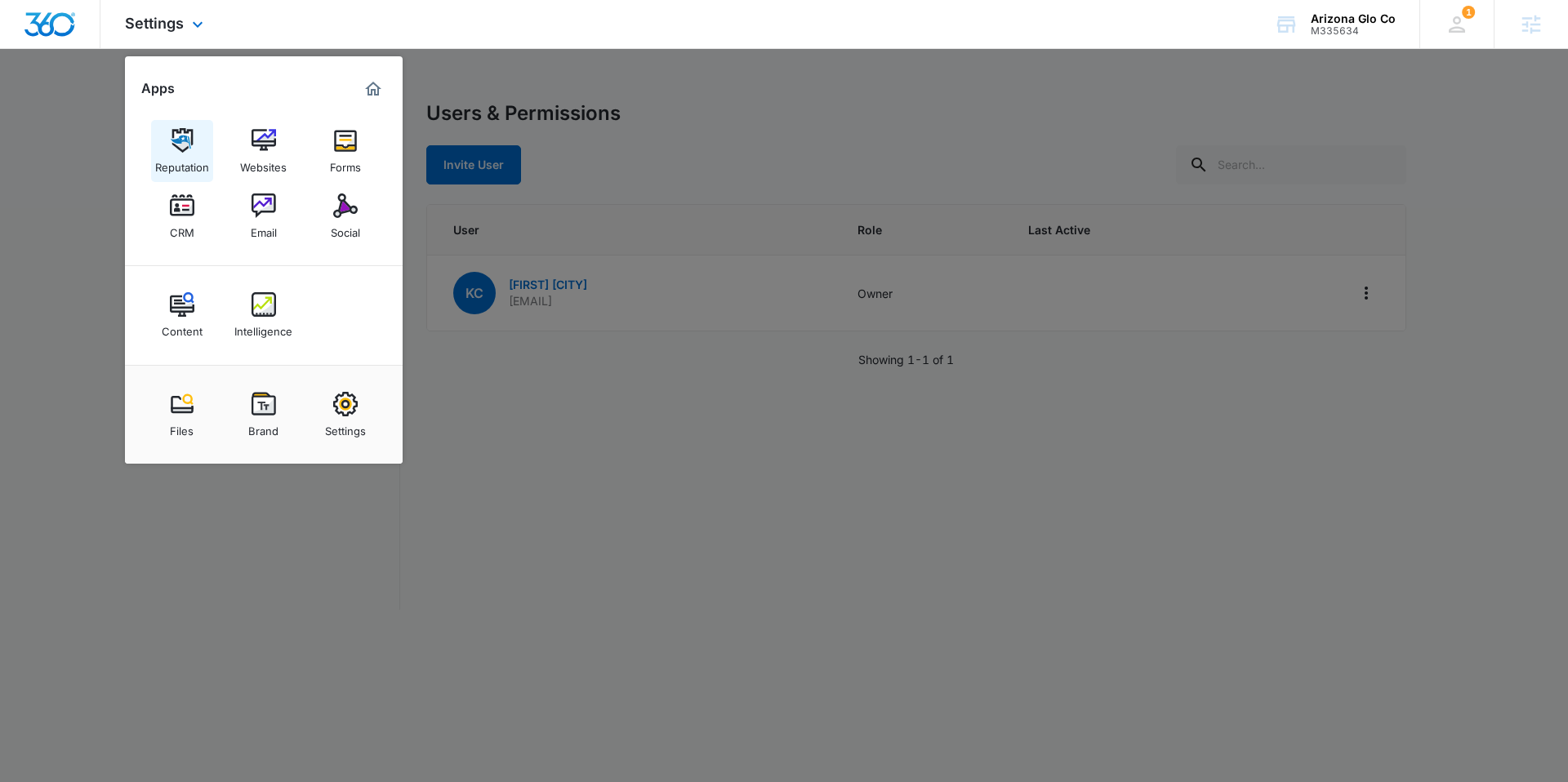 click at bounding box center [182, 140] 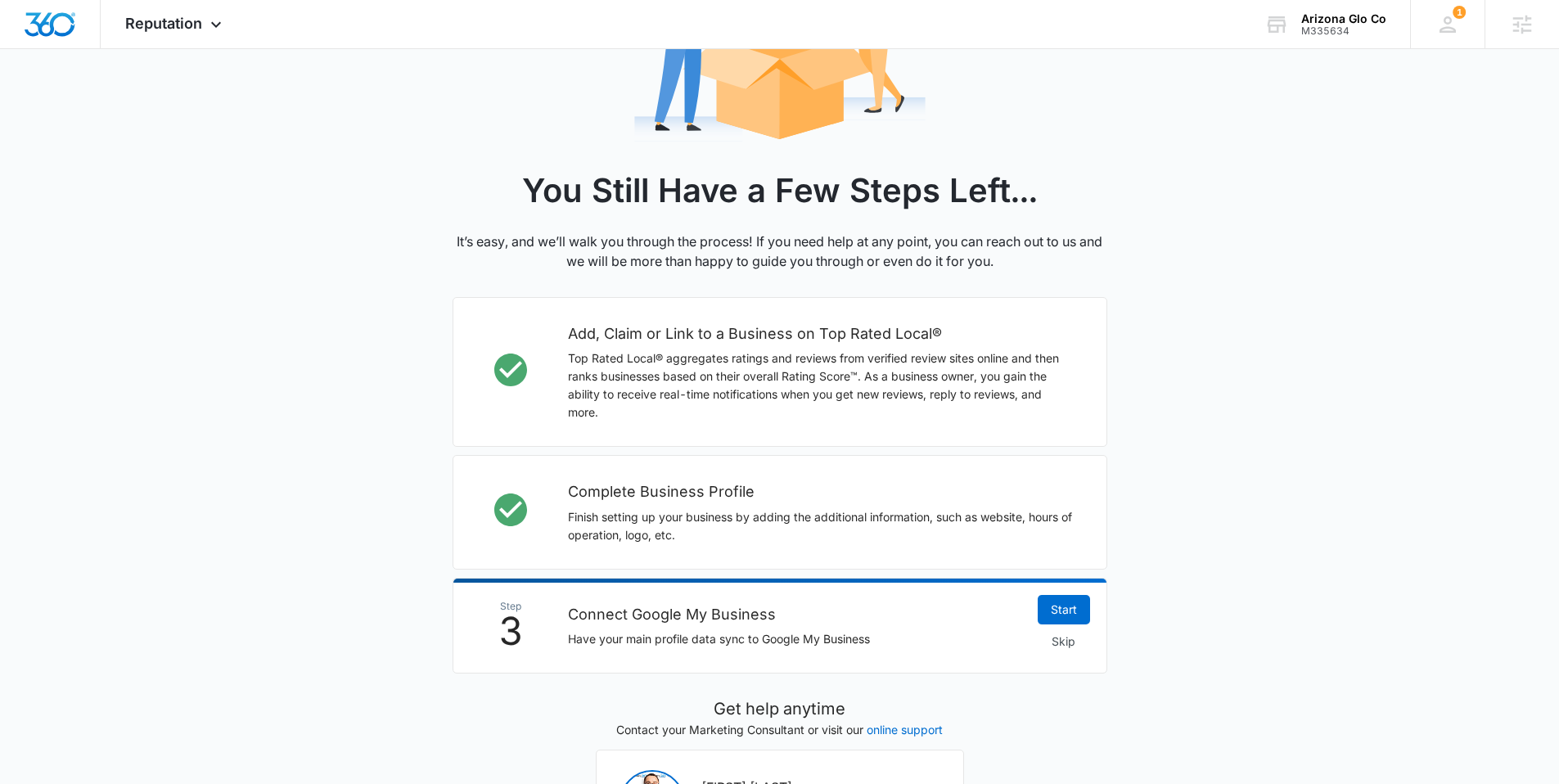 scroll, scrollTop: 250, scrollLeft: 0, axis: vertical 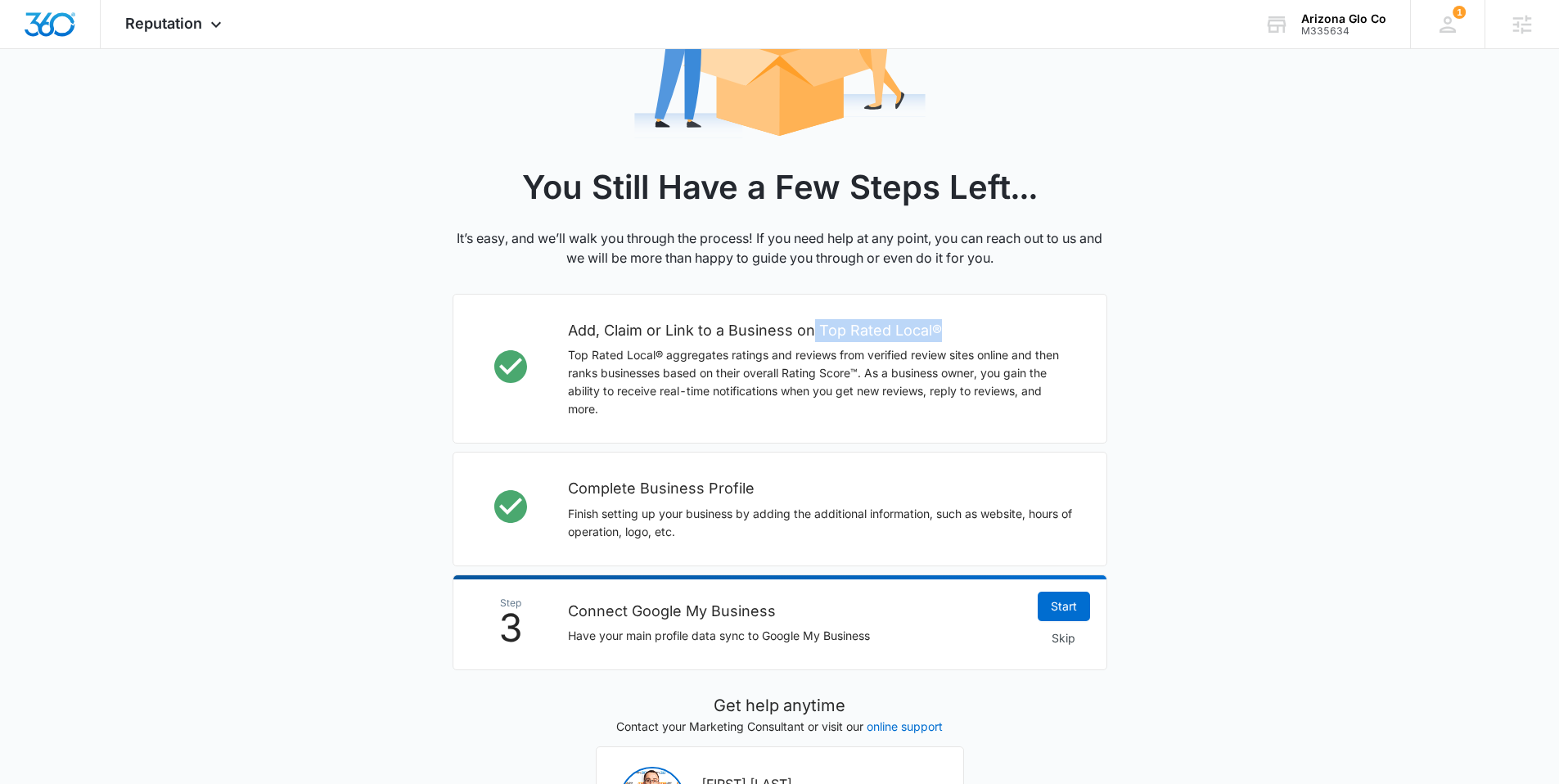 drag, startPoint x: 813, startPoint y: 331, endPoint x: 976, endPoint y: 330, distance: 163.00307 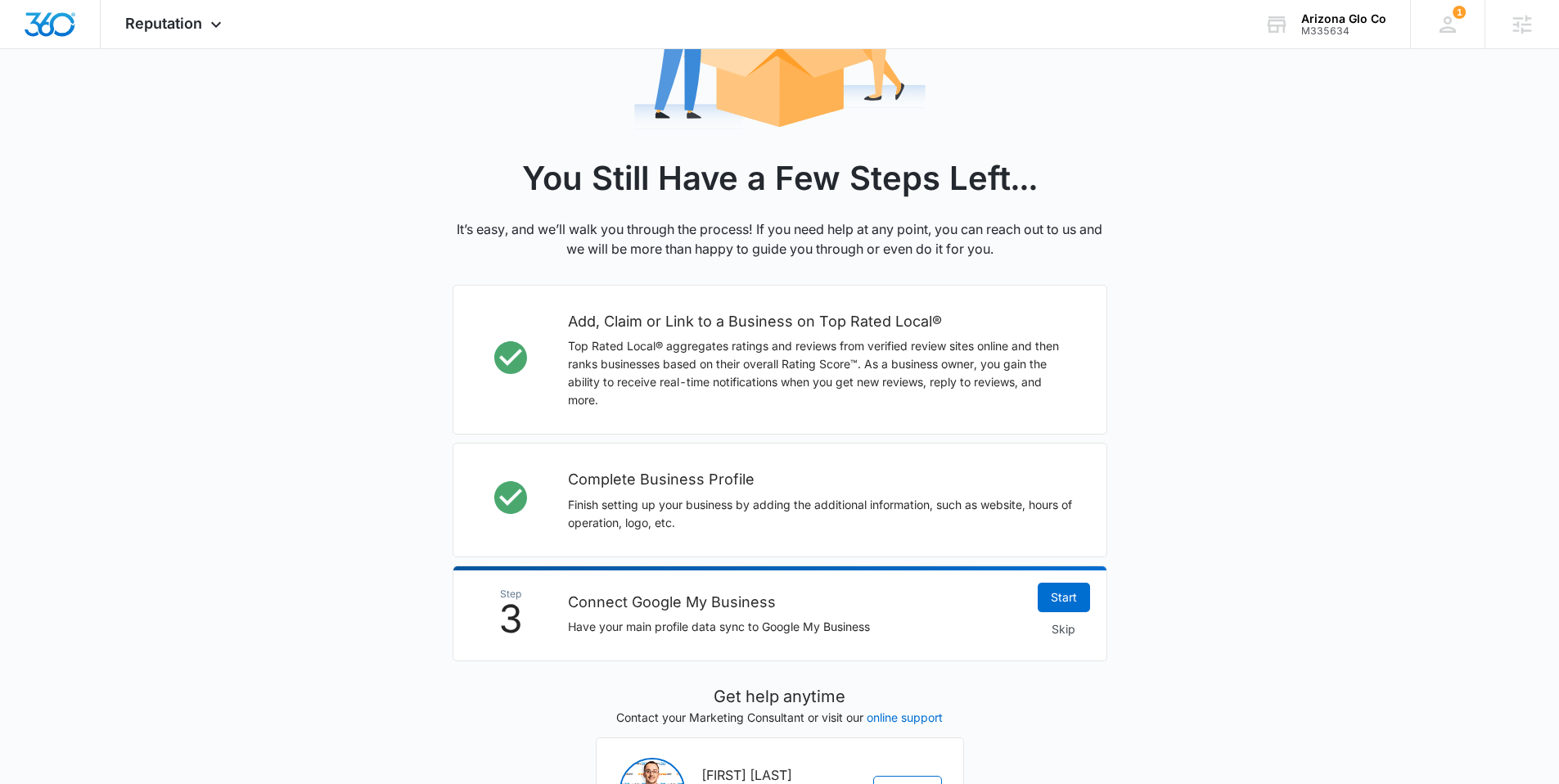 scroll, scrollTop: 266, scrollLeft: 0, axis: vertical 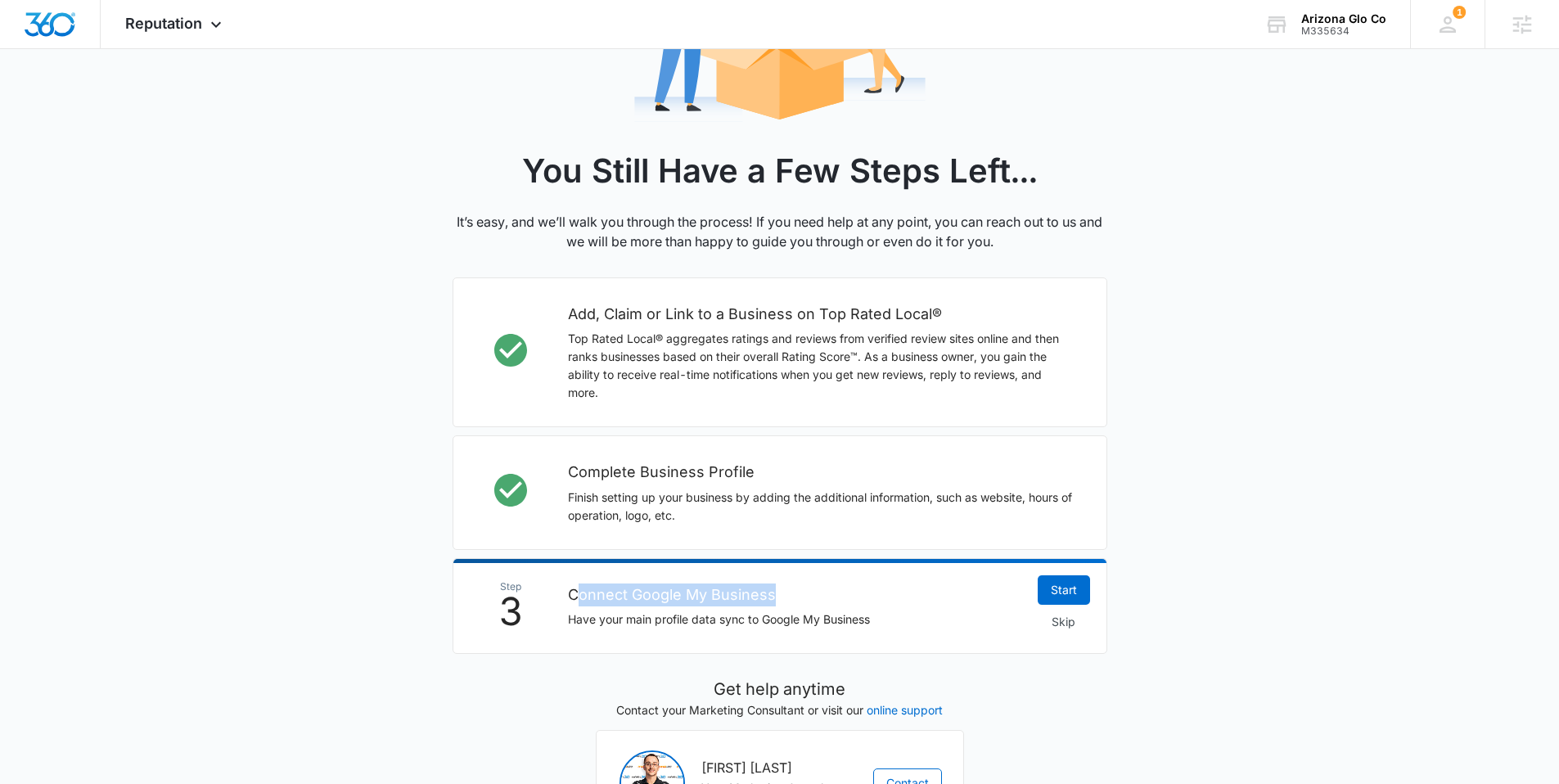 drag, startPoint x: 581, startPoint y: 596, endPoint x: 805, endPoint y: 595, distance: 224.00223 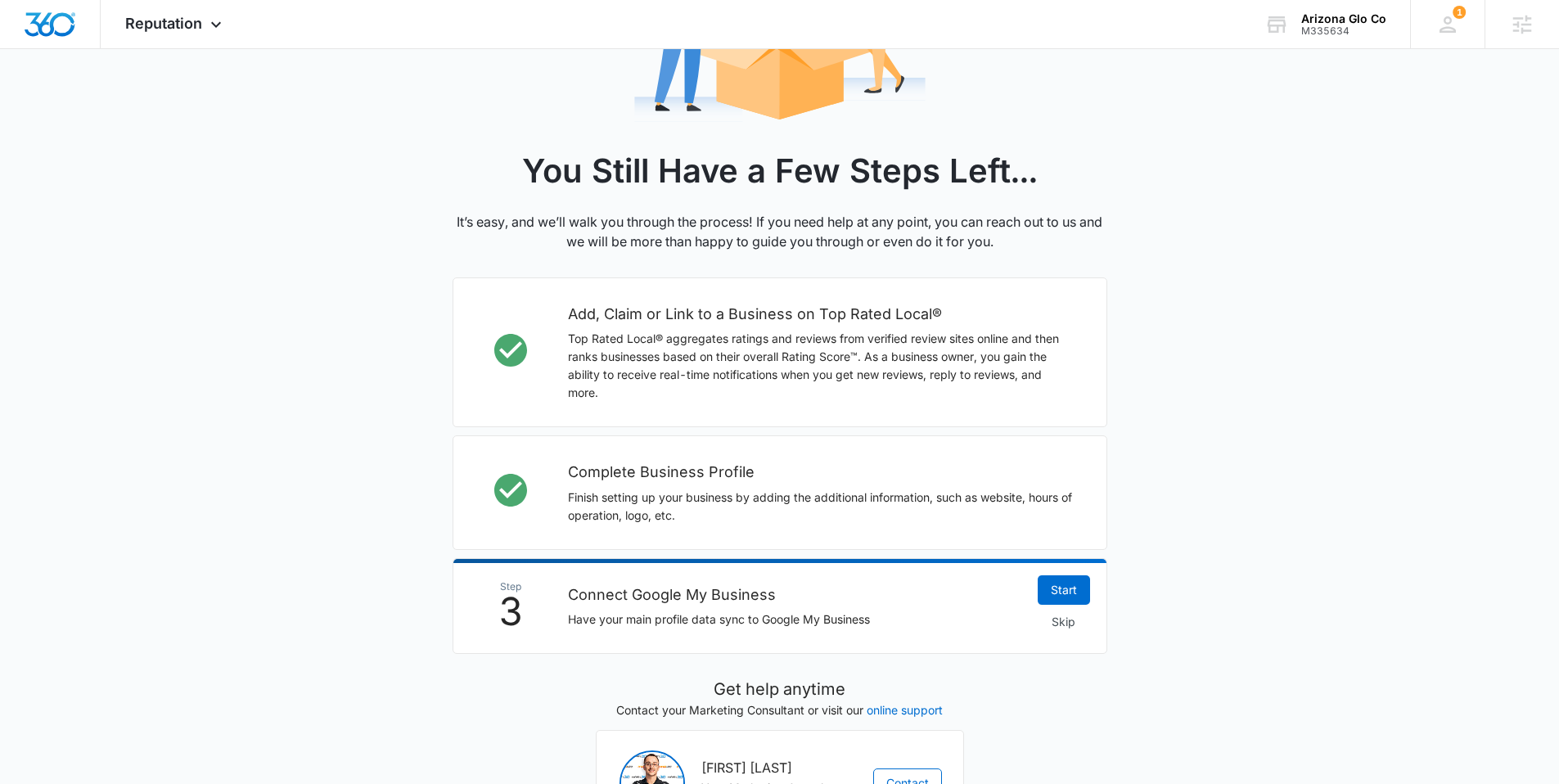 click on "Step  3 Connect Google My Business Have your main profile data sync to Google My Business Start Skip" at bounding box center [780, 606] 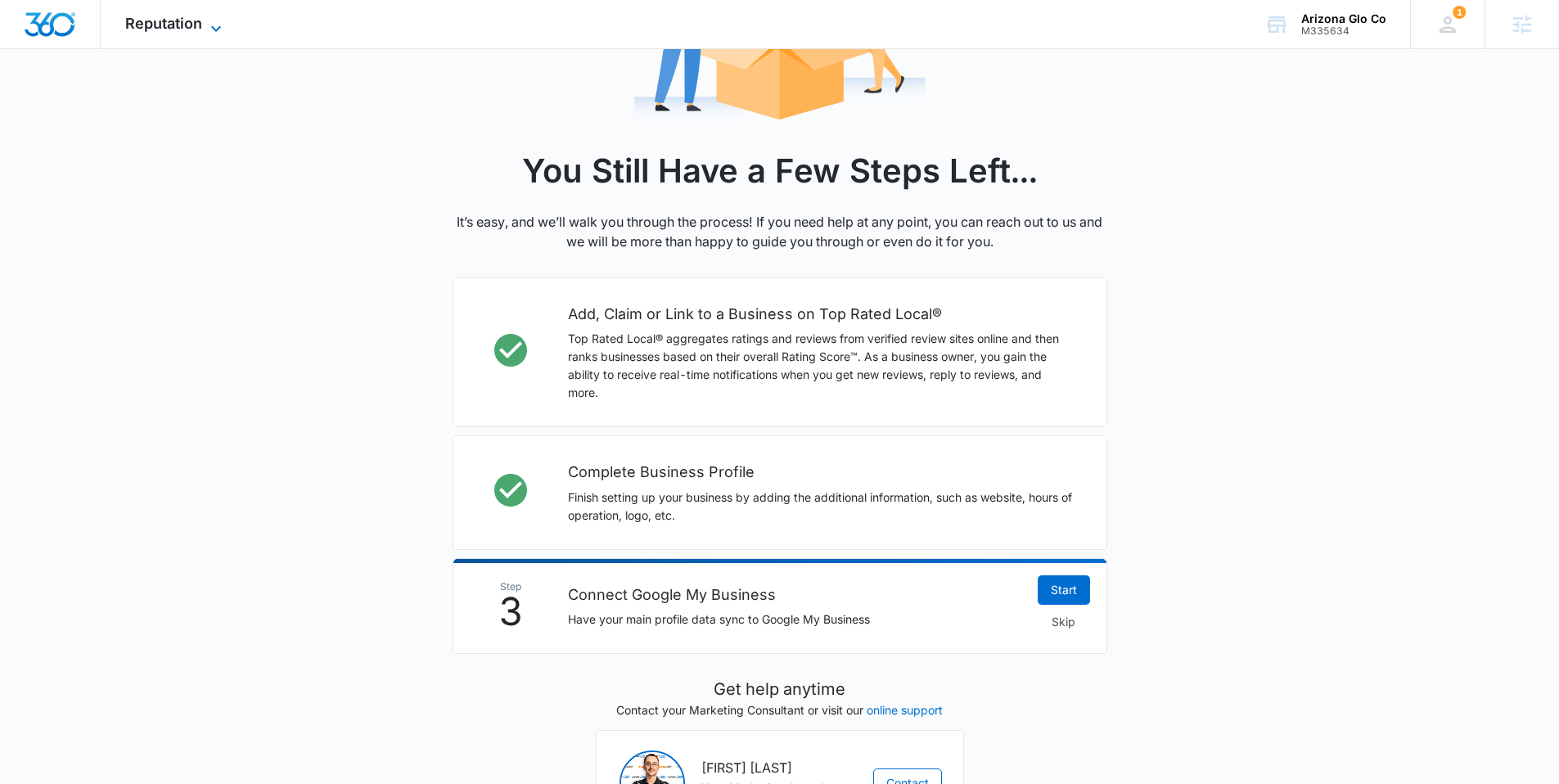 click on "Reputation" at bounding box center [164, 23] 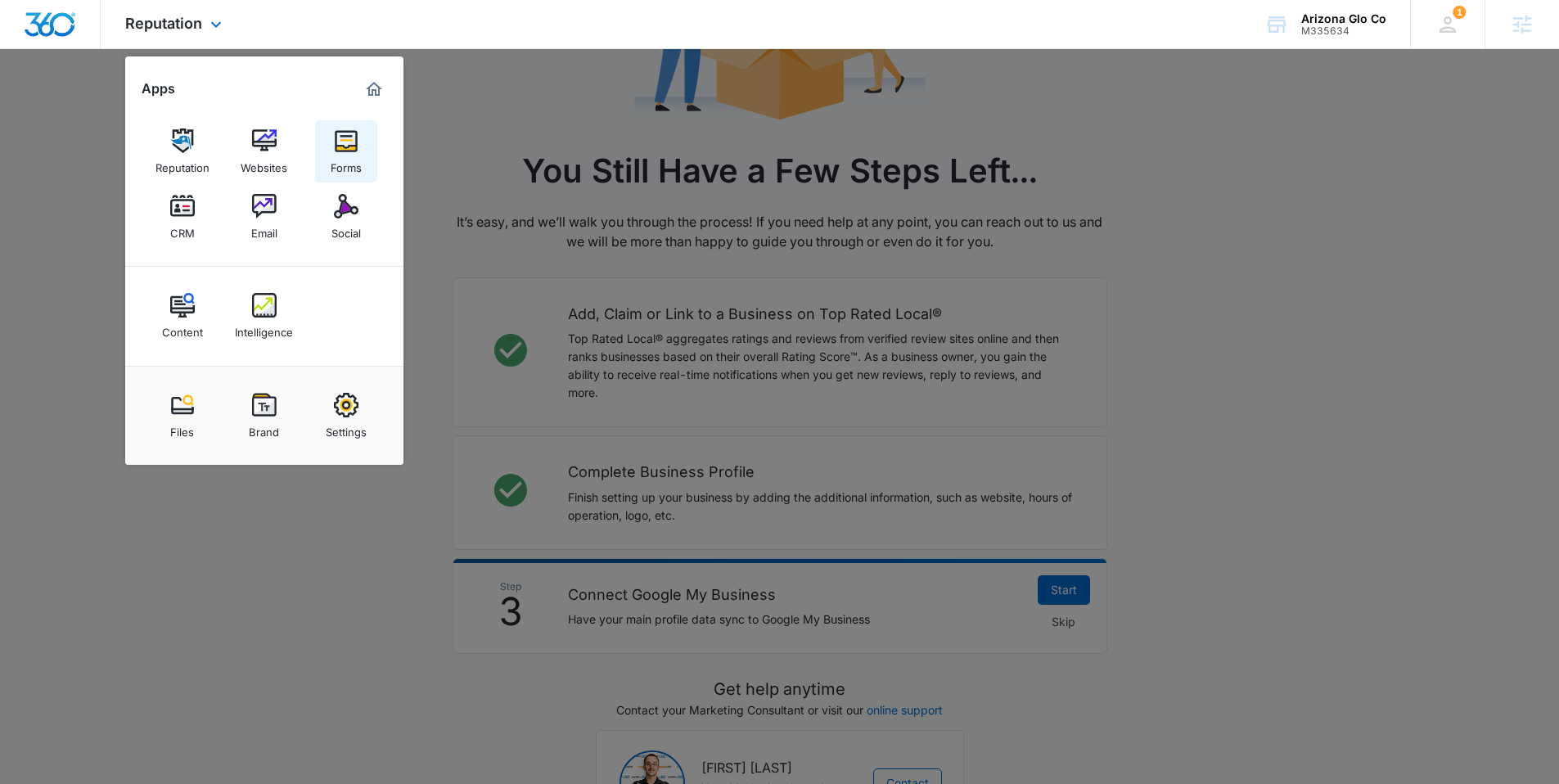 click at bounding box center [346, 141] 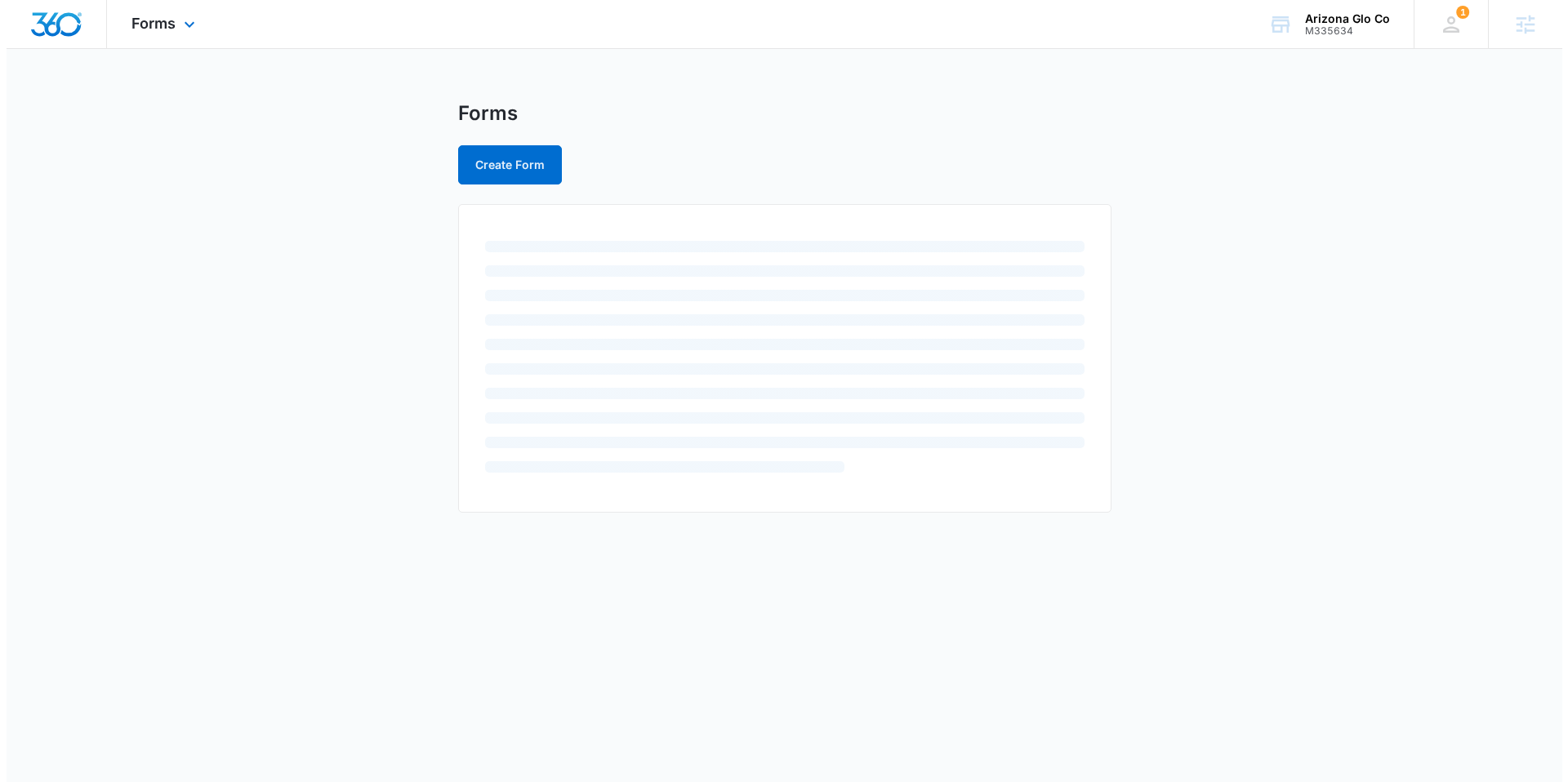 scroll, scrollTop: 0, scrollLeft: 0, axis: both 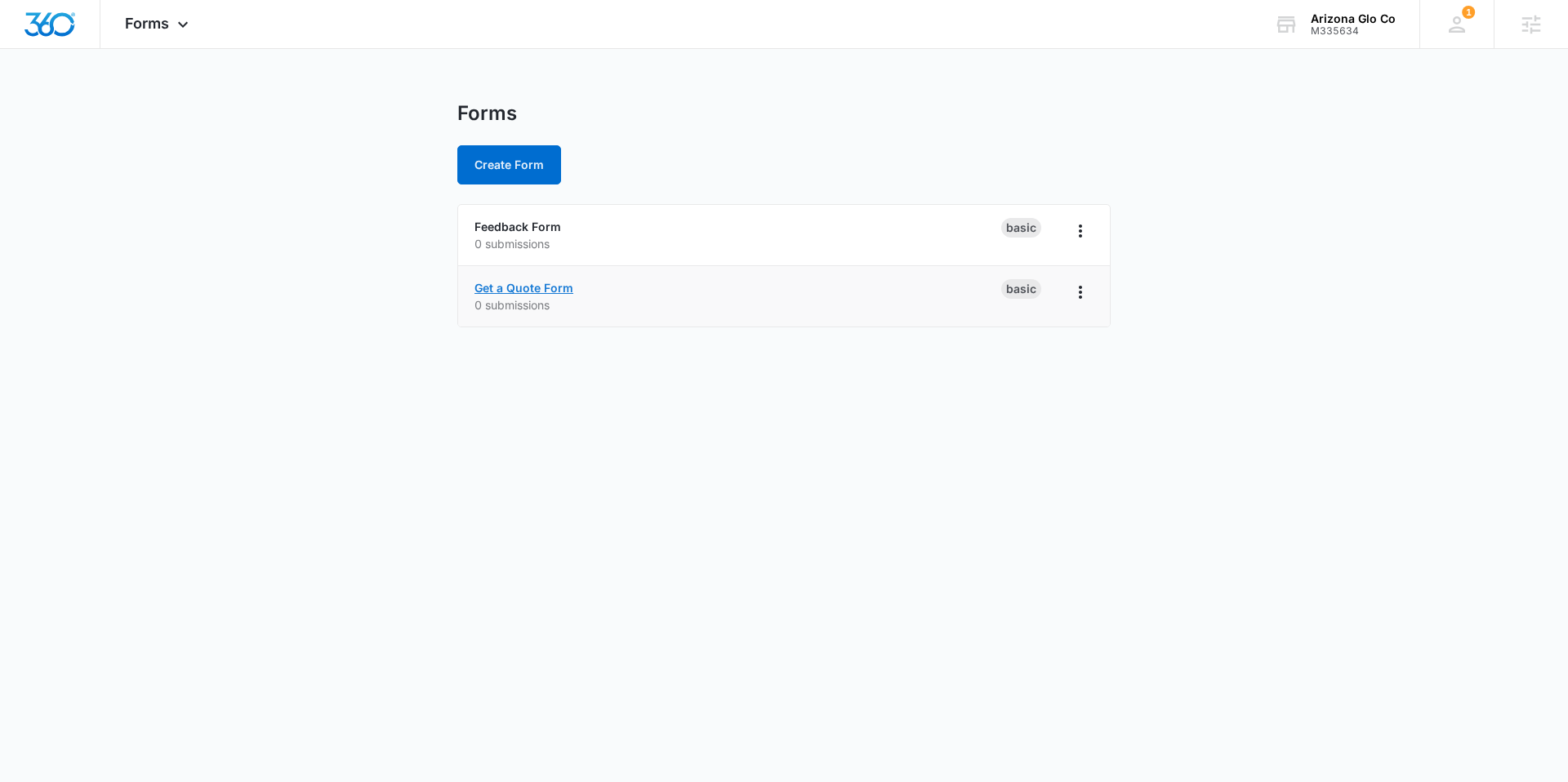 click on "Get a Quote Form" at bounding box center [523, 287] 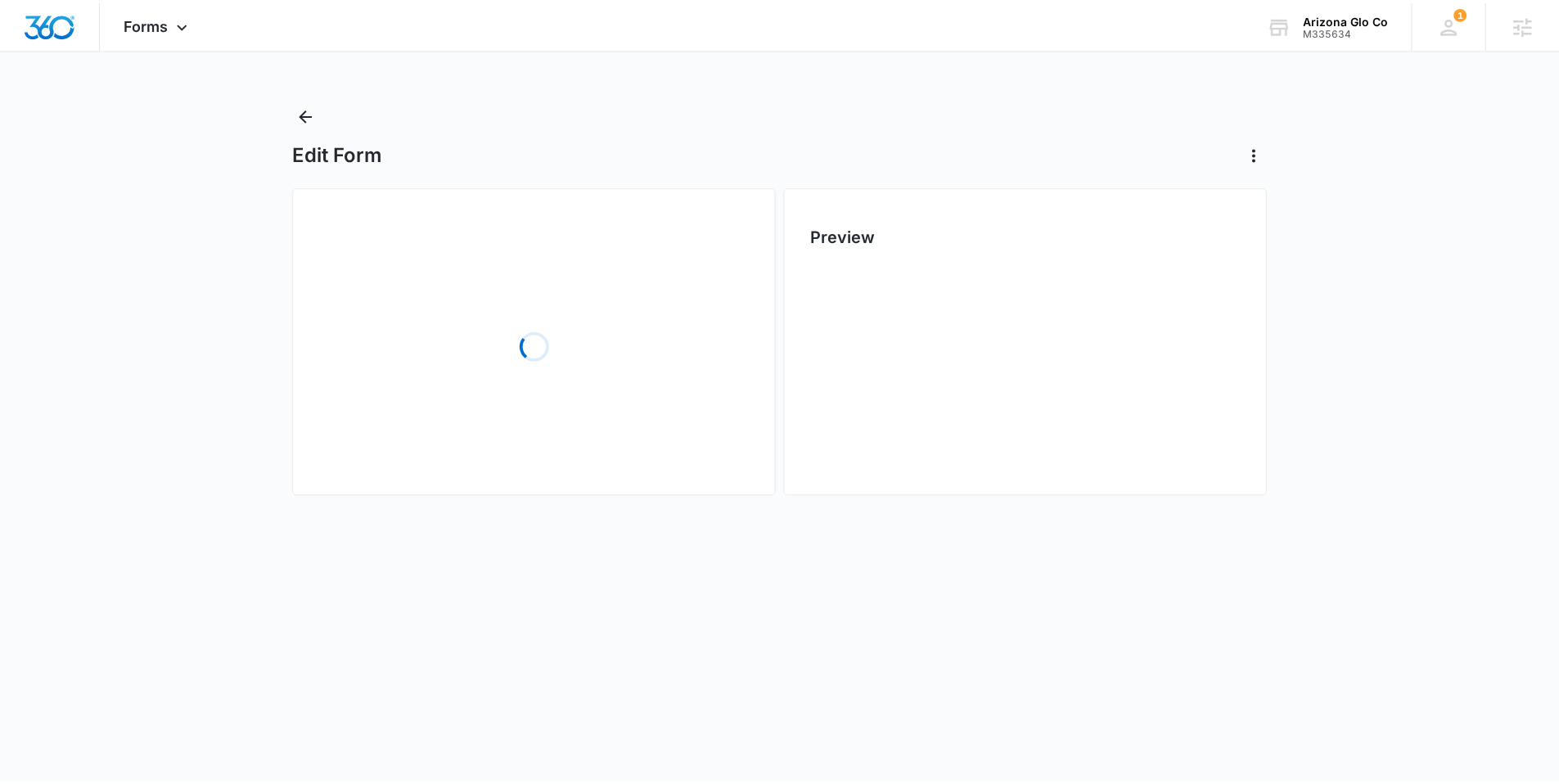 scroll, scrollTop: 0, scrollLeft: 0, axis: both 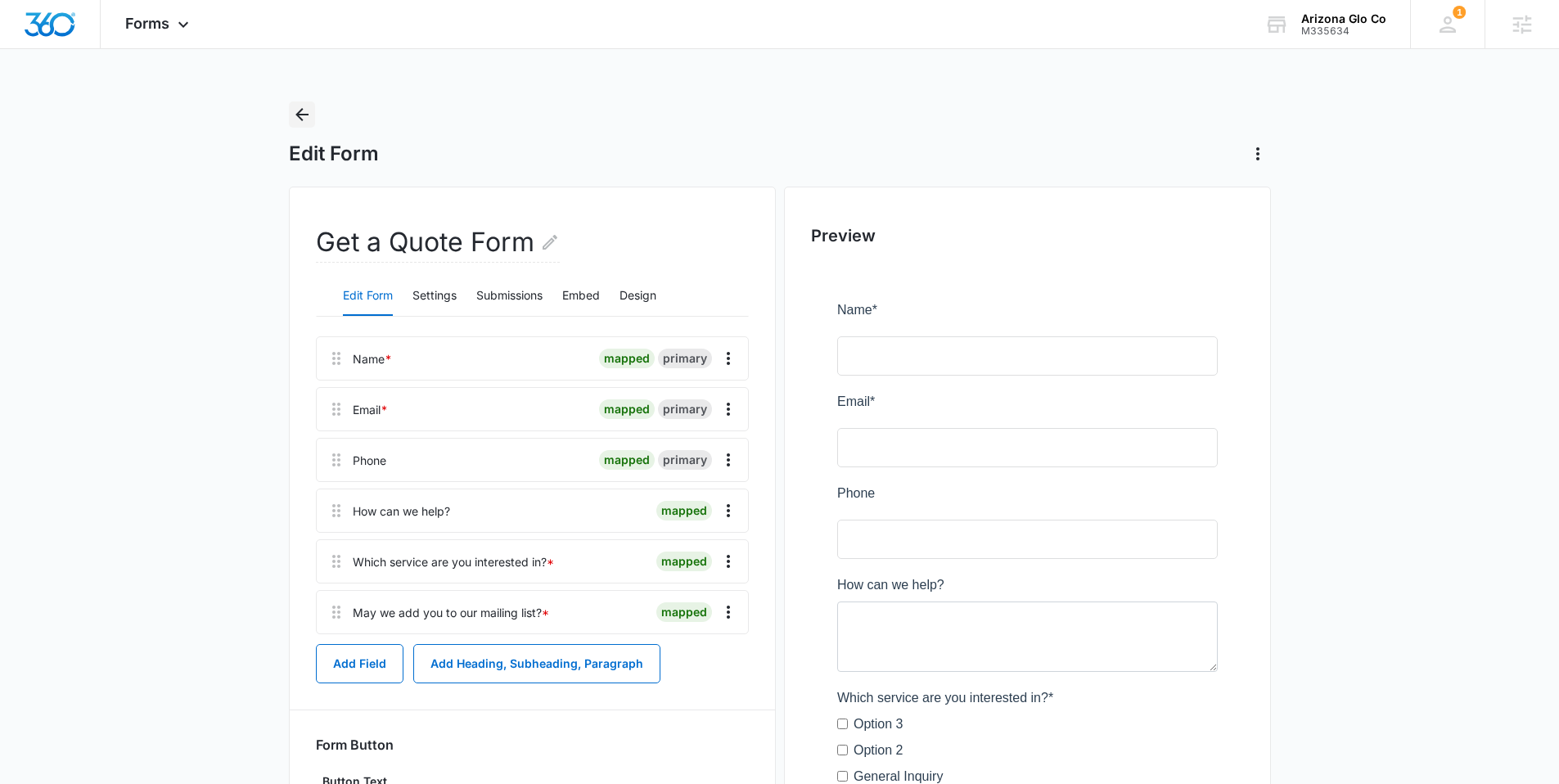 click at bounding box center (302, 115) 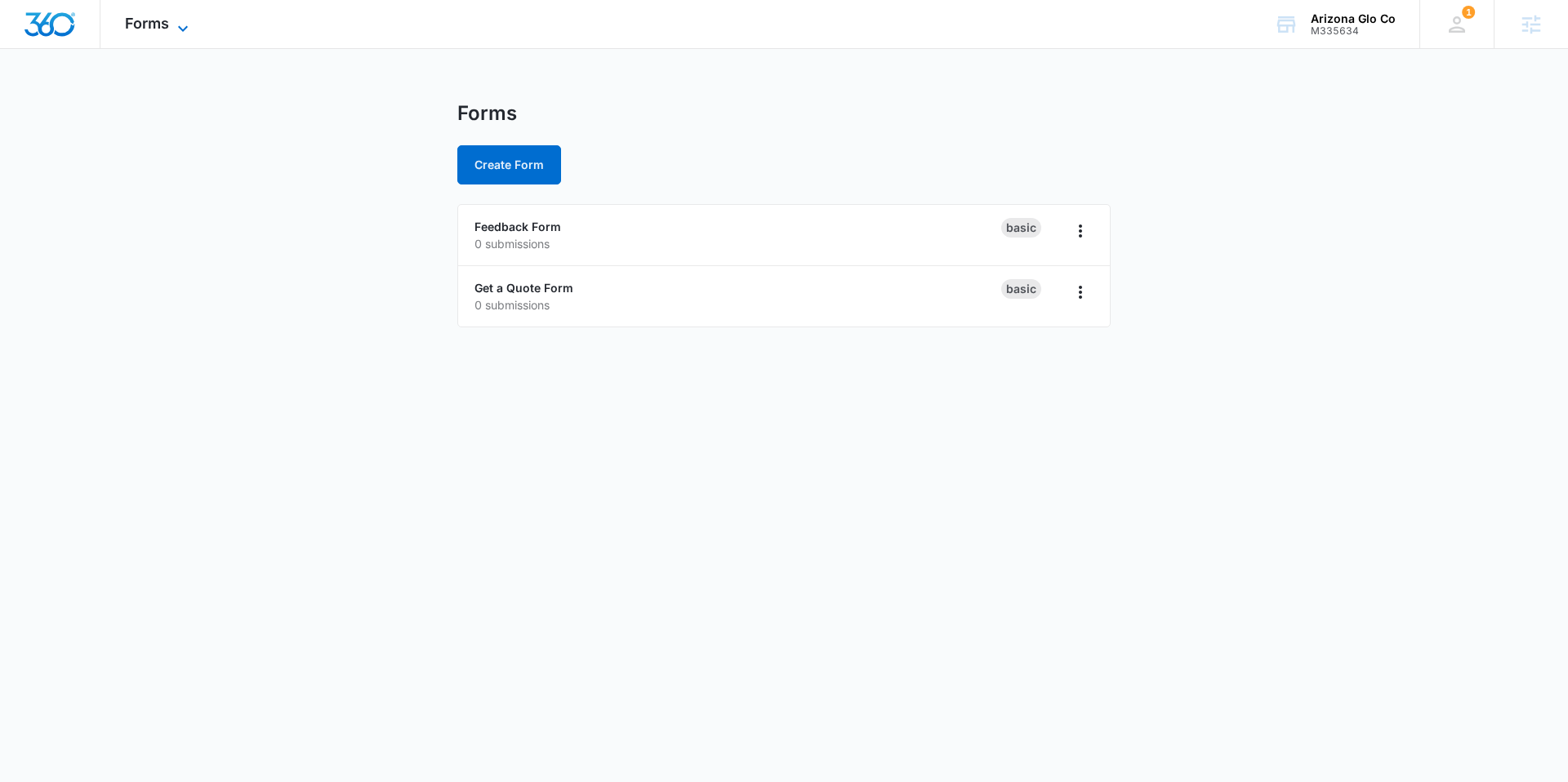 click on "Forms" at bounding box center [147, 23] 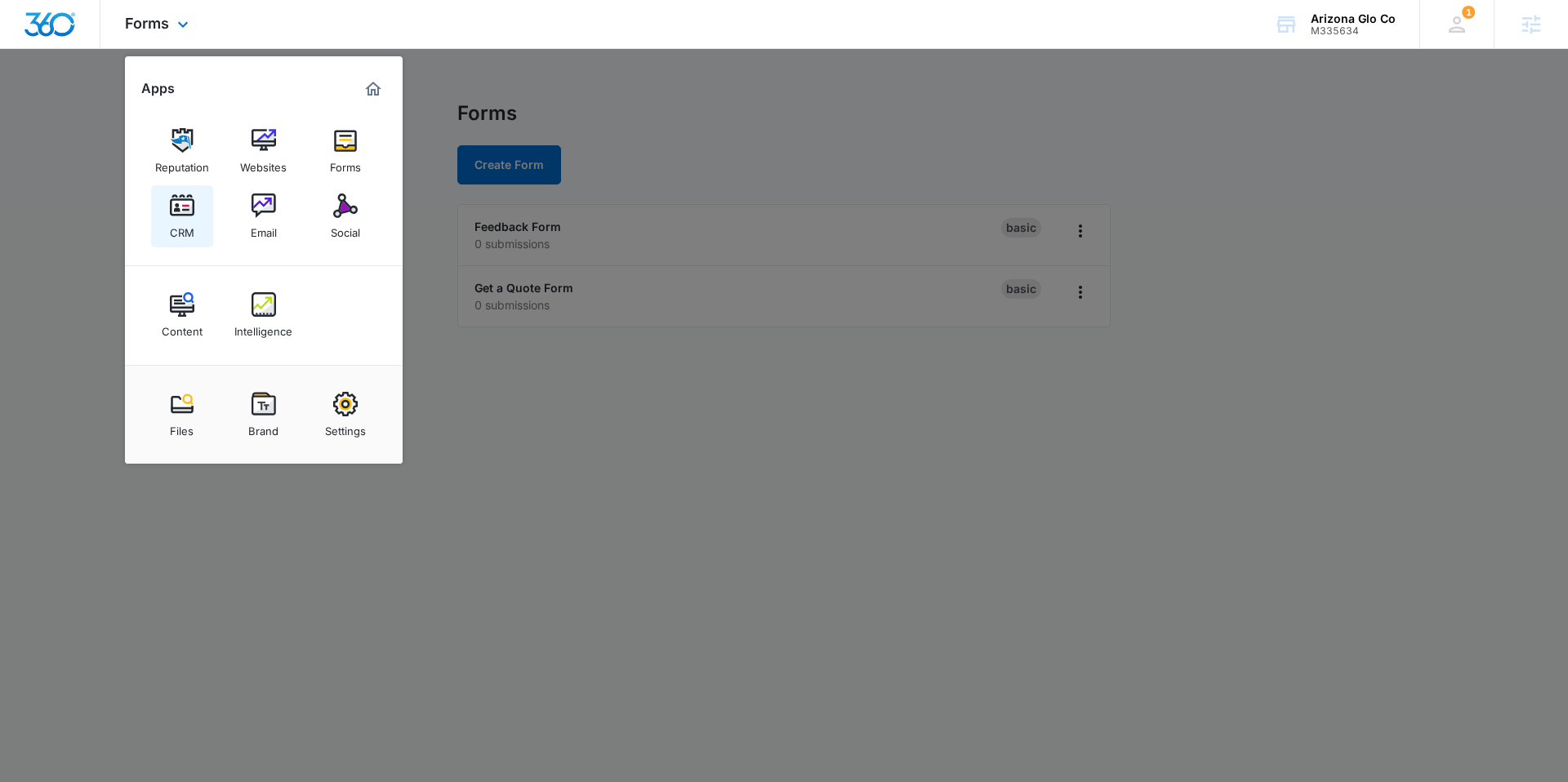 click at bounding box center (182, 206) 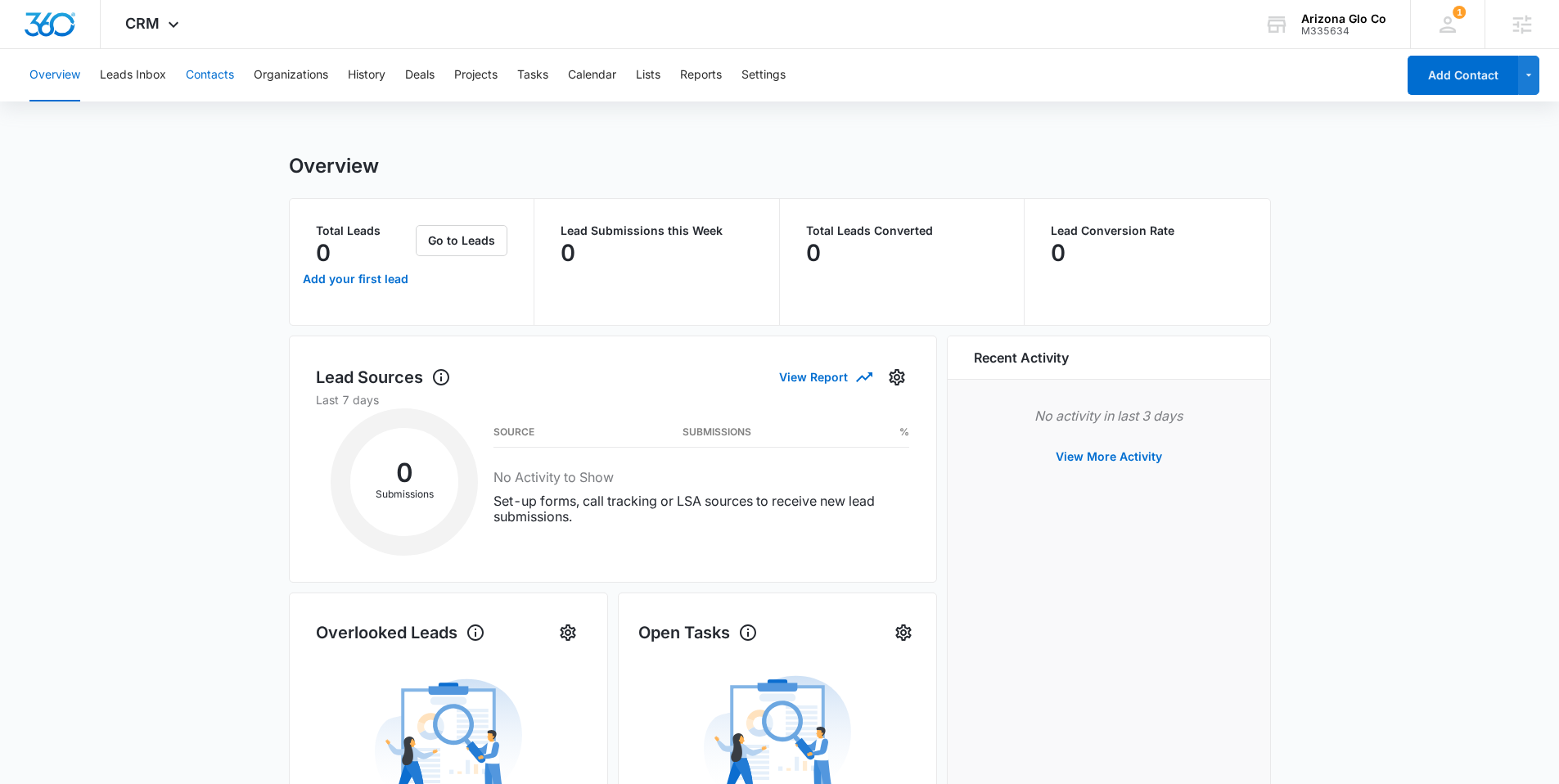 click on "Contacts" at bounding box center (210, 75) 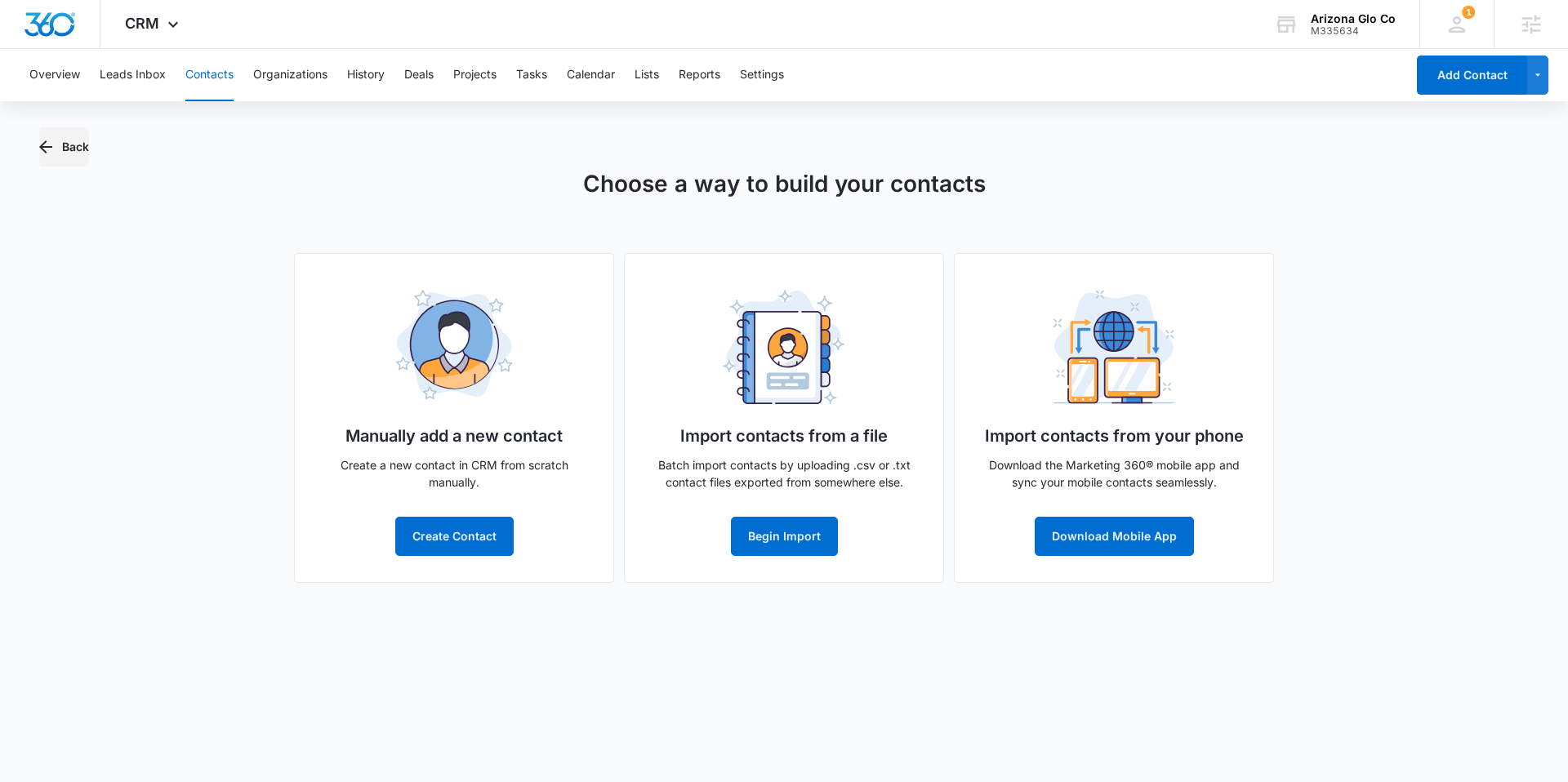 click on "Back" at bounding box center (64, 147) 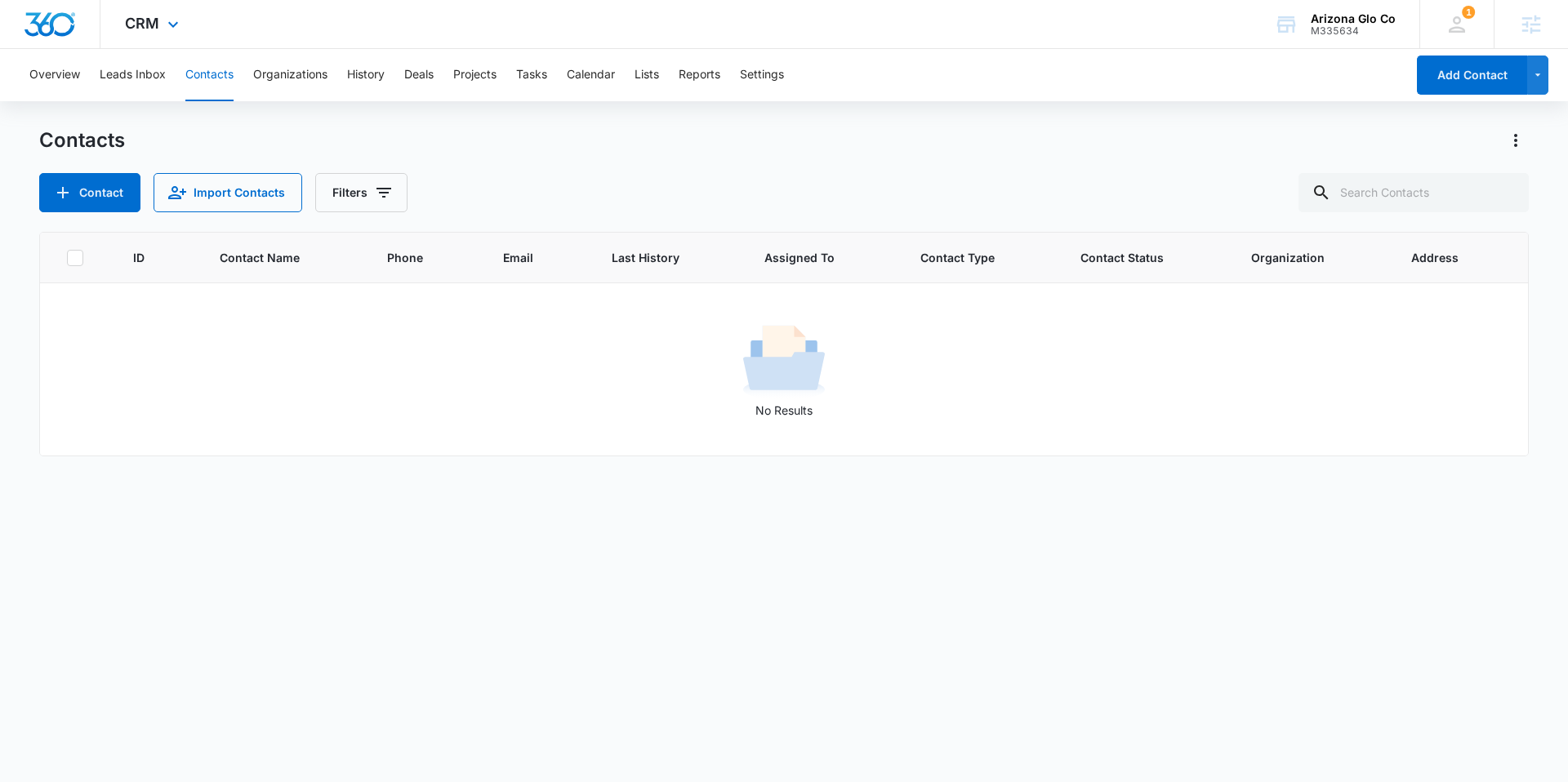 click on "CRM Apps Reputation Websites Forms CRM Email Social Content Intelligence Files Brand Settings" at bounding box center (154, 24) 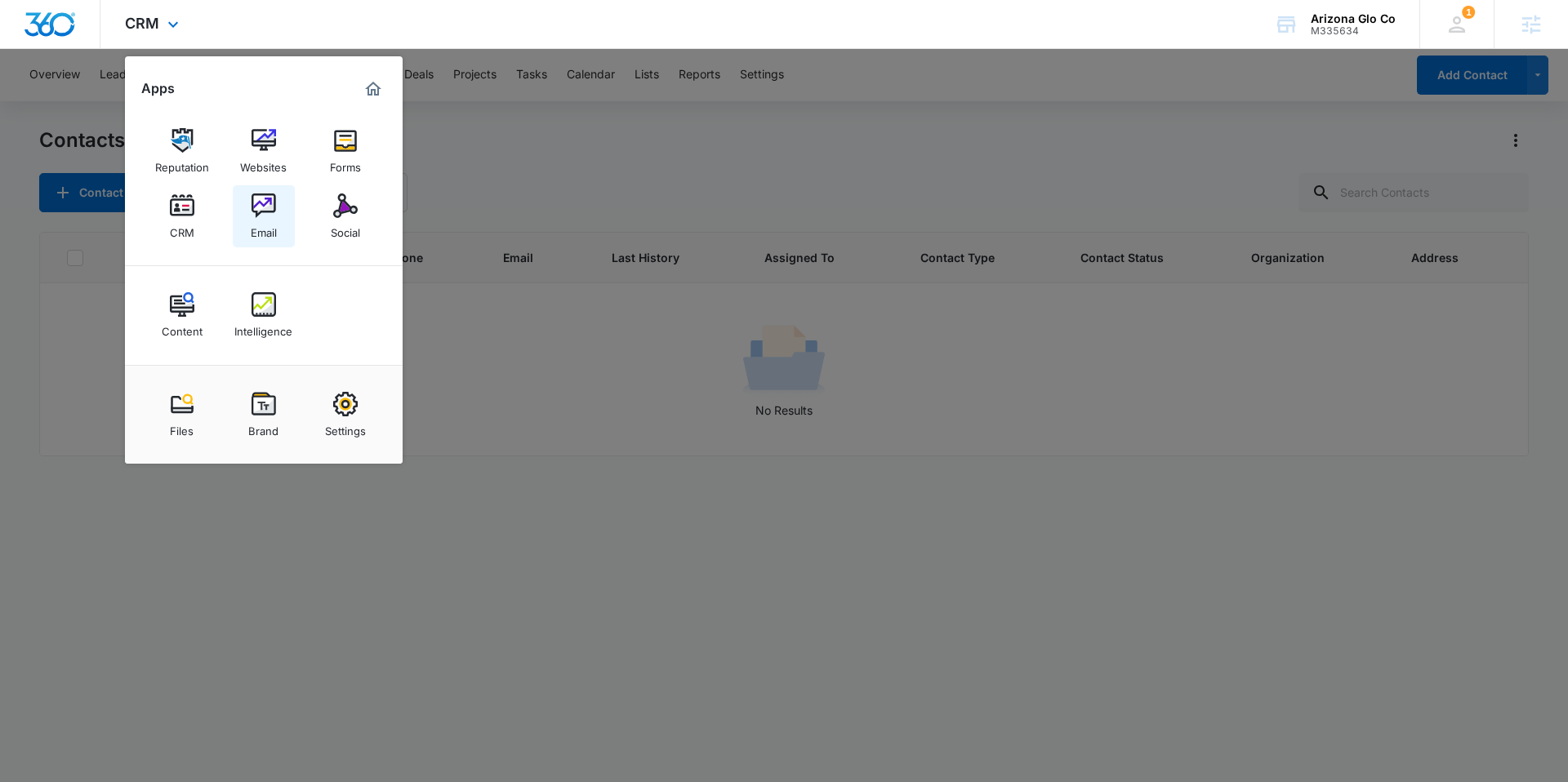 click at bounding box center [264, 206] 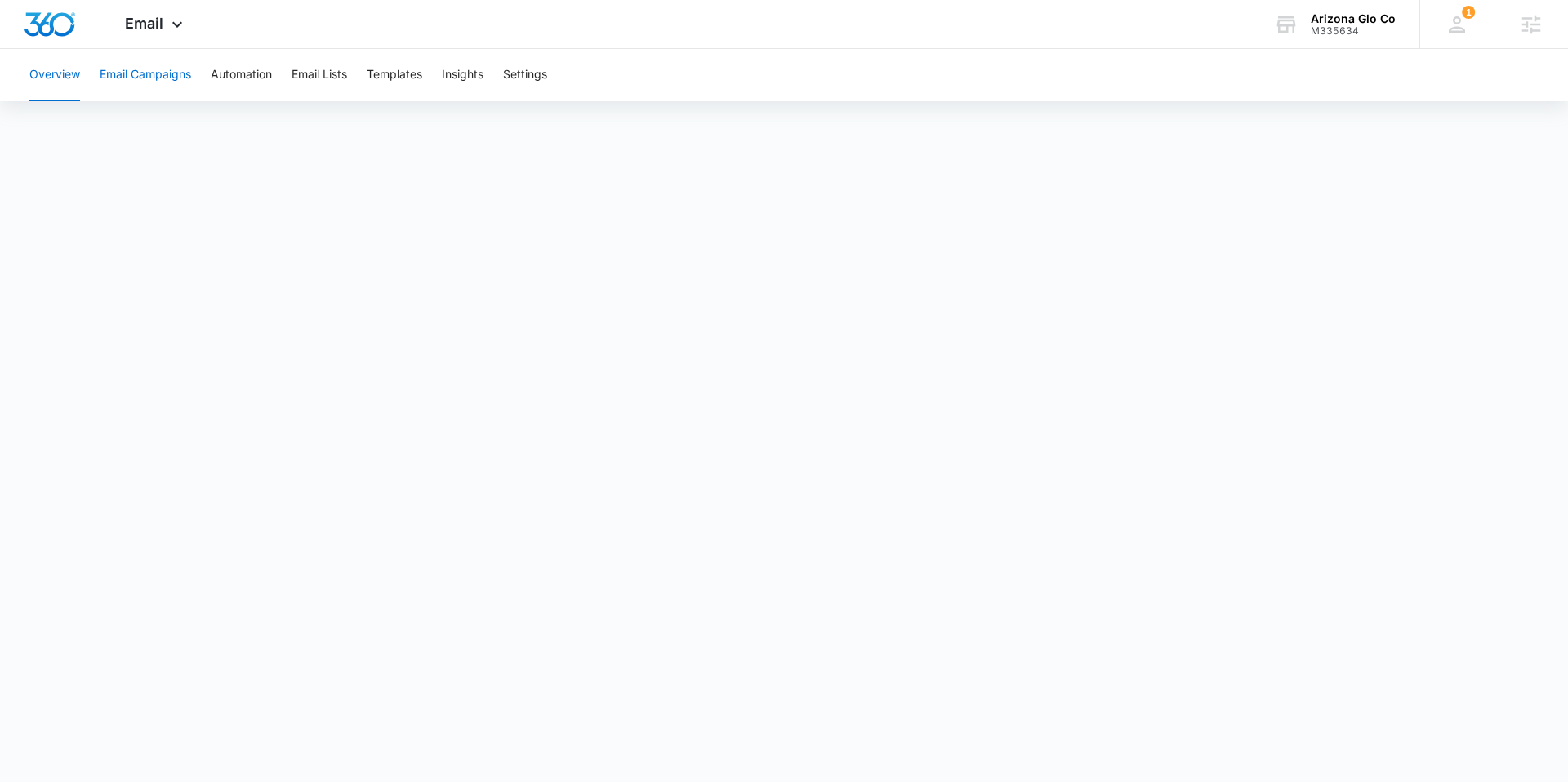 click on "Email Campaigns" at bounding box center [145, 75] 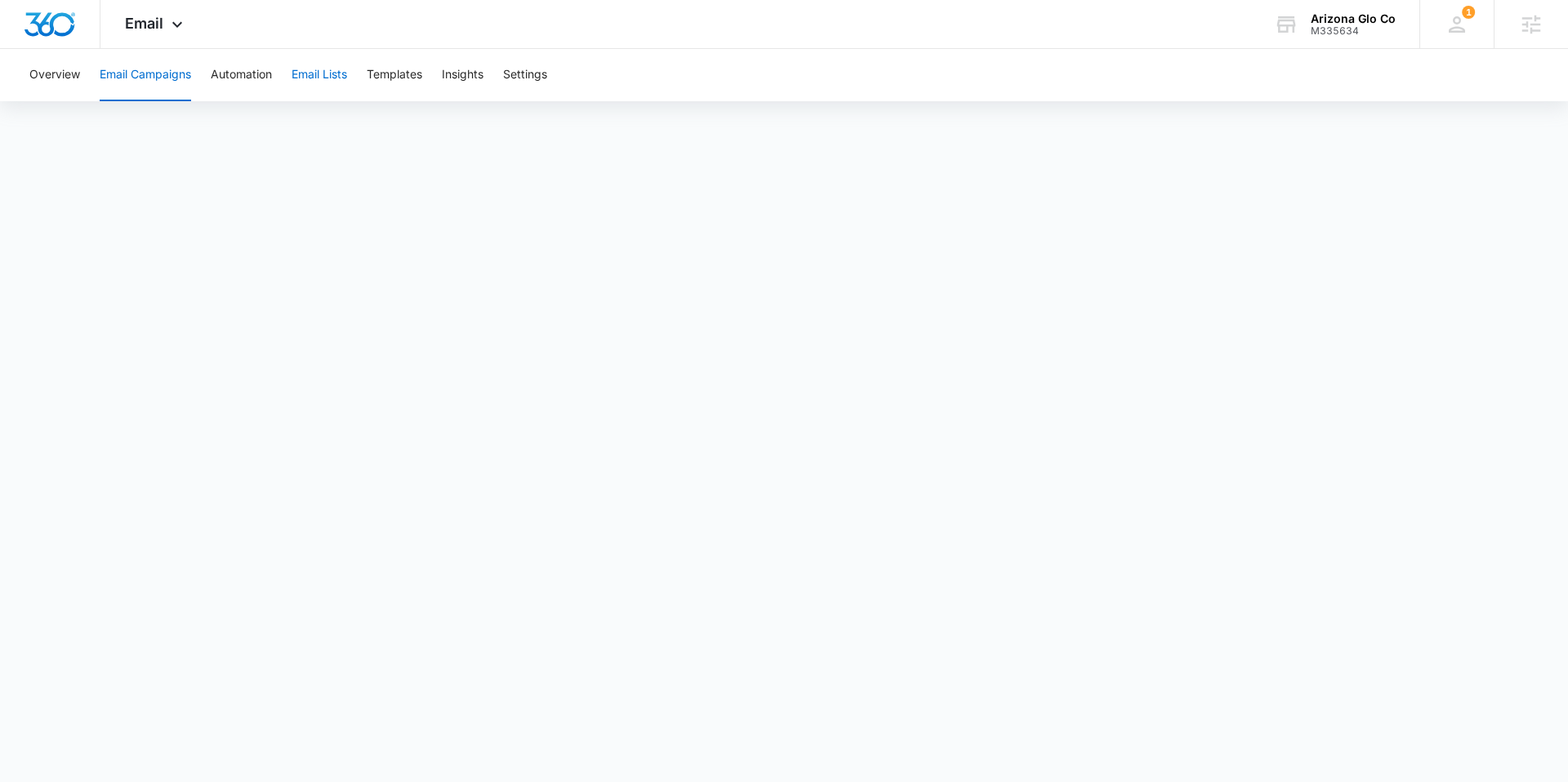 click on "Email Lists" at bounding box center (319, 75) 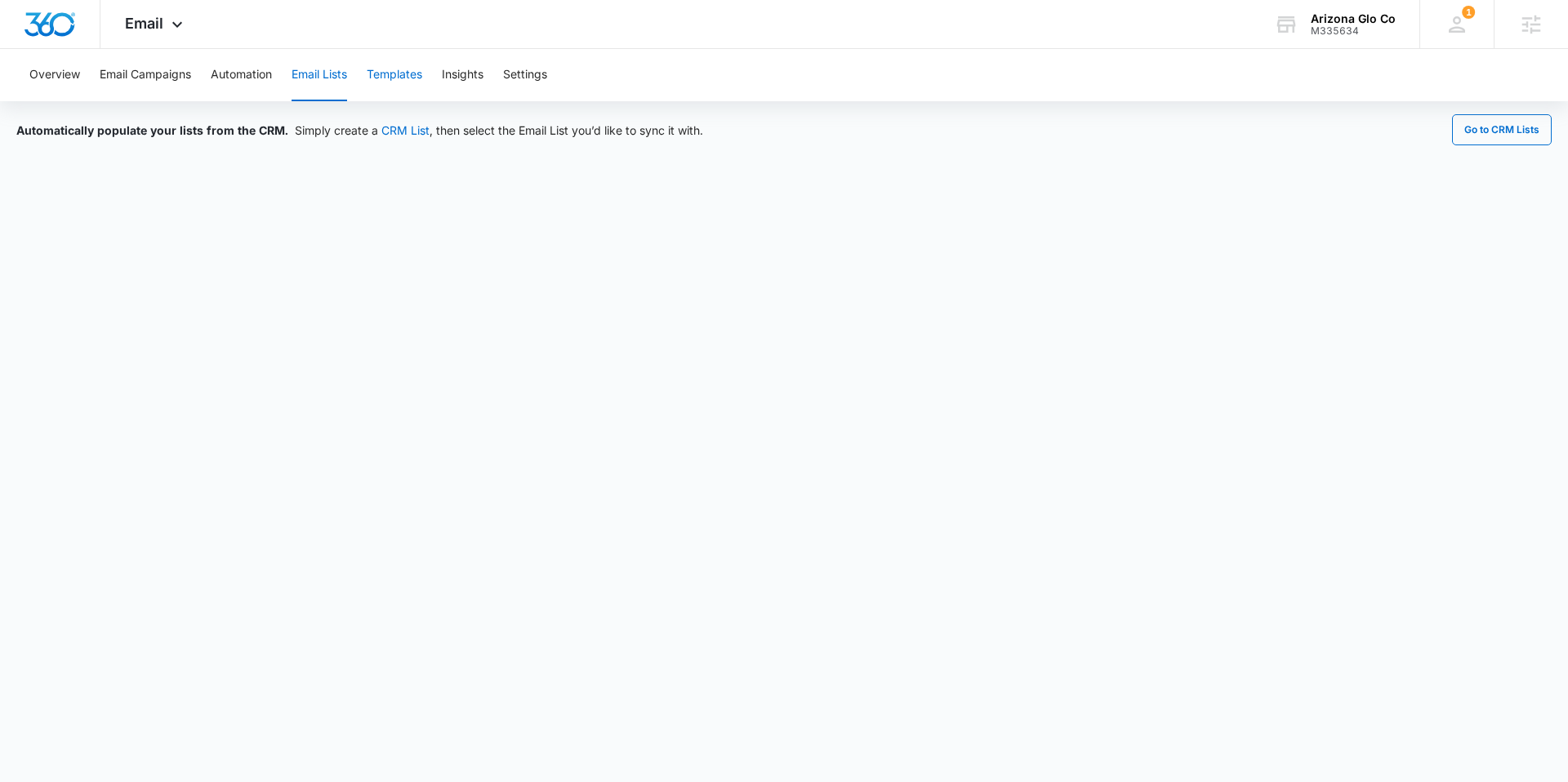 click on "Templates" at bounding box center (394, 75) 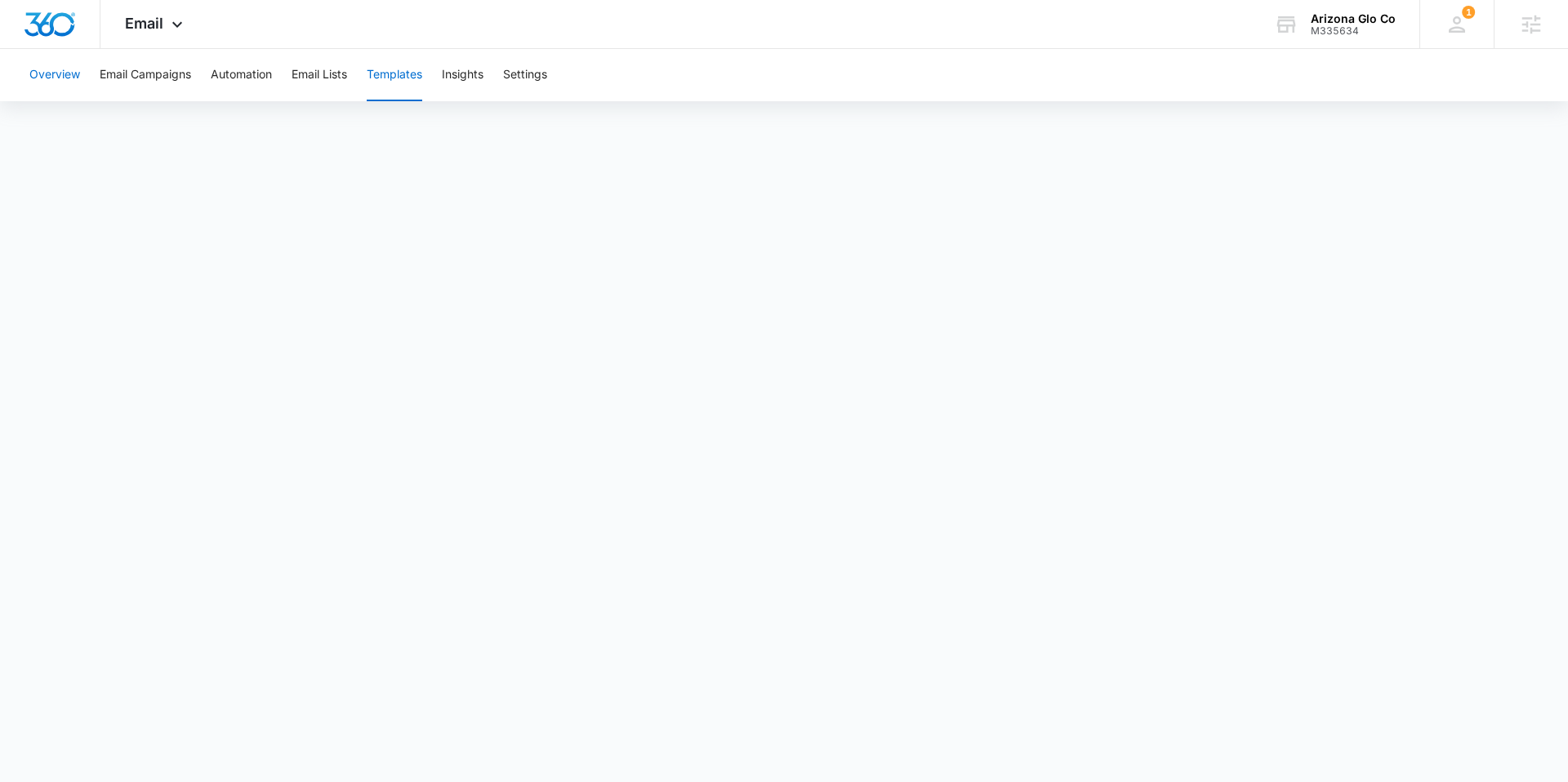 click on "Overview" at bounding box center [55, 75] 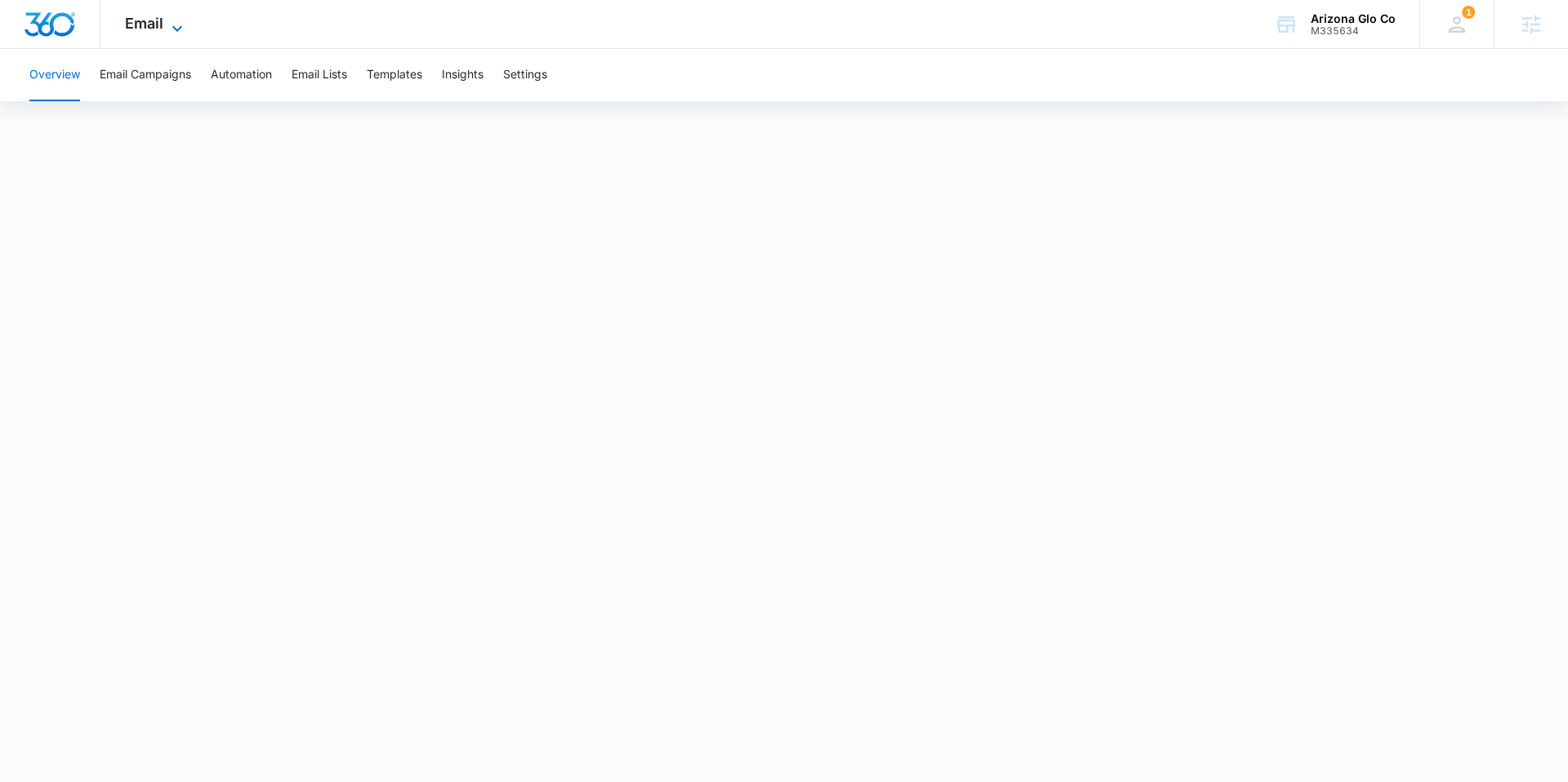 click on "Email" at bounding box center (144, 23) 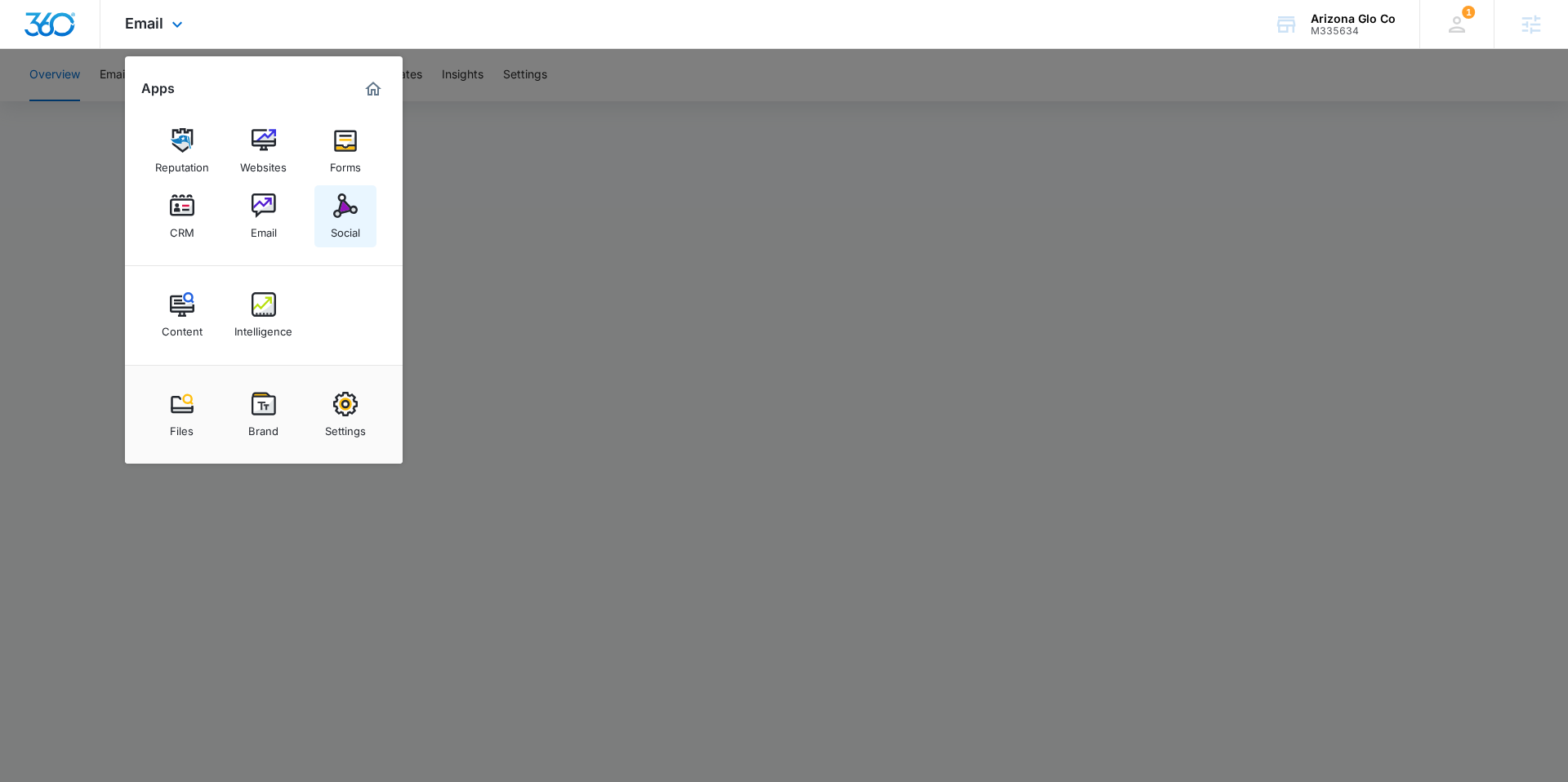 click at bounding box center (345, 206) 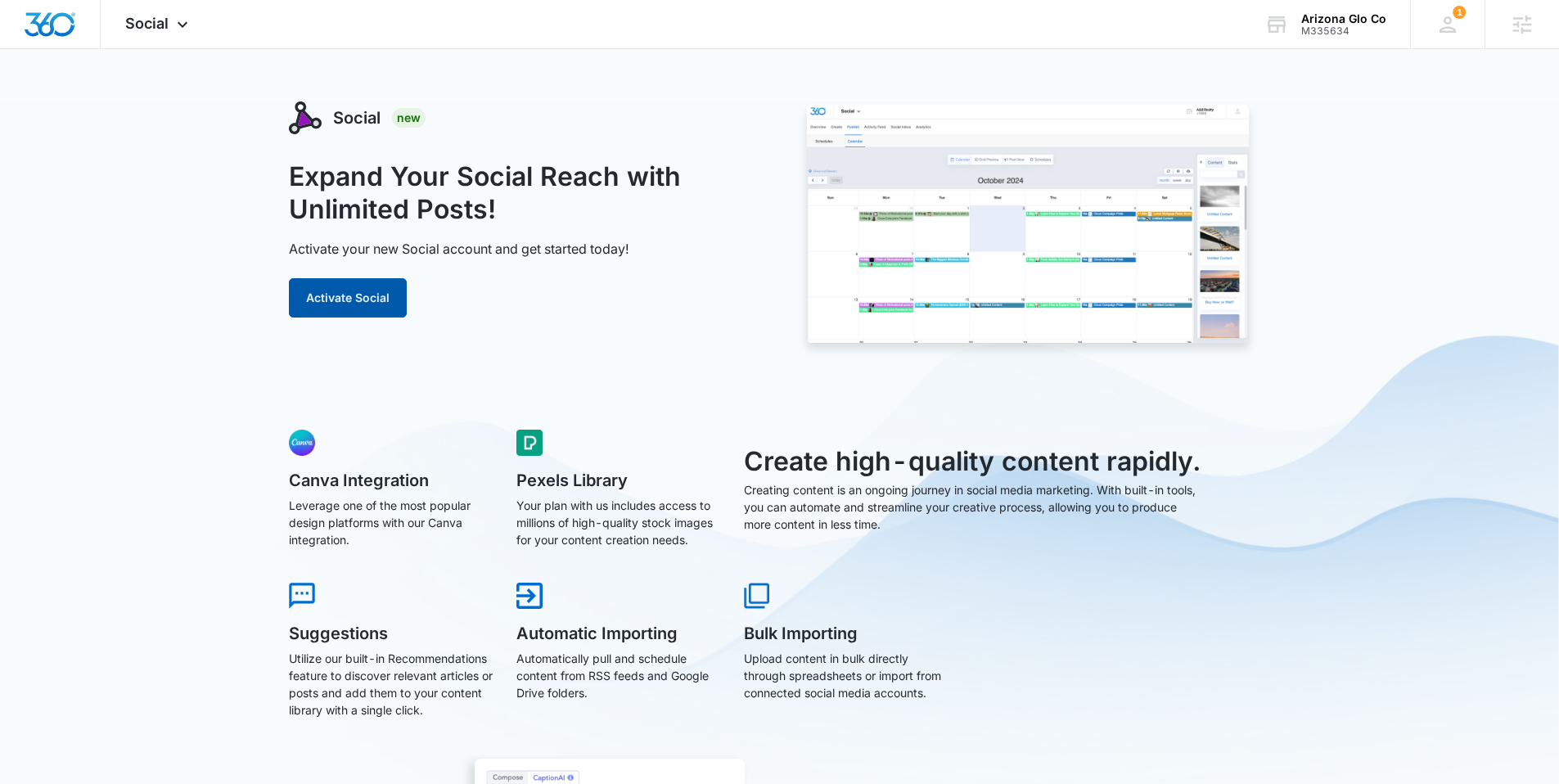 click on "Activate Social" at bounding box center [348, 298] 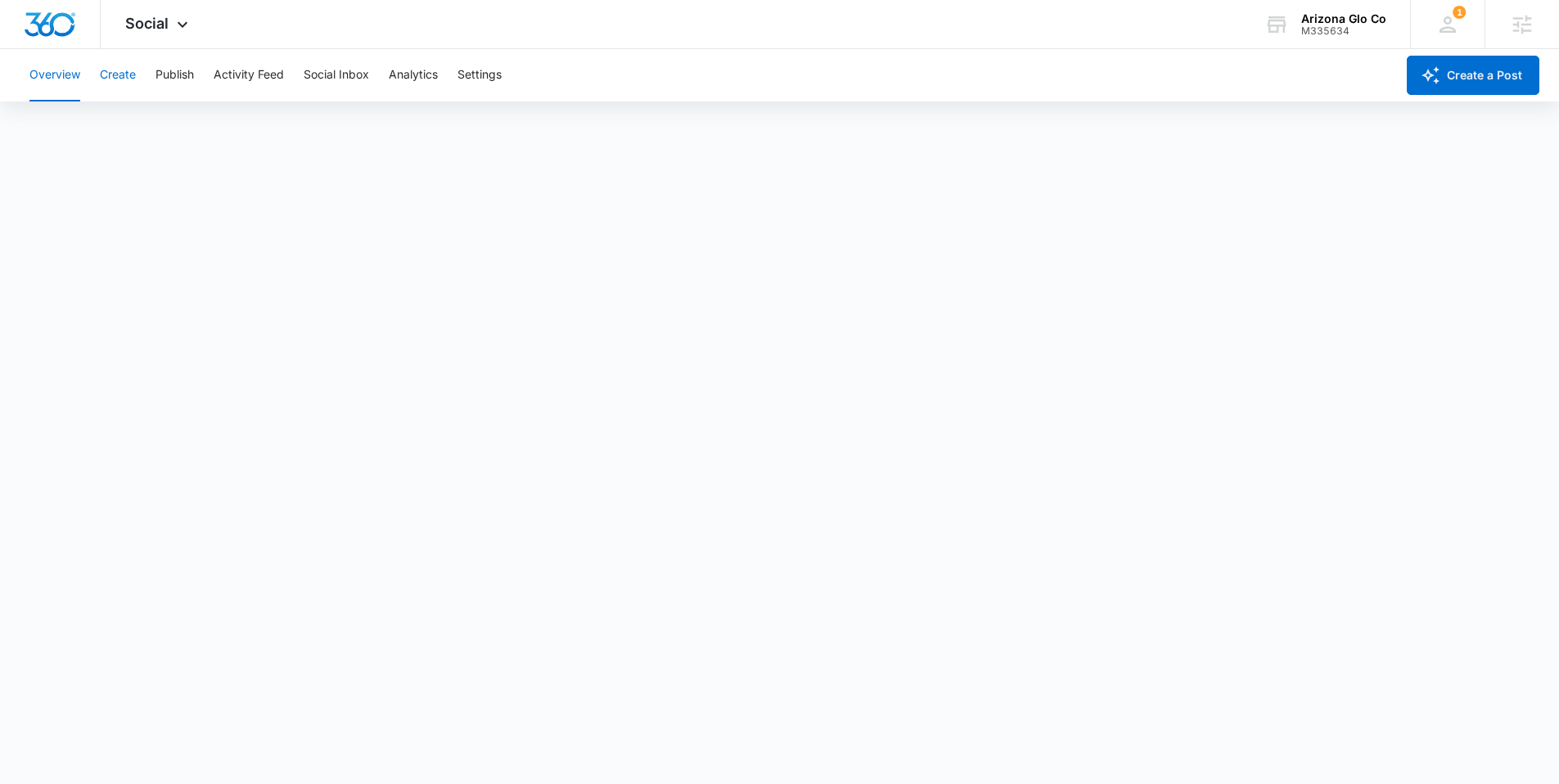 click on "Create" at bounding box center [118, 75] 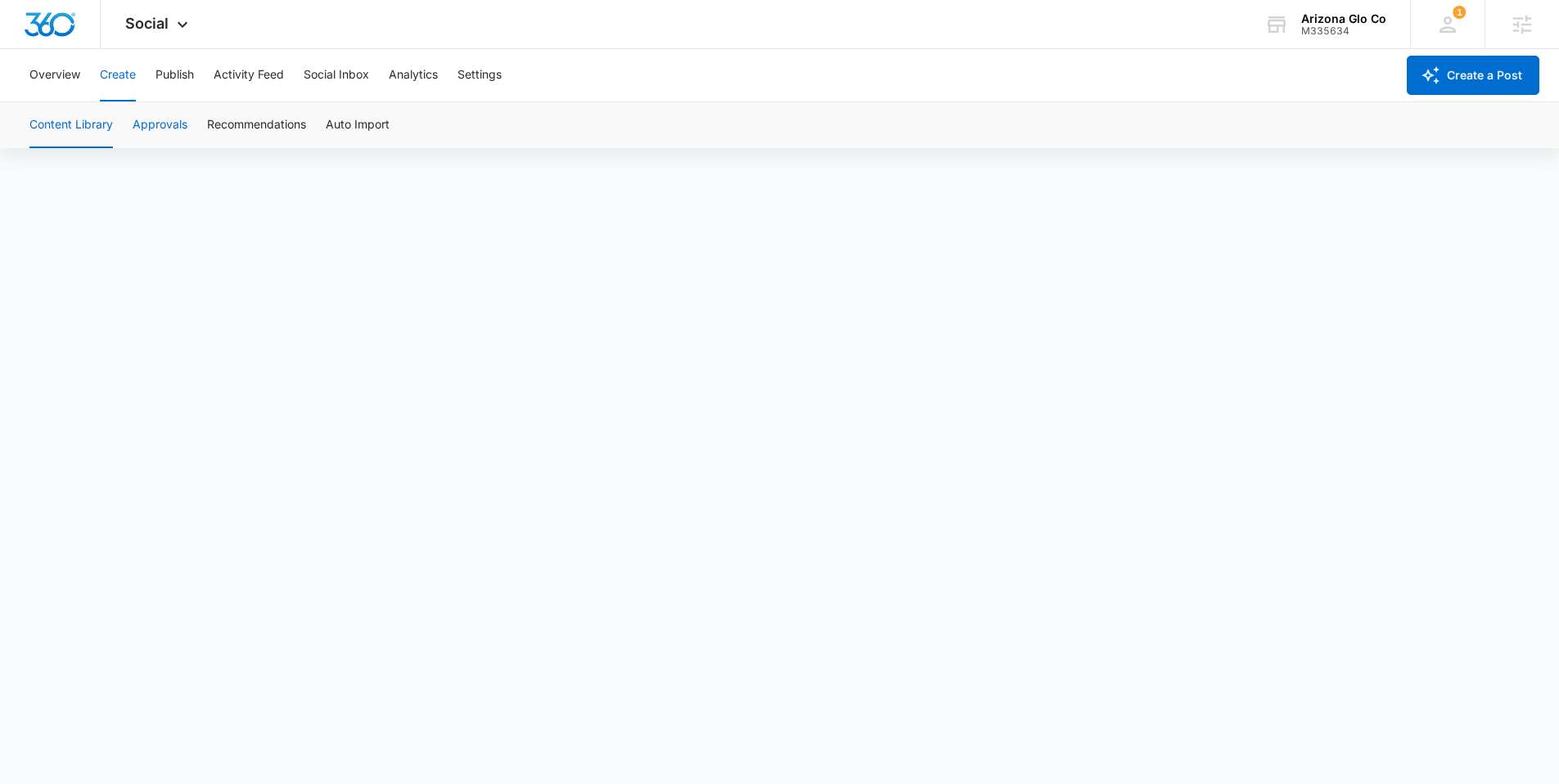 scroll, scrollTop: 11, scrollLeft: 0, axis: vertical 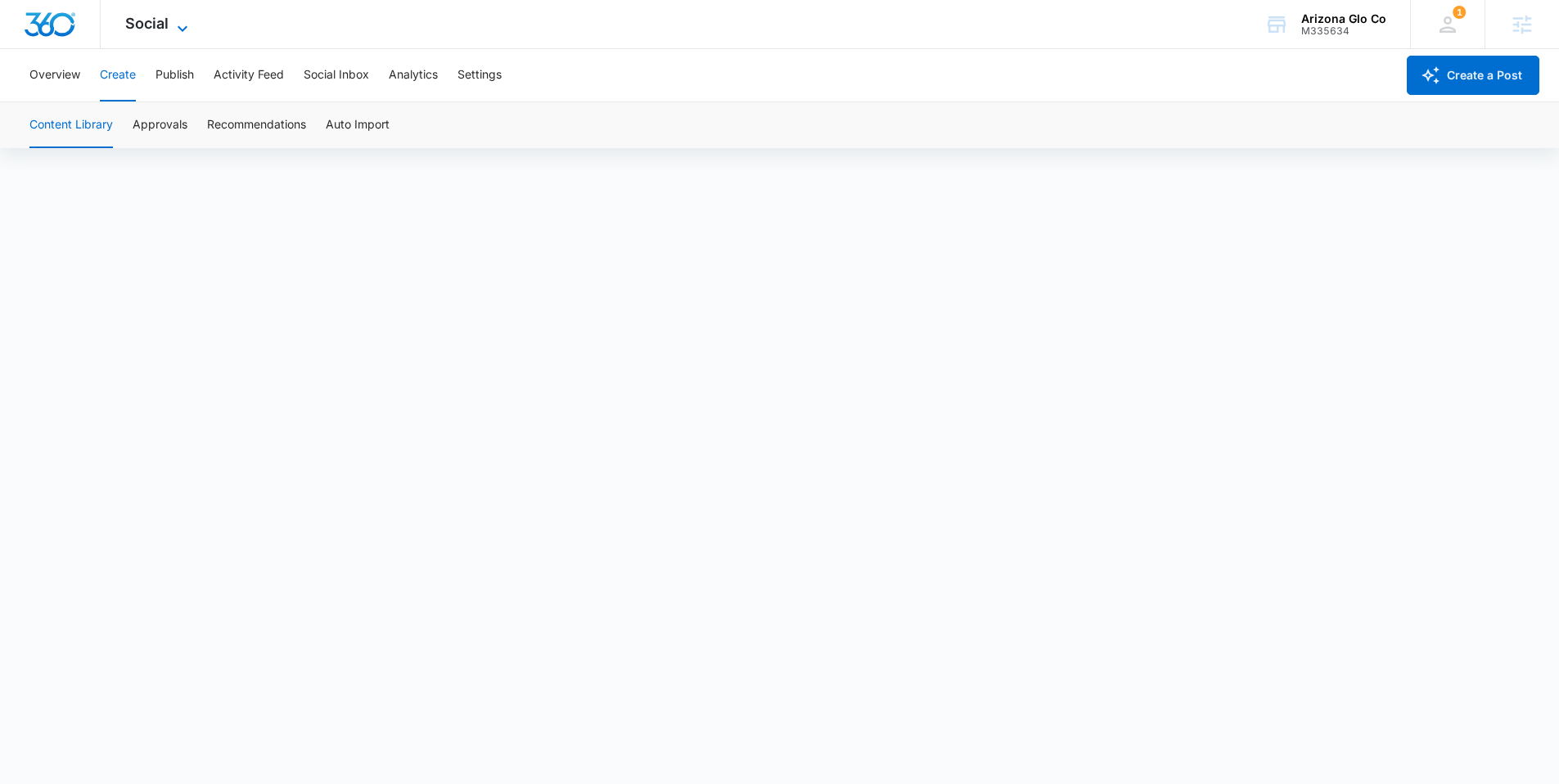 click on "Social" at bounding box center (146, 23) 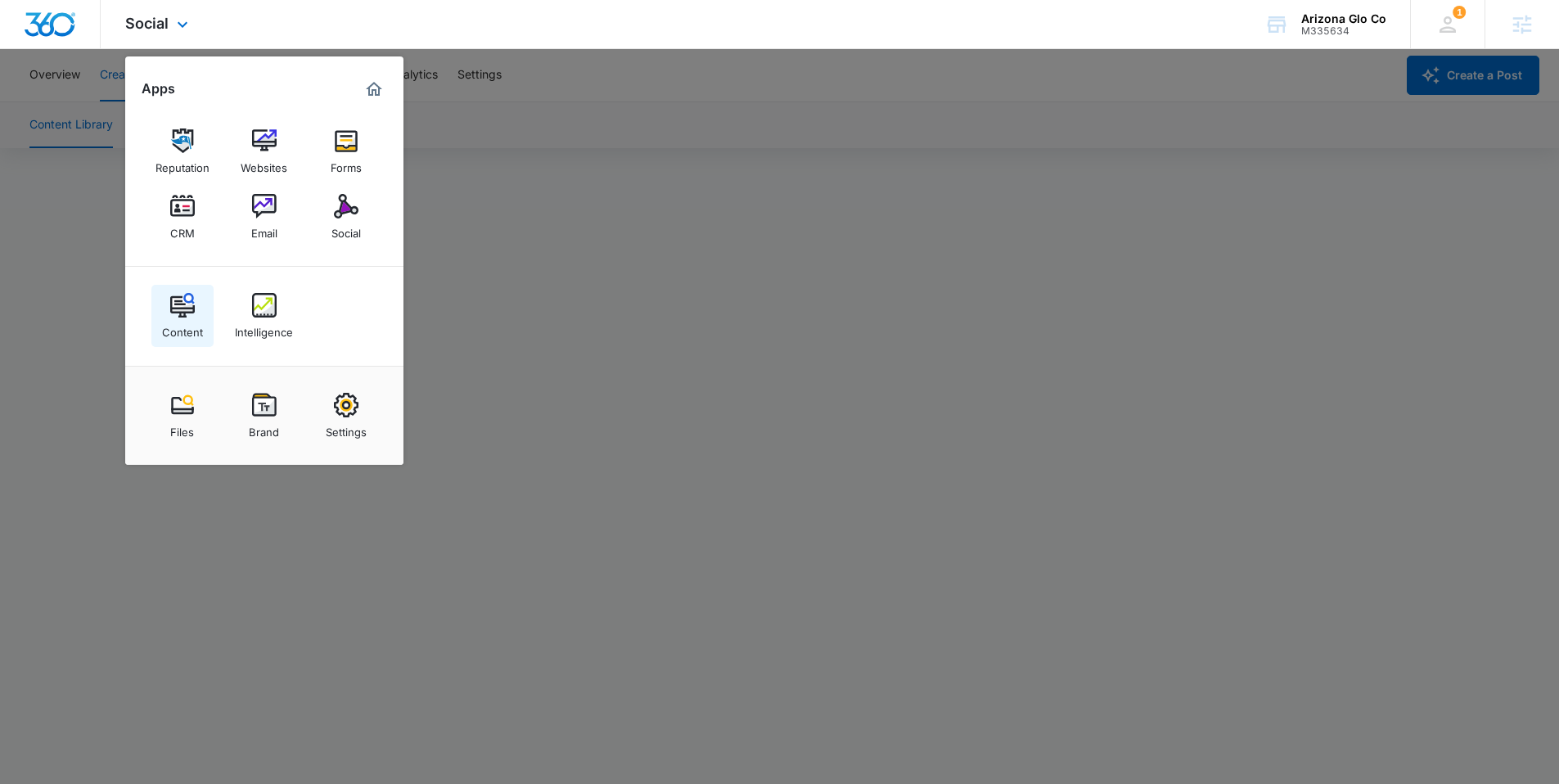 click at bounding box center [182, 305] 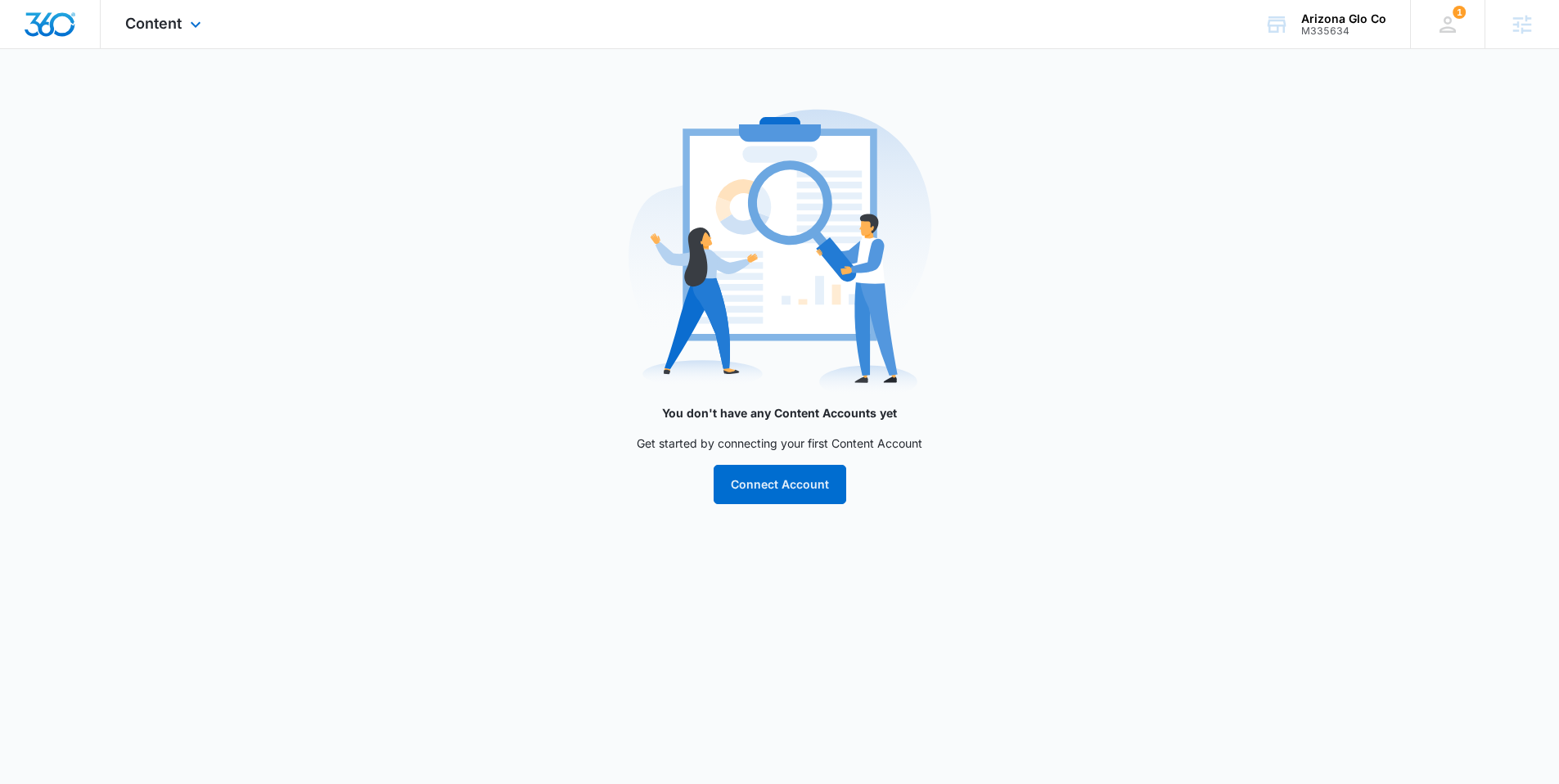 scroll, scrollTop: 0, scrollLeft: 0, axis: both 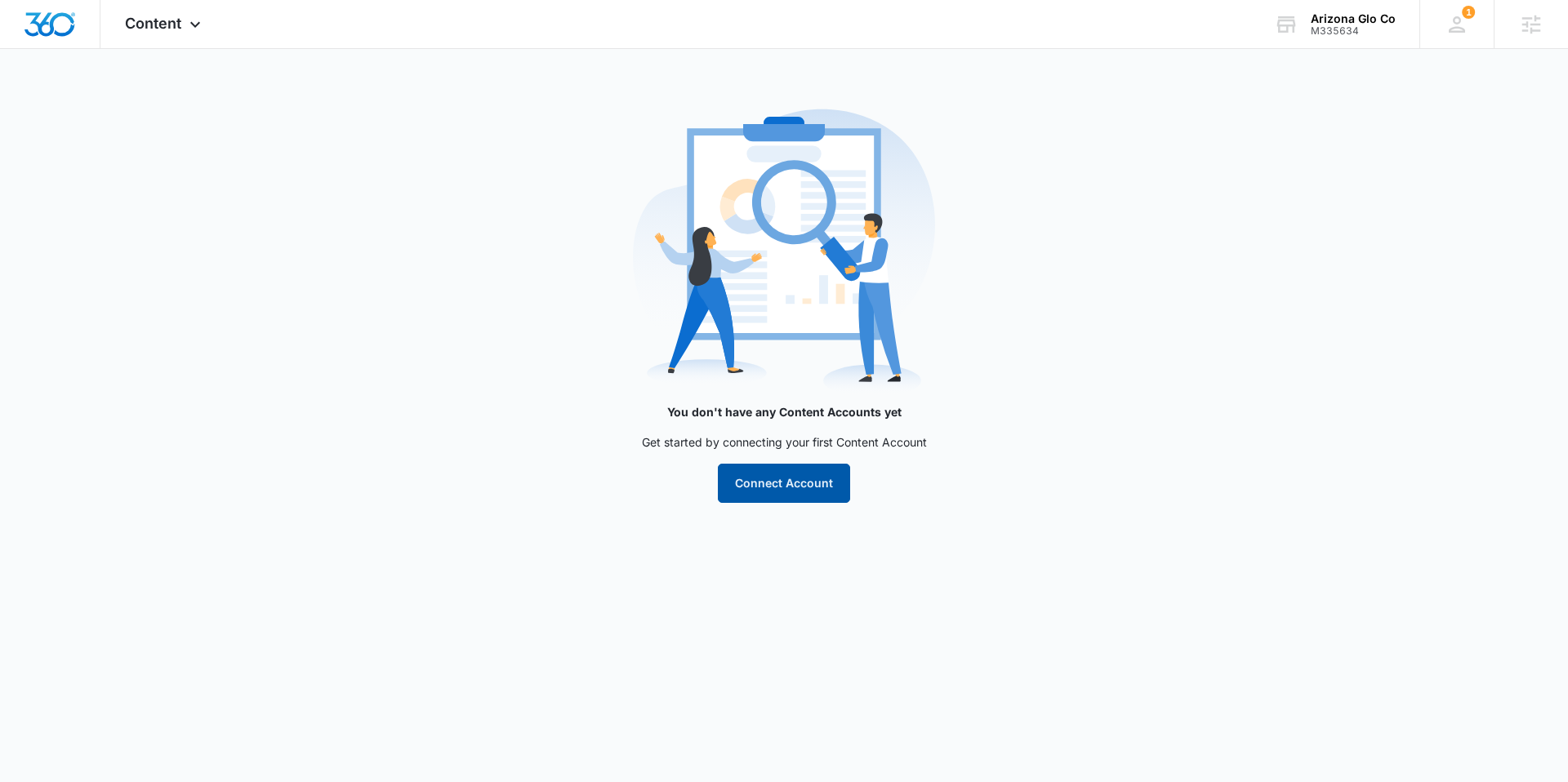 click on "Connect Account" at bounding box center (784, 483) 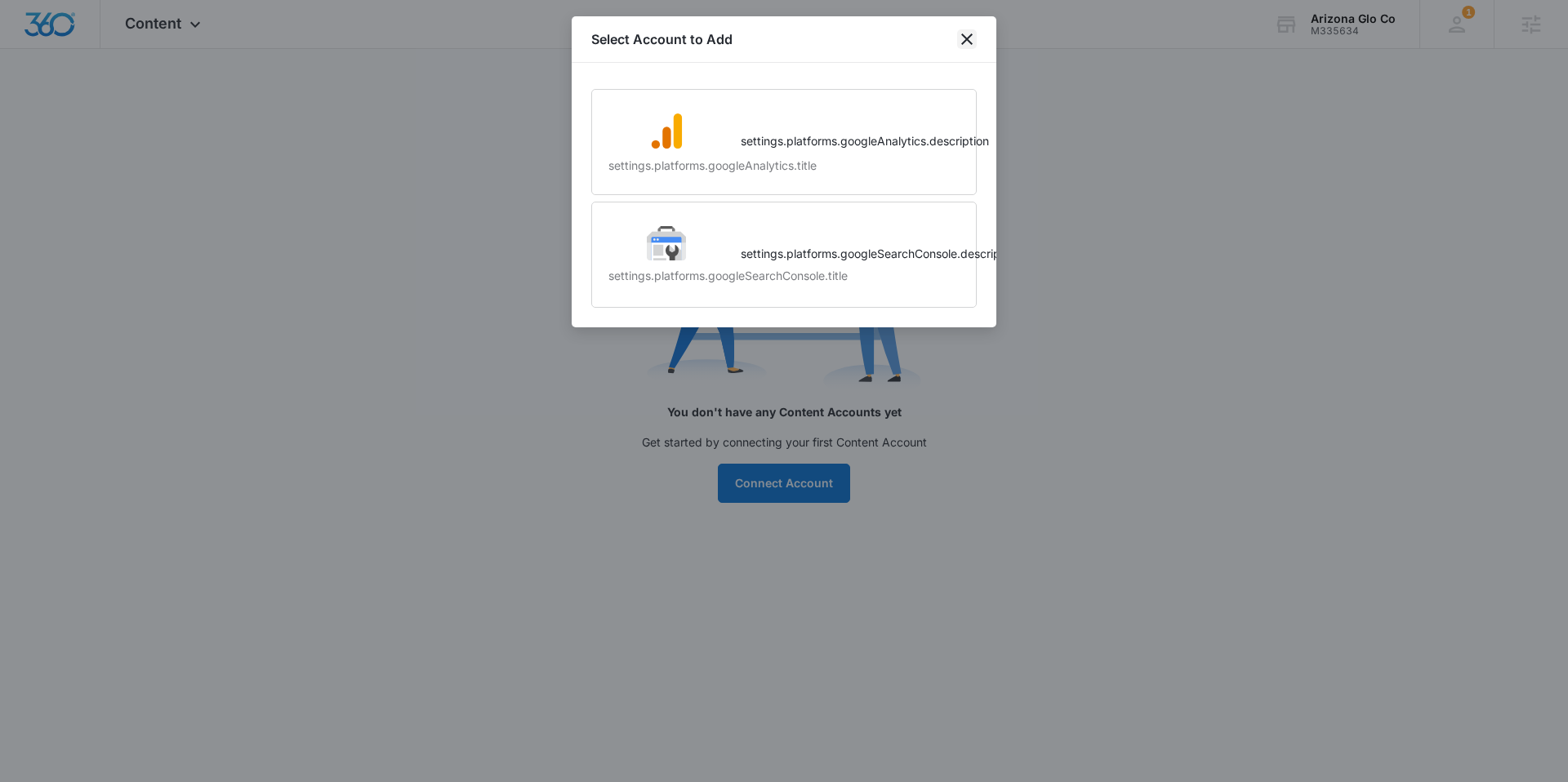 click 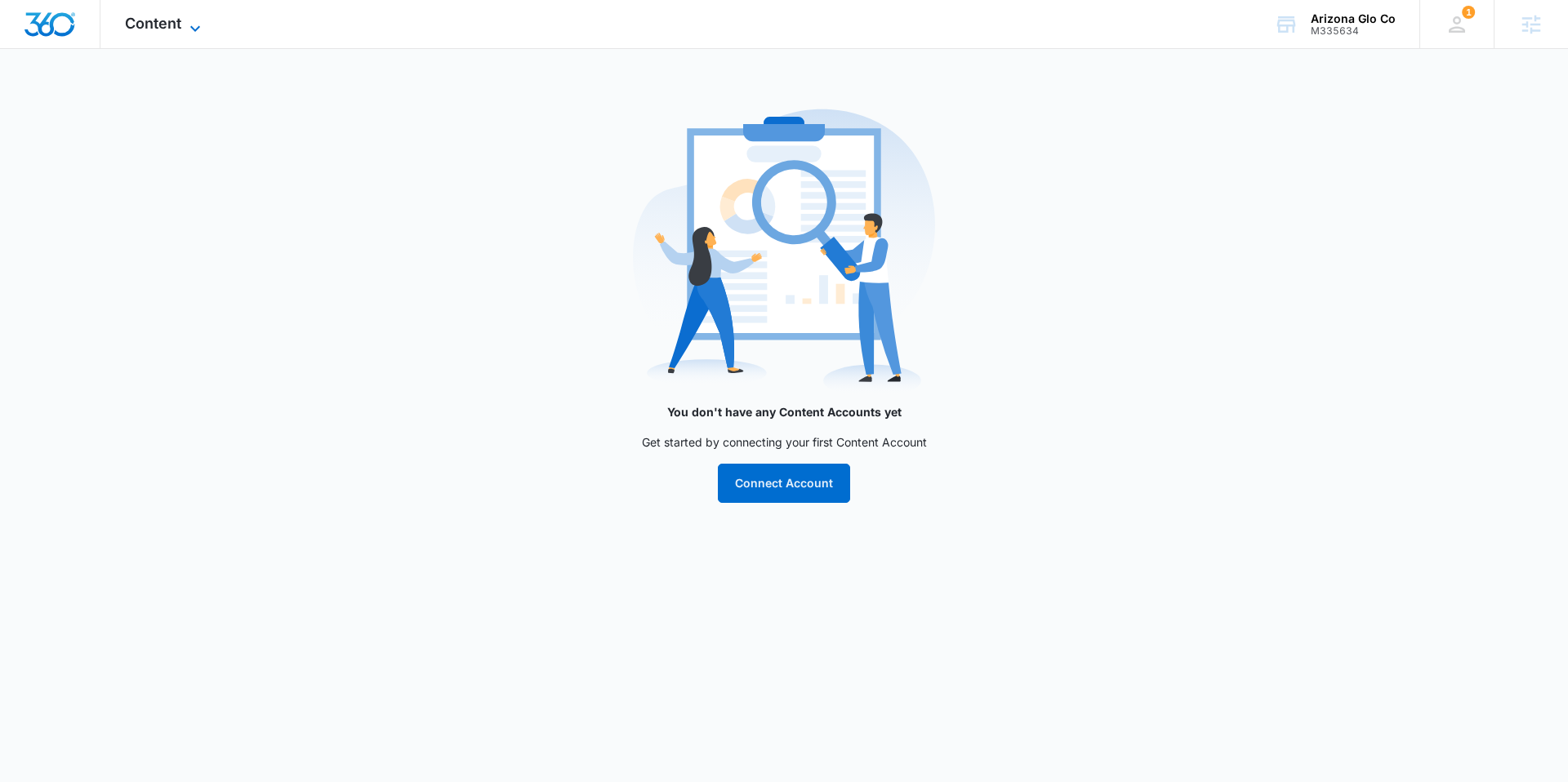 click on "Content" at bounding box center (153, 23) 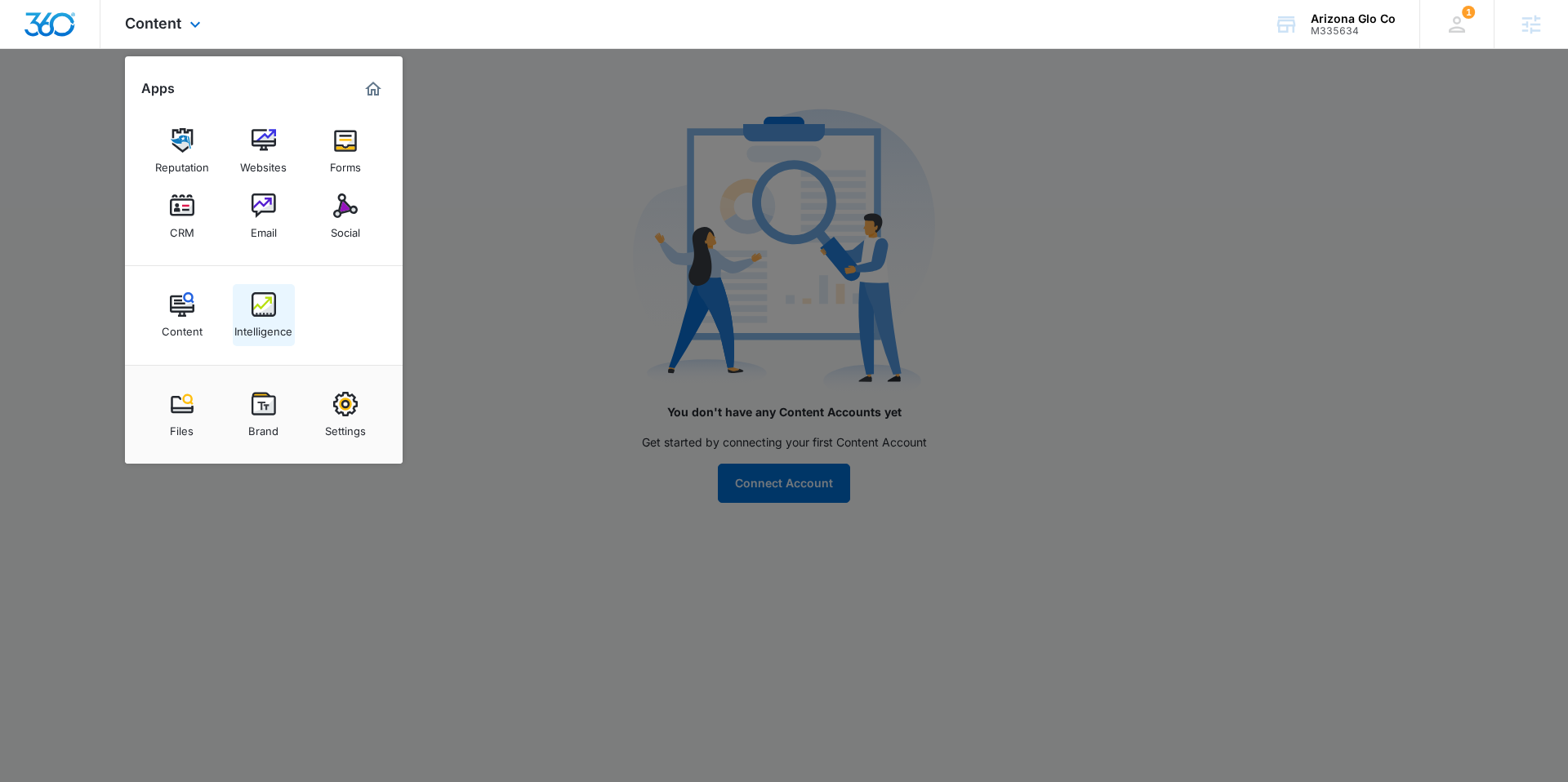 click at bounding box center [264, 304] 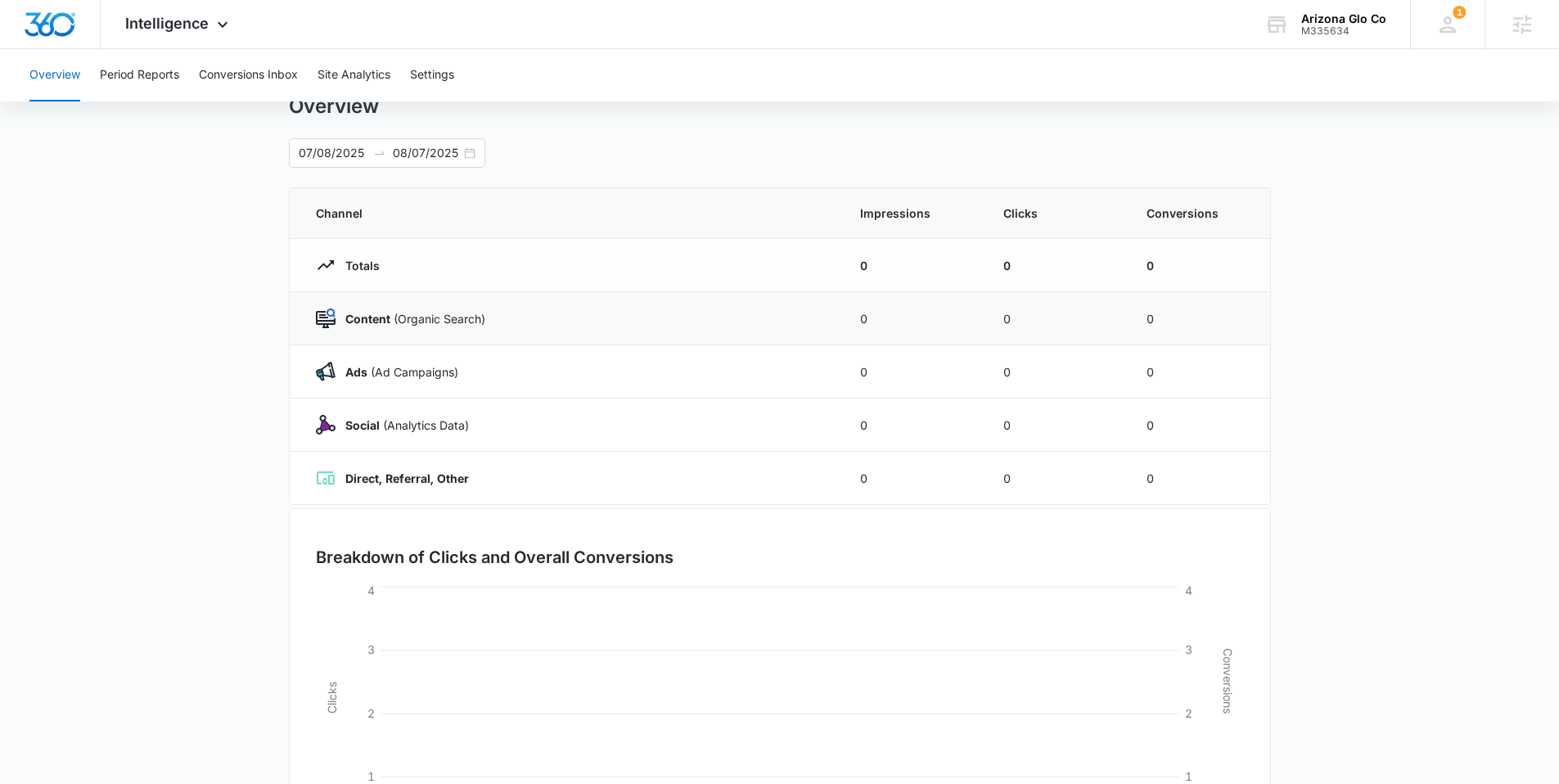 scroll, scrollTop: 0, scrollLeft: 0, axis: both 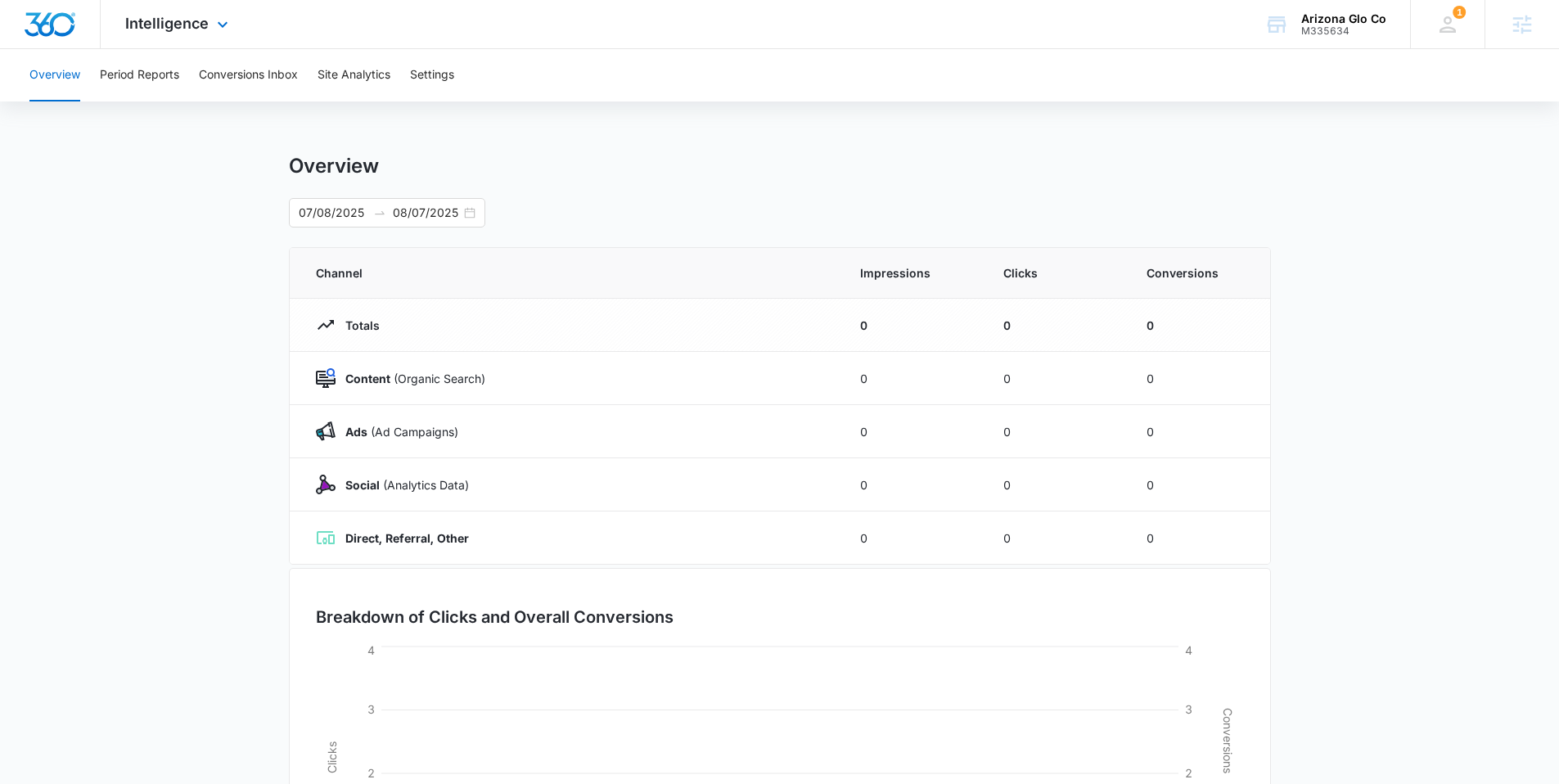 click at bounding box center (50, 25) 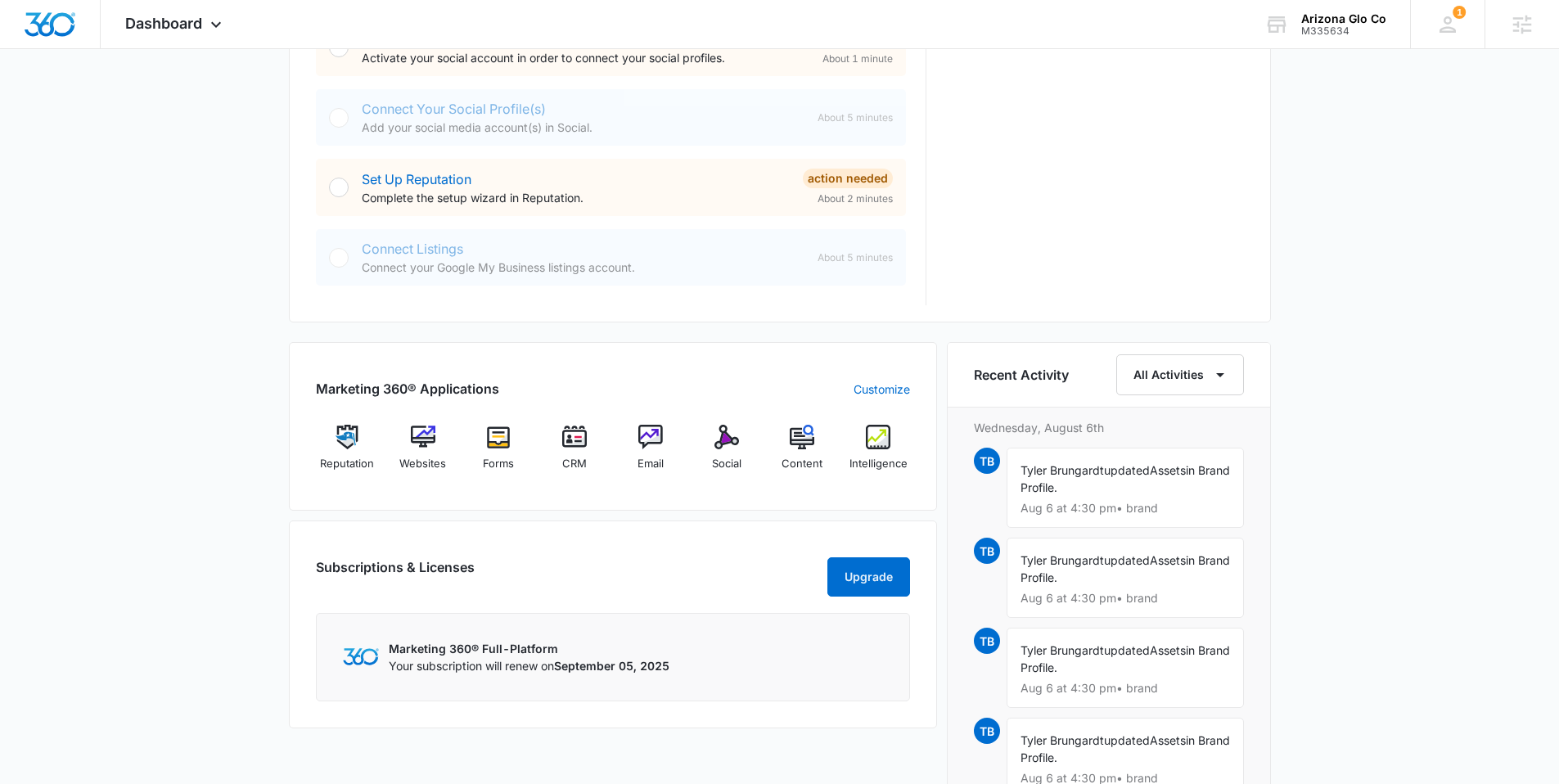scroll, scrollTop: 728, scrollLeft: 0, axis: vertical 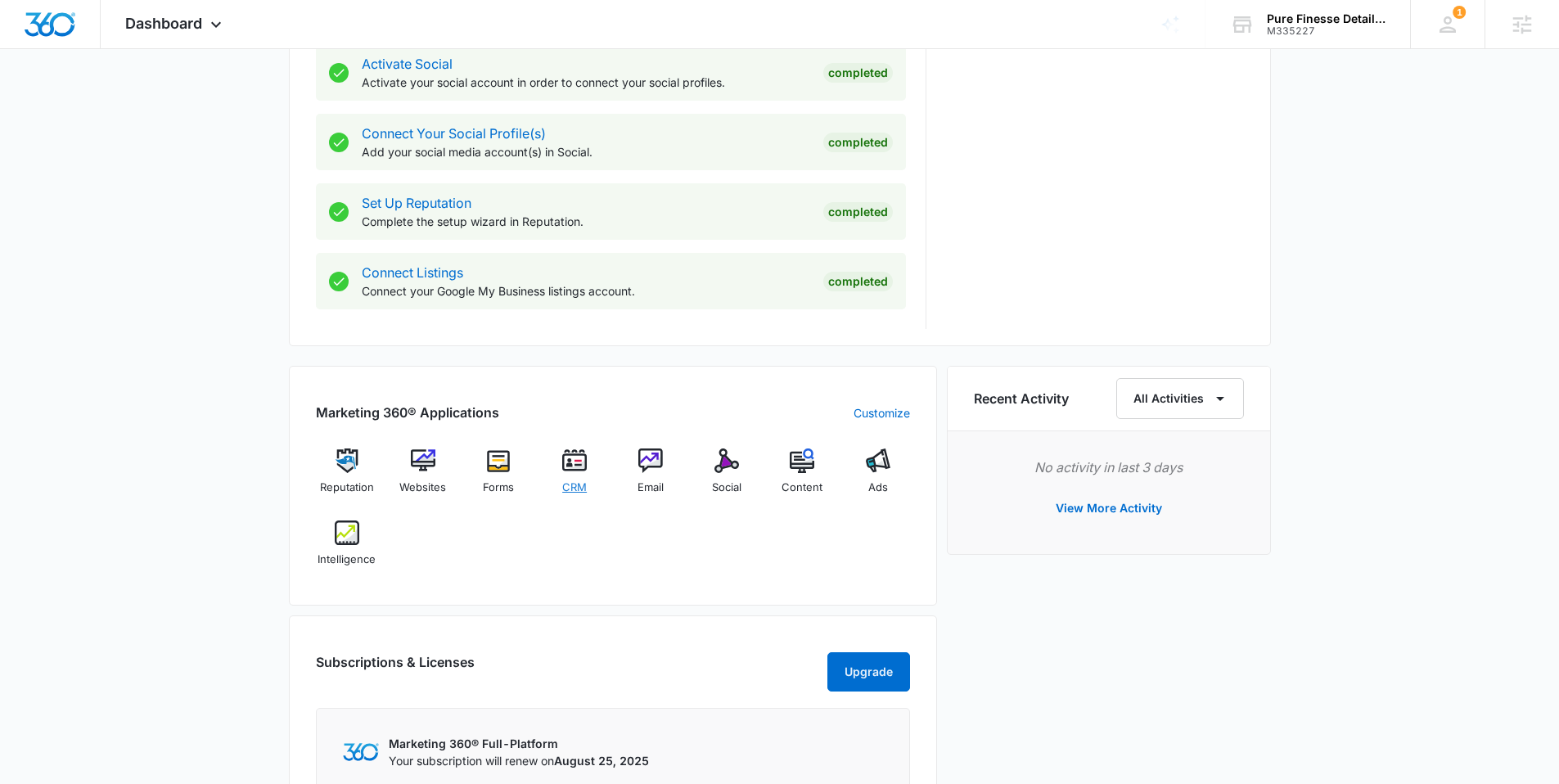 click on "CRM" at bounding box center [574, 477] 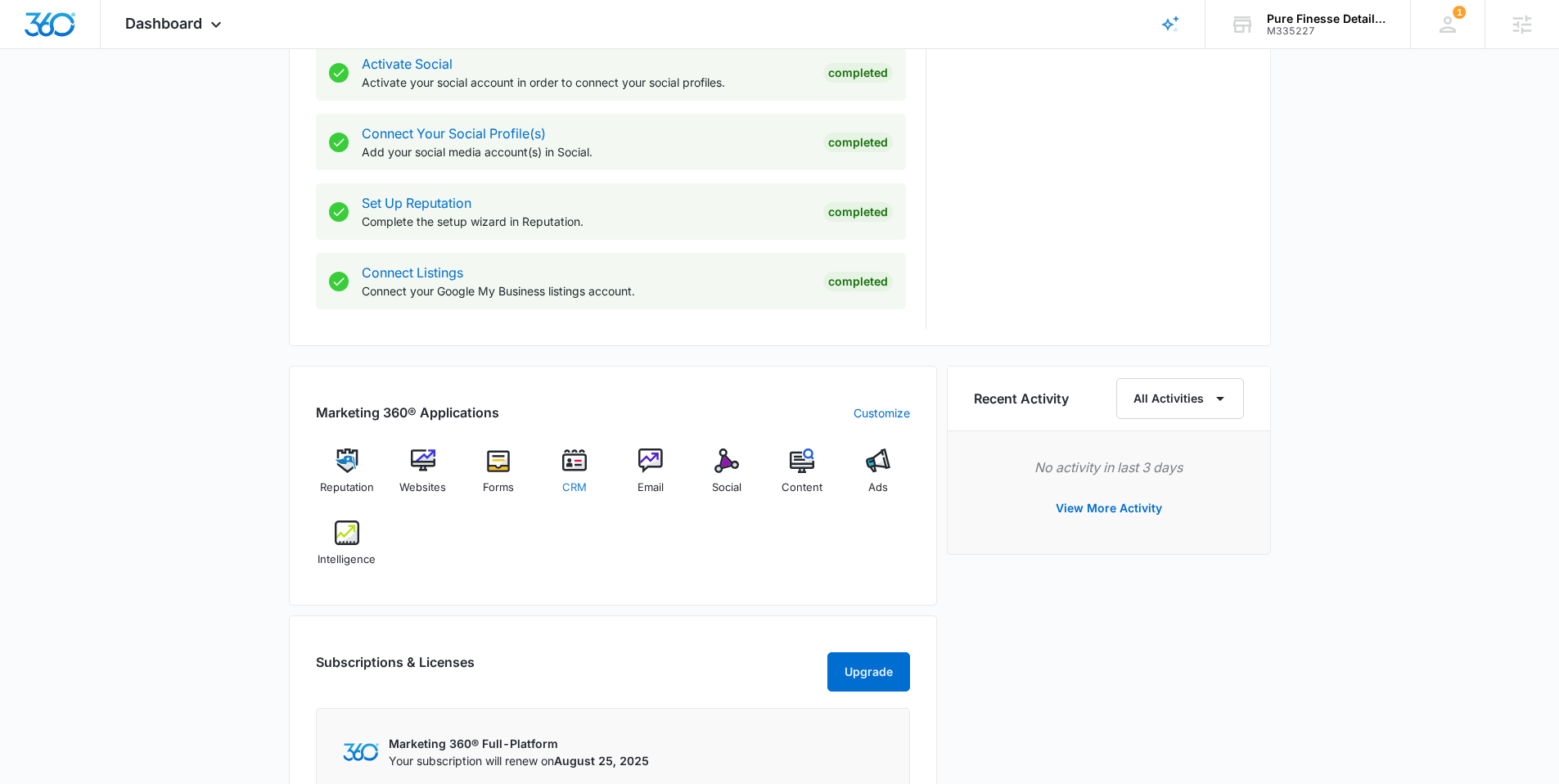 scroll, scrollTop: 0, scrollLeft: 0, axis: both 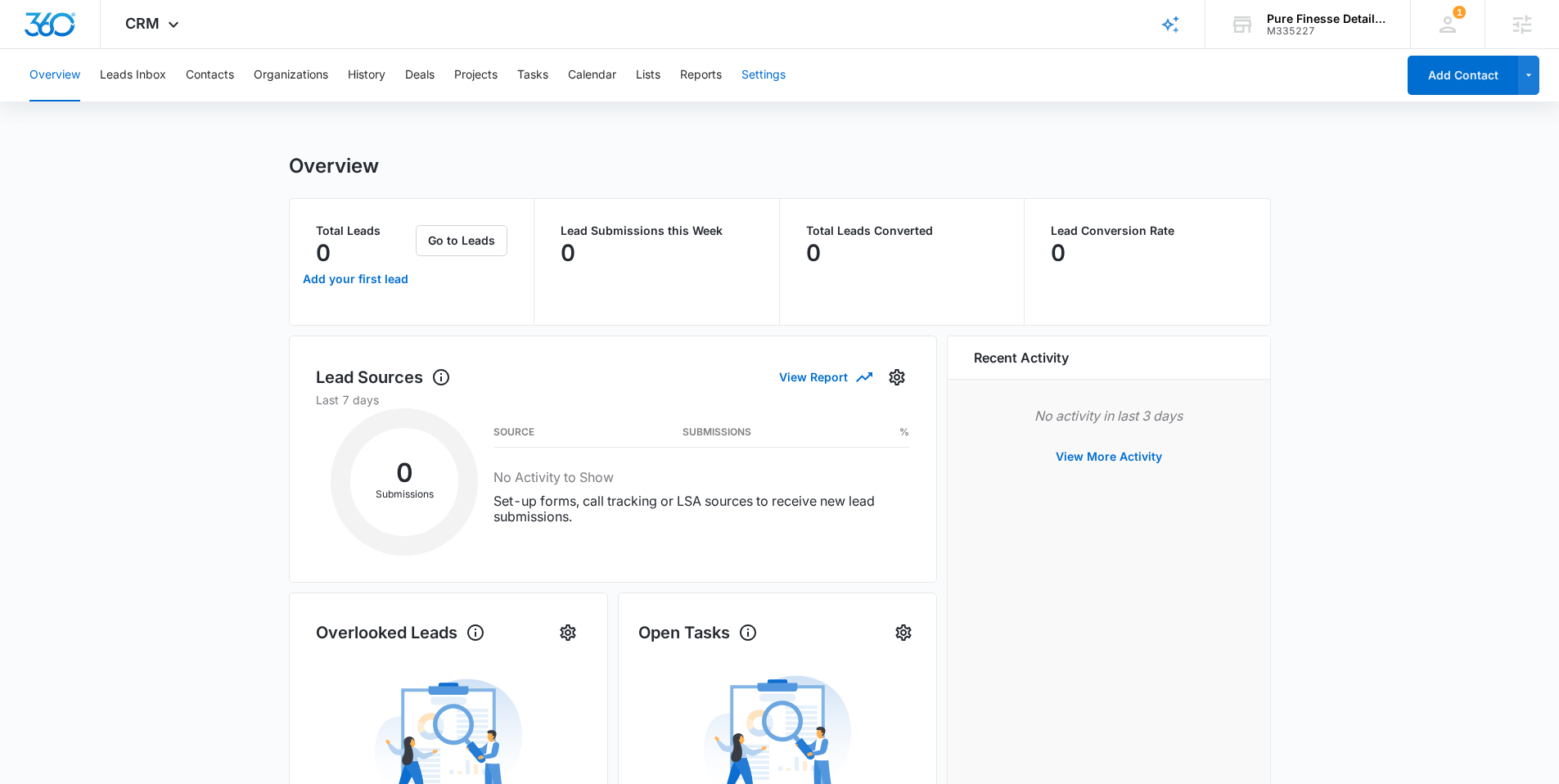 click on "Settings" at bounding box center (764, 75) 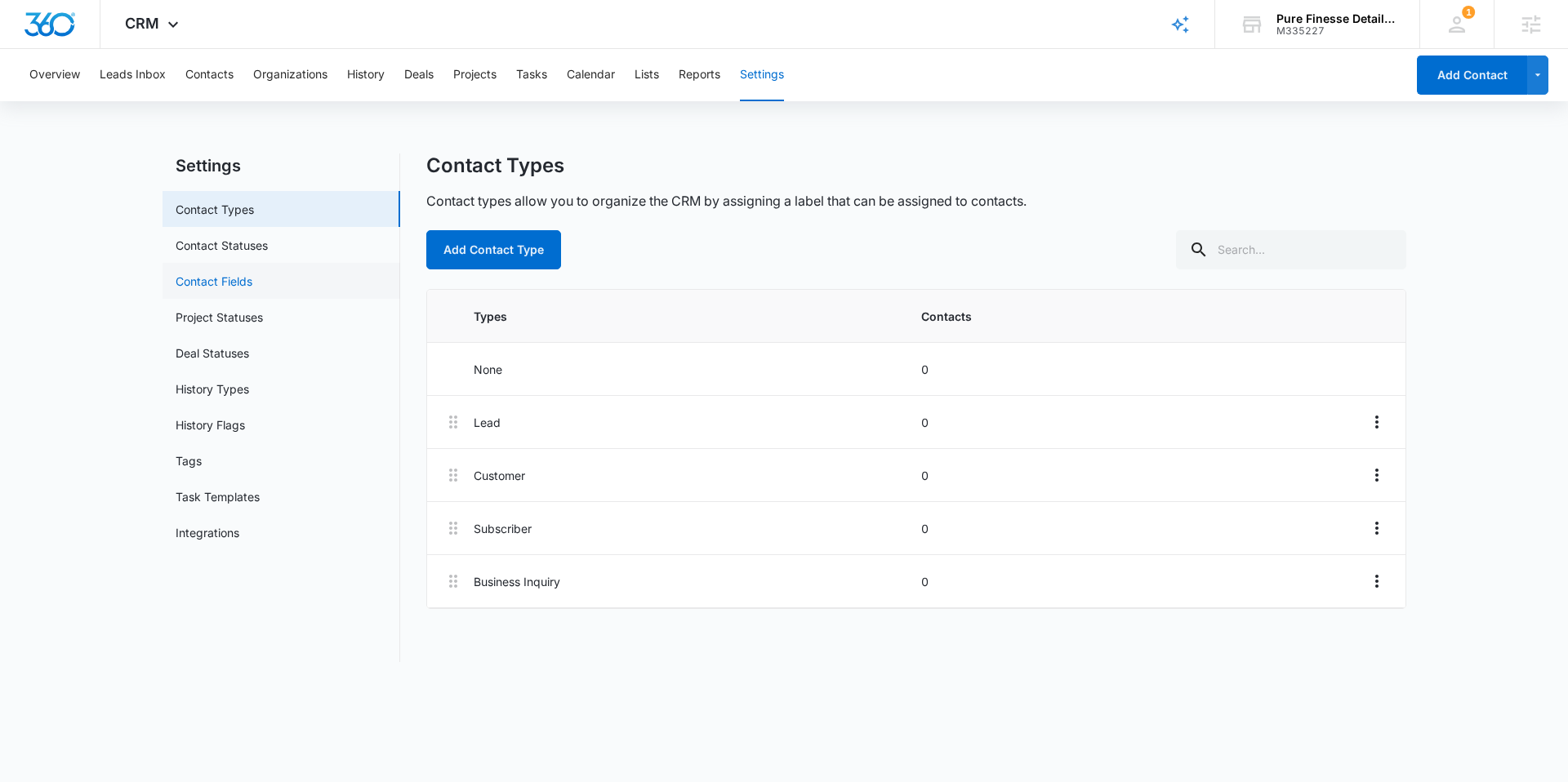 click on "Contact Fields" at bounding box center (214, 281) 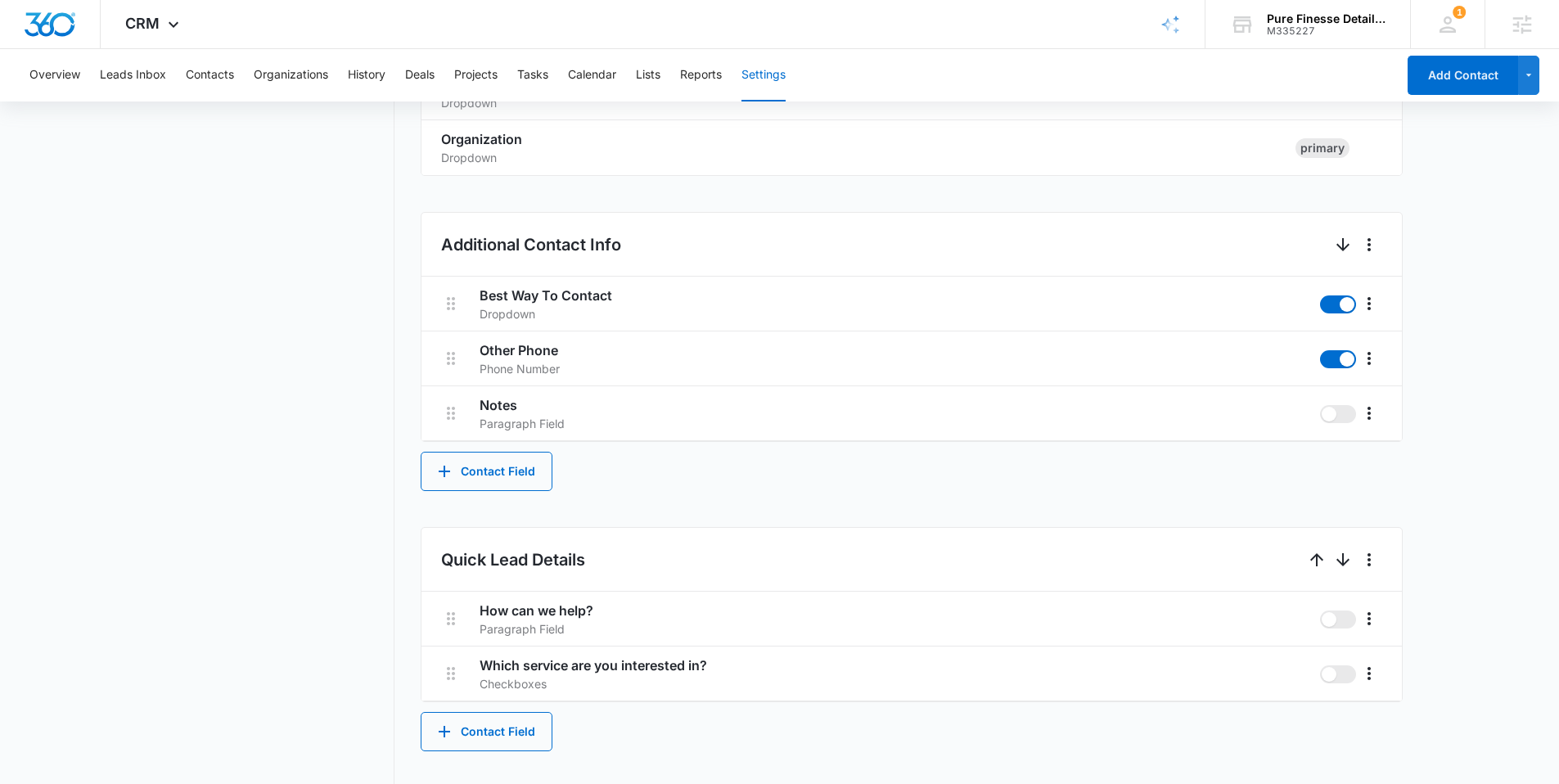 scroll, scrollTop: 669, scrollLeft: 0, axis: vertical 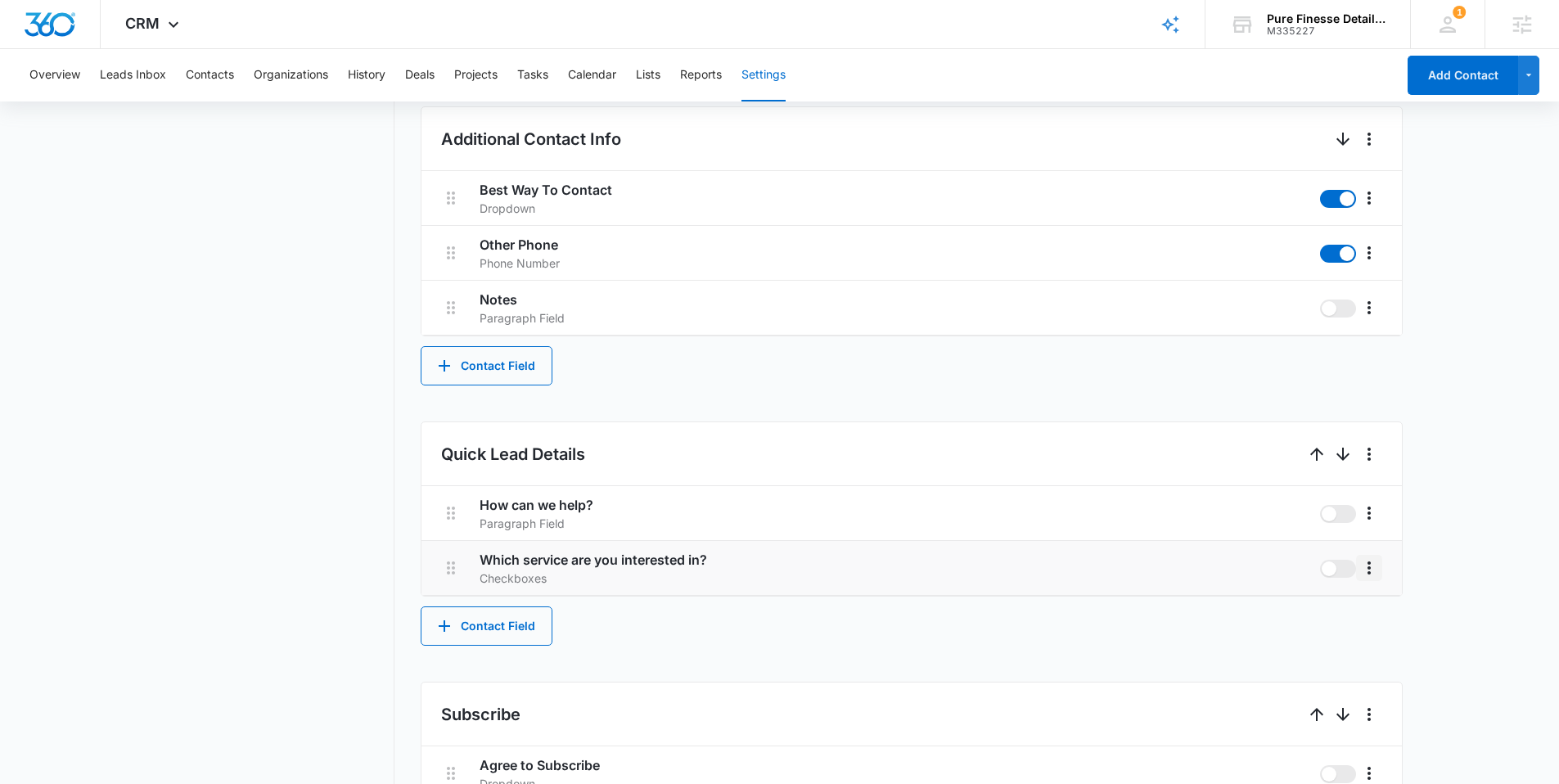 click 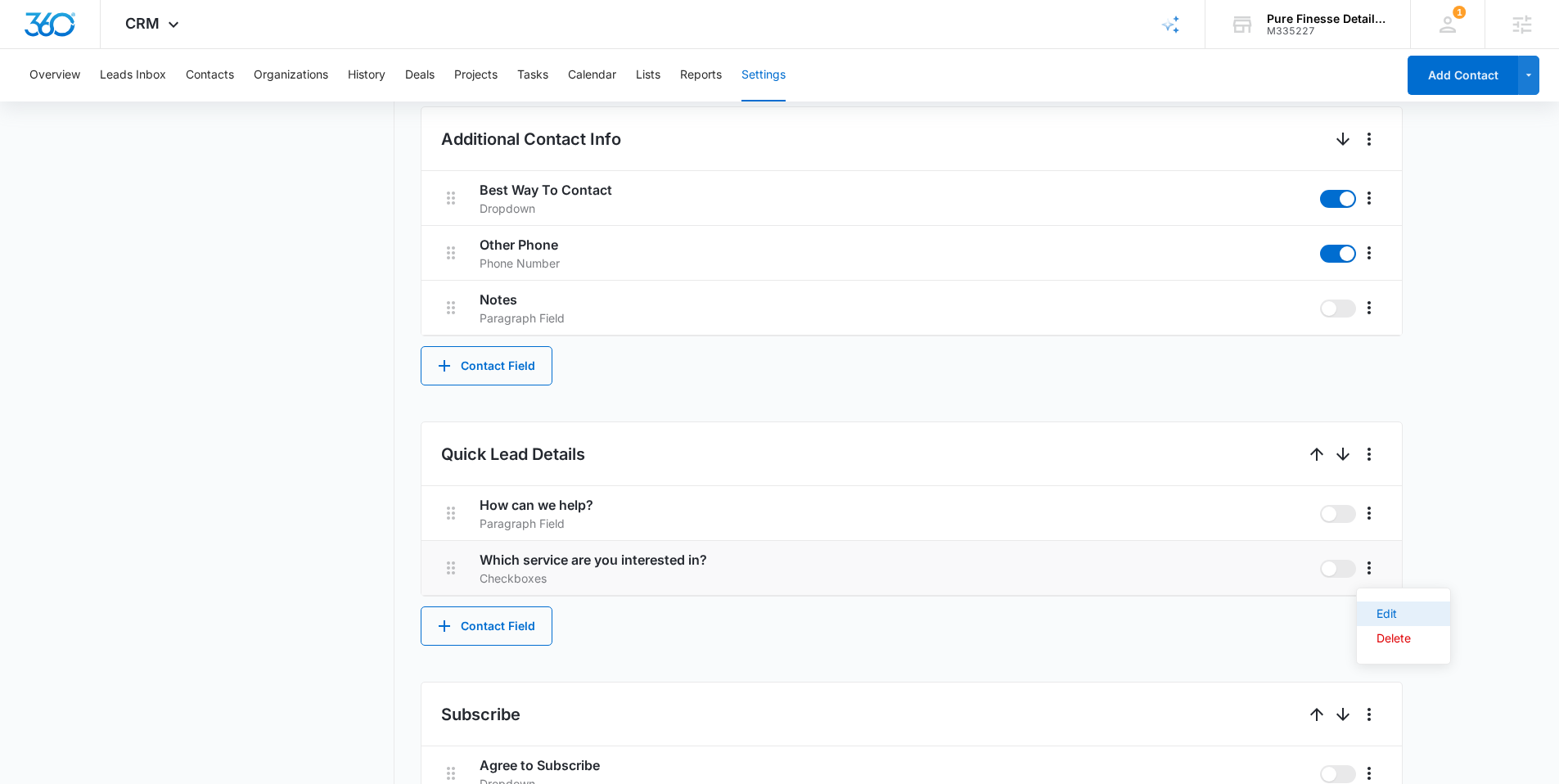 click on "Edit" at bounding box center [1404, 614] 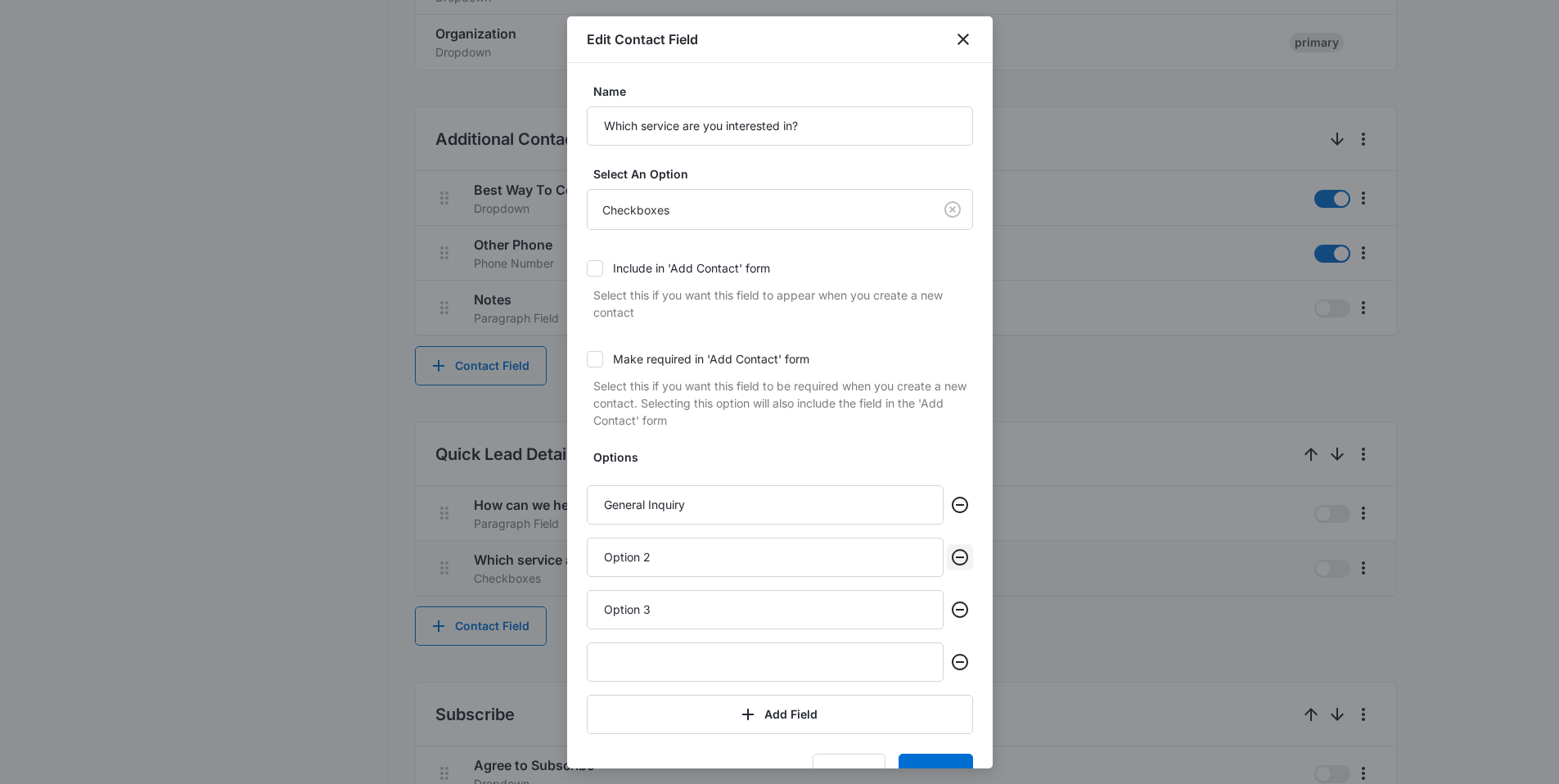 click 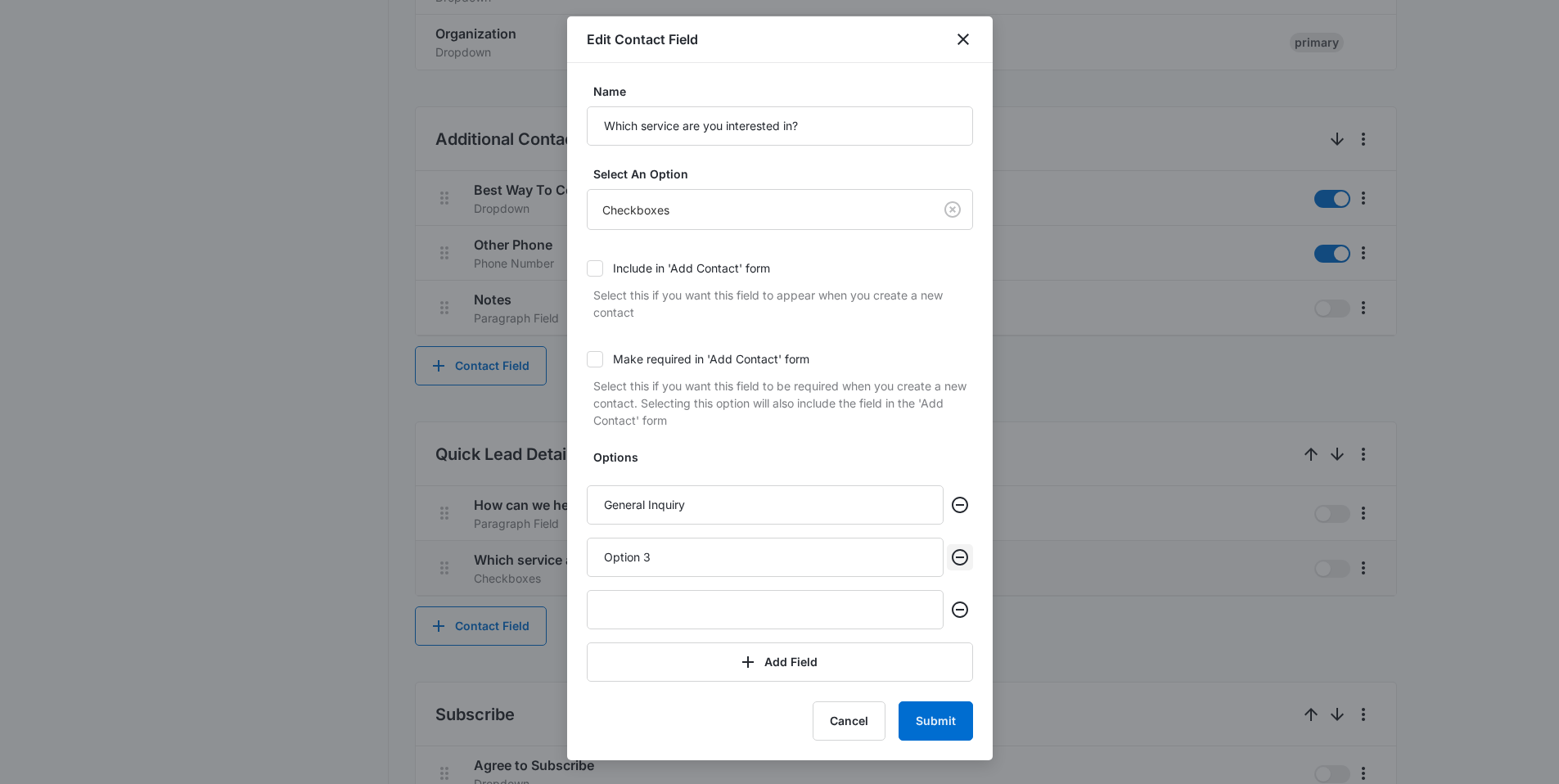 click 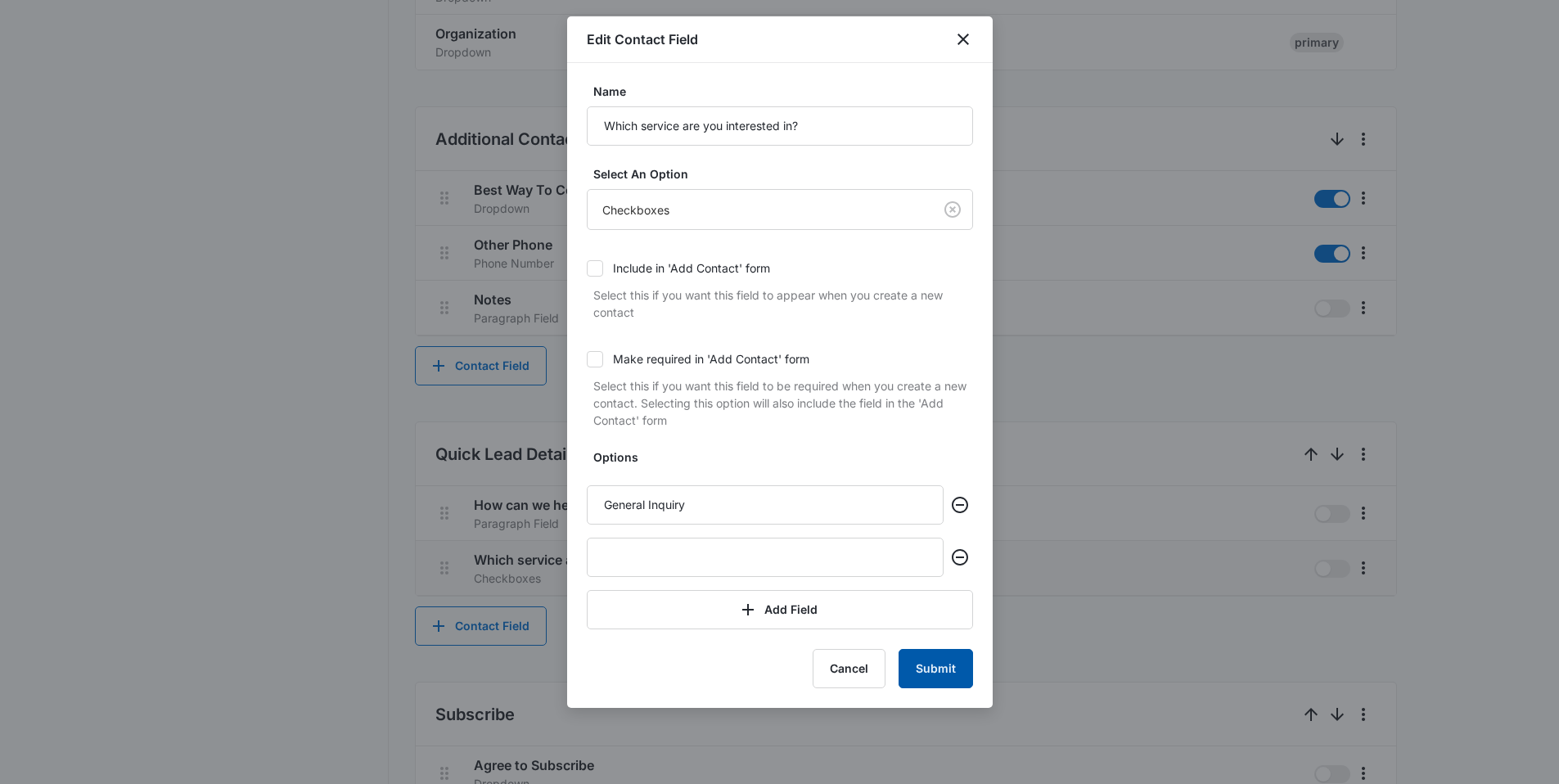 click on "Submit" at bounding box center [935, 669] 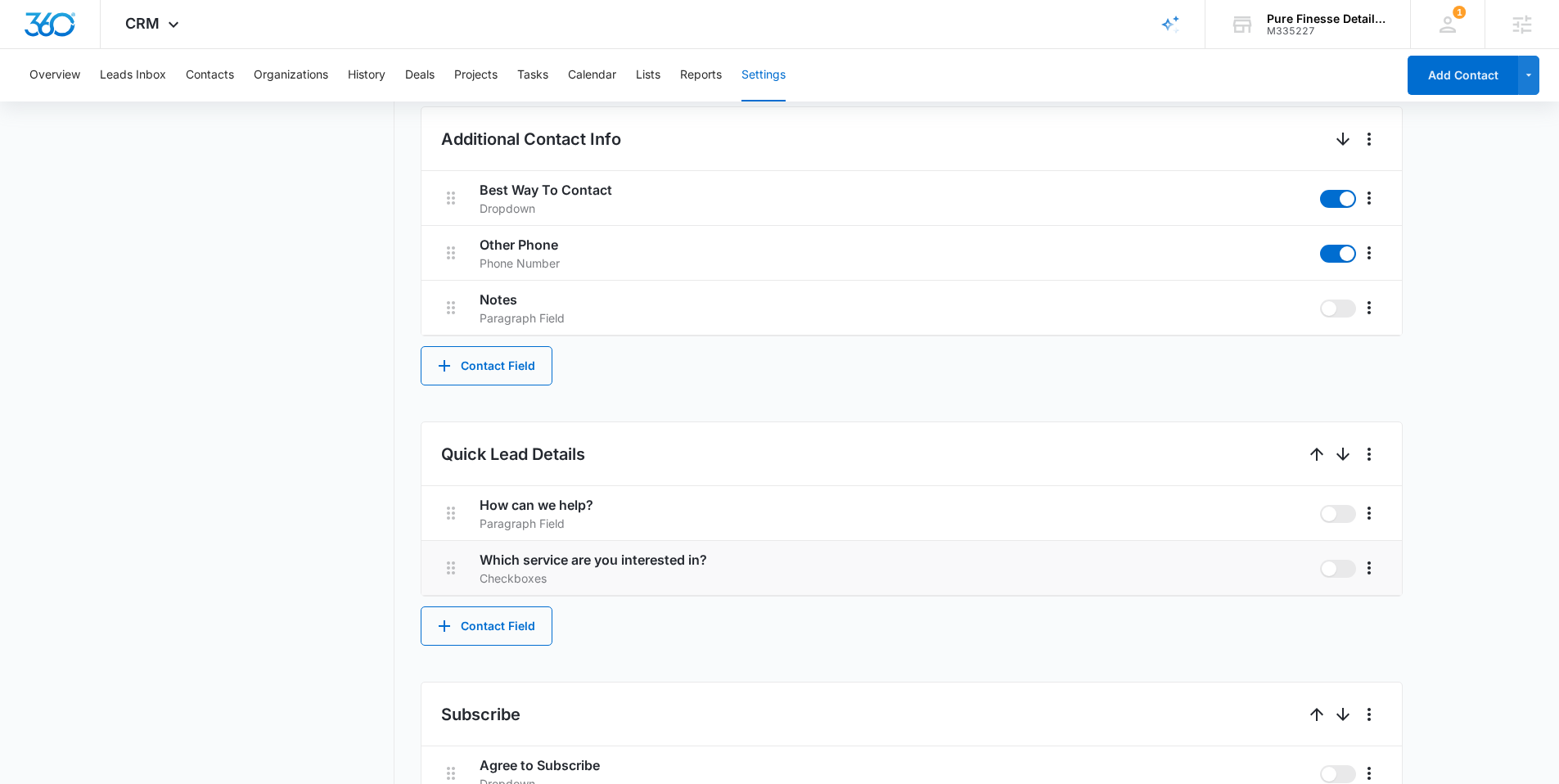 click on "Which service are you interested in? Checkboxes" at bounding box center (912, 568) 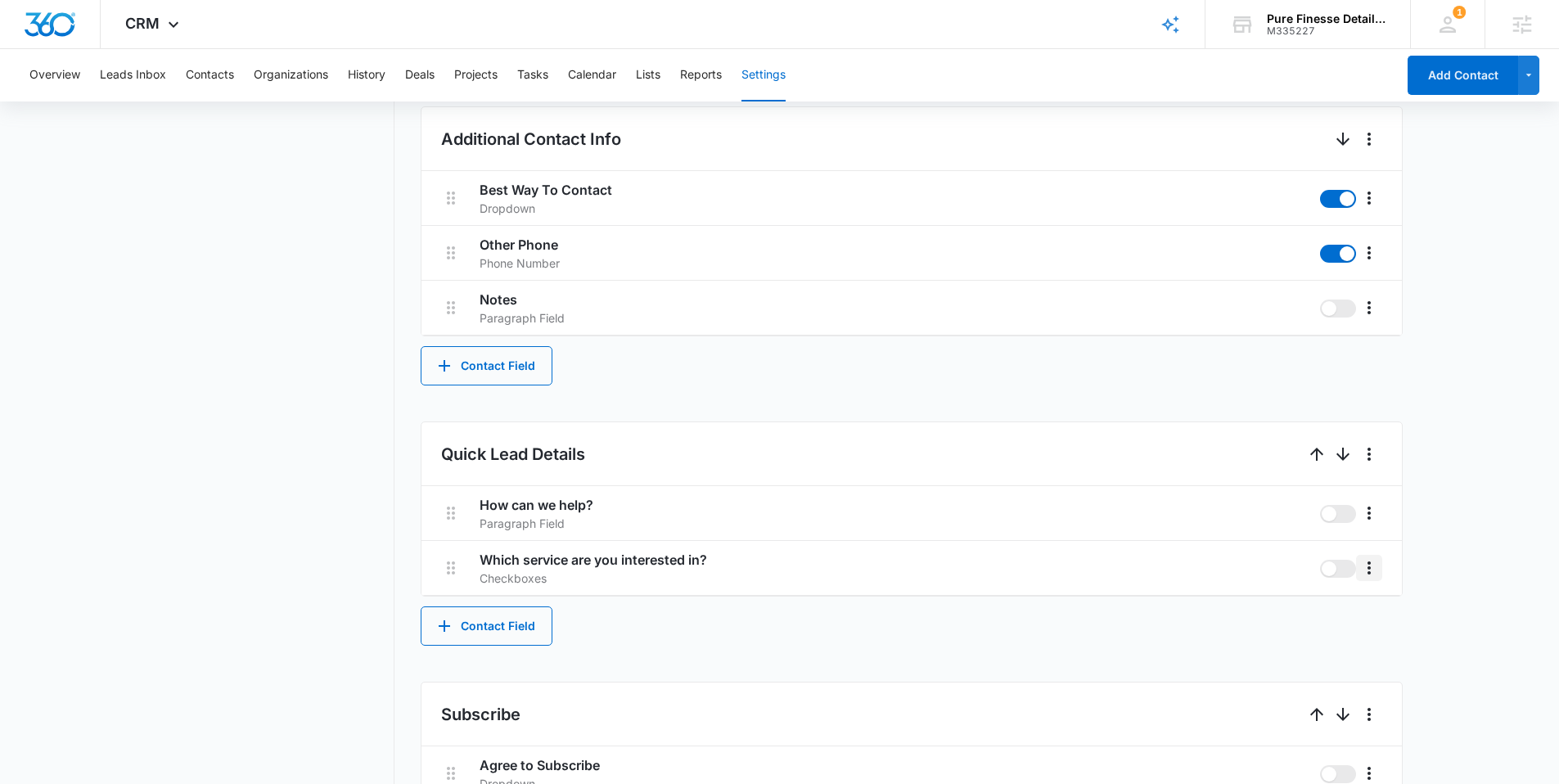 click 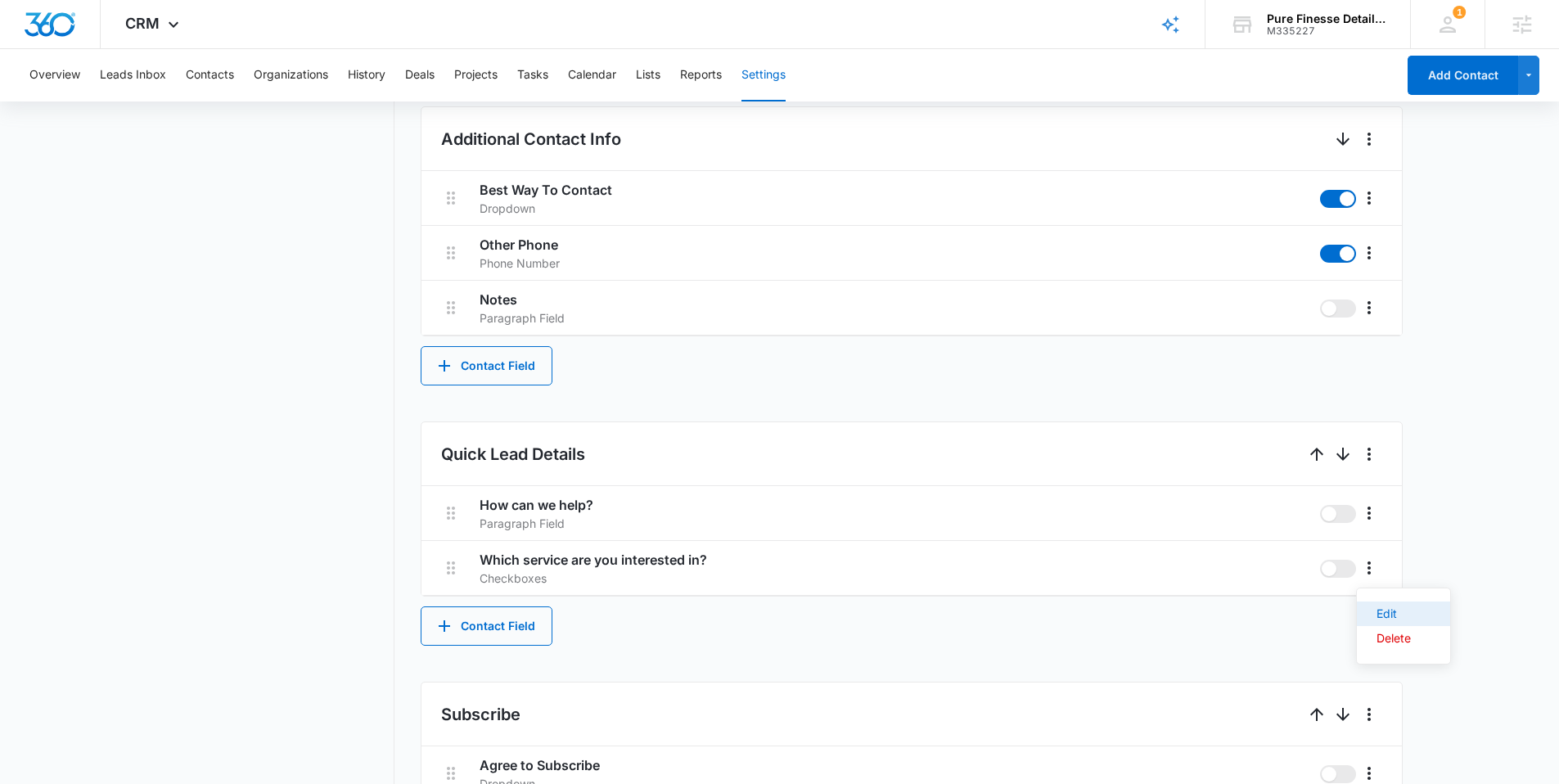click on "Edit" at bounding box center [1404, 614] 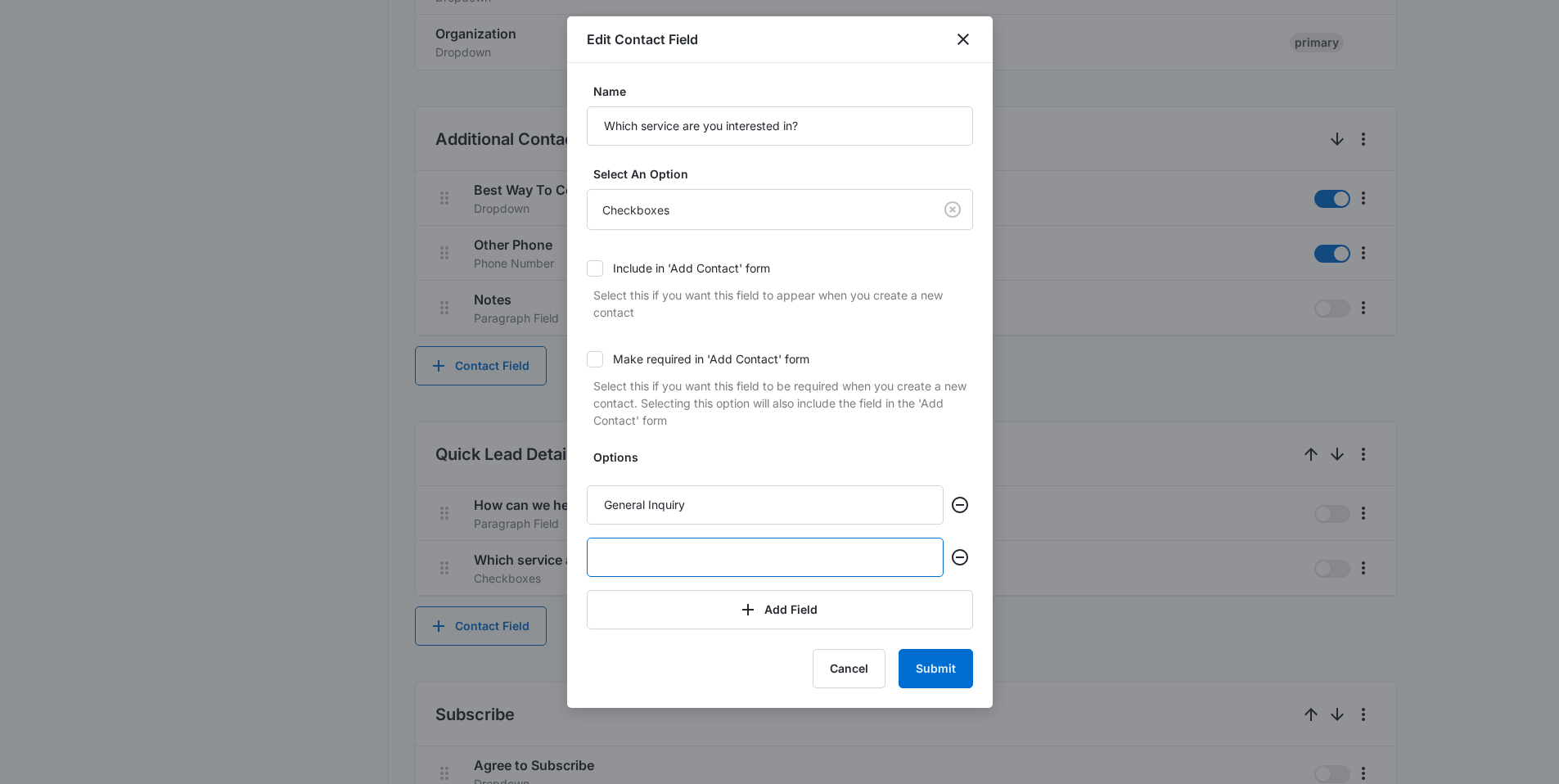 click at bounding box center [765, 557] 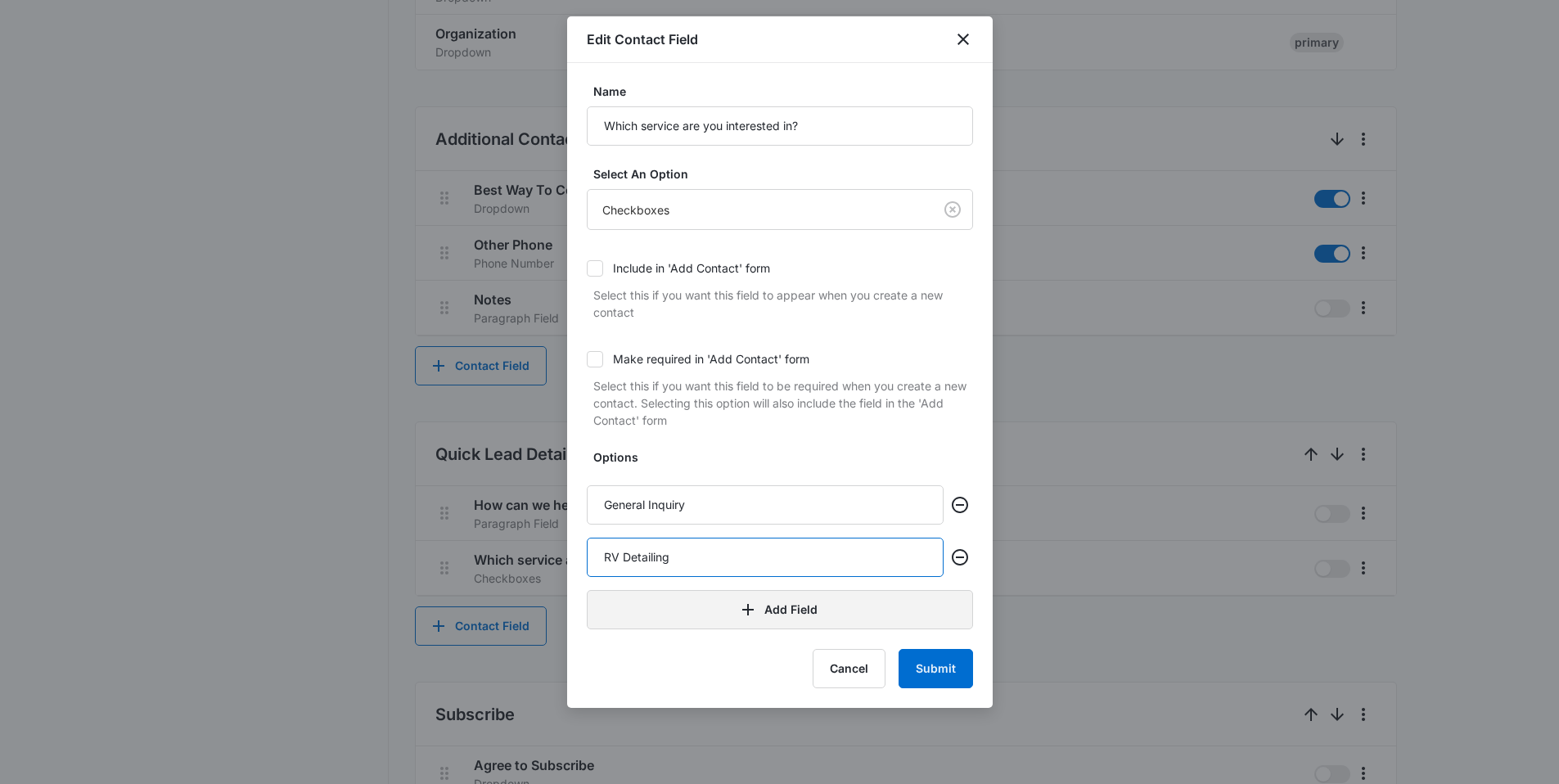 type on "RV Detailing" 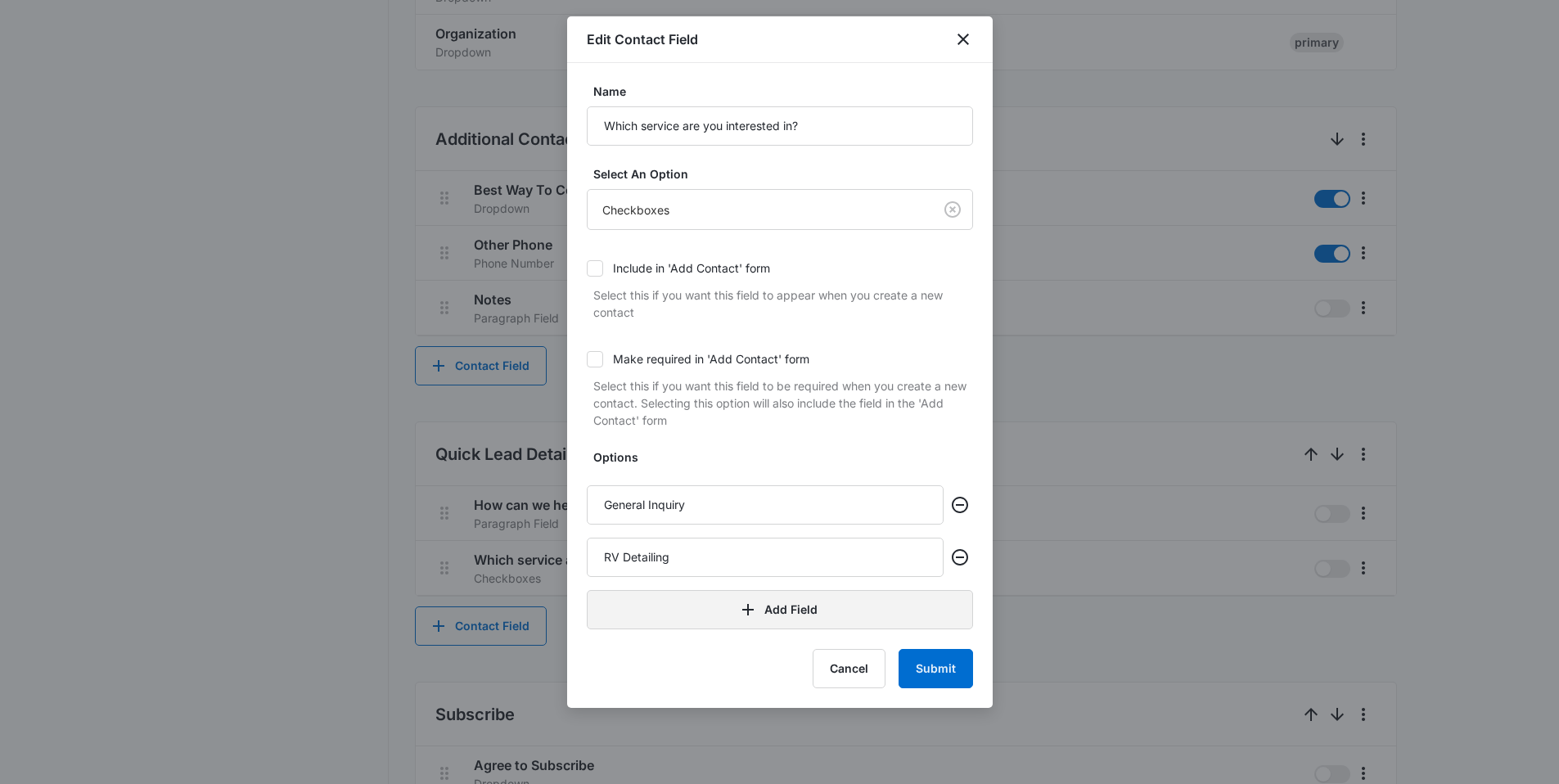 click on "Add Field" at bounding box center [780, 610] 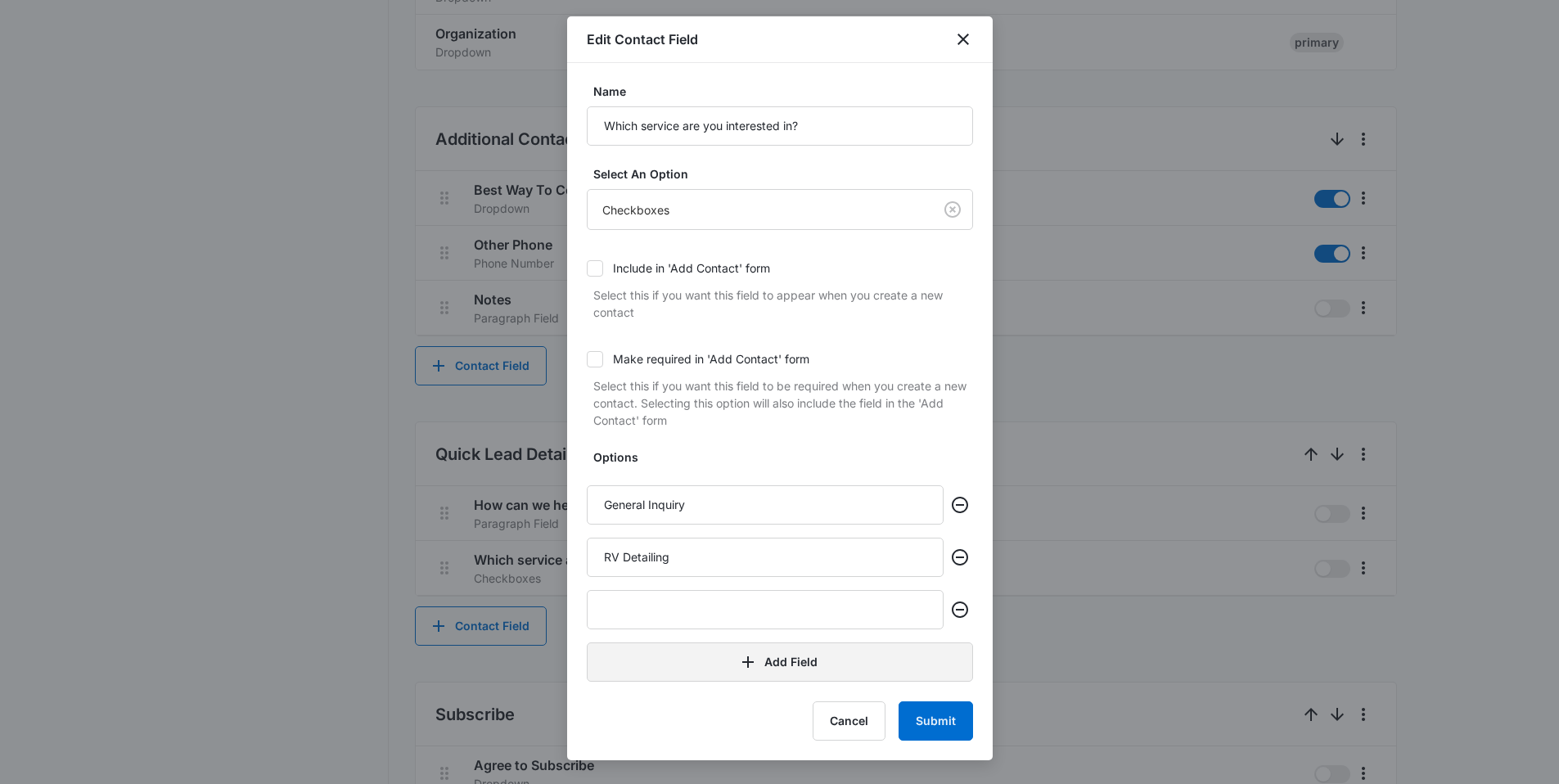click at bounding box center [765, 610] 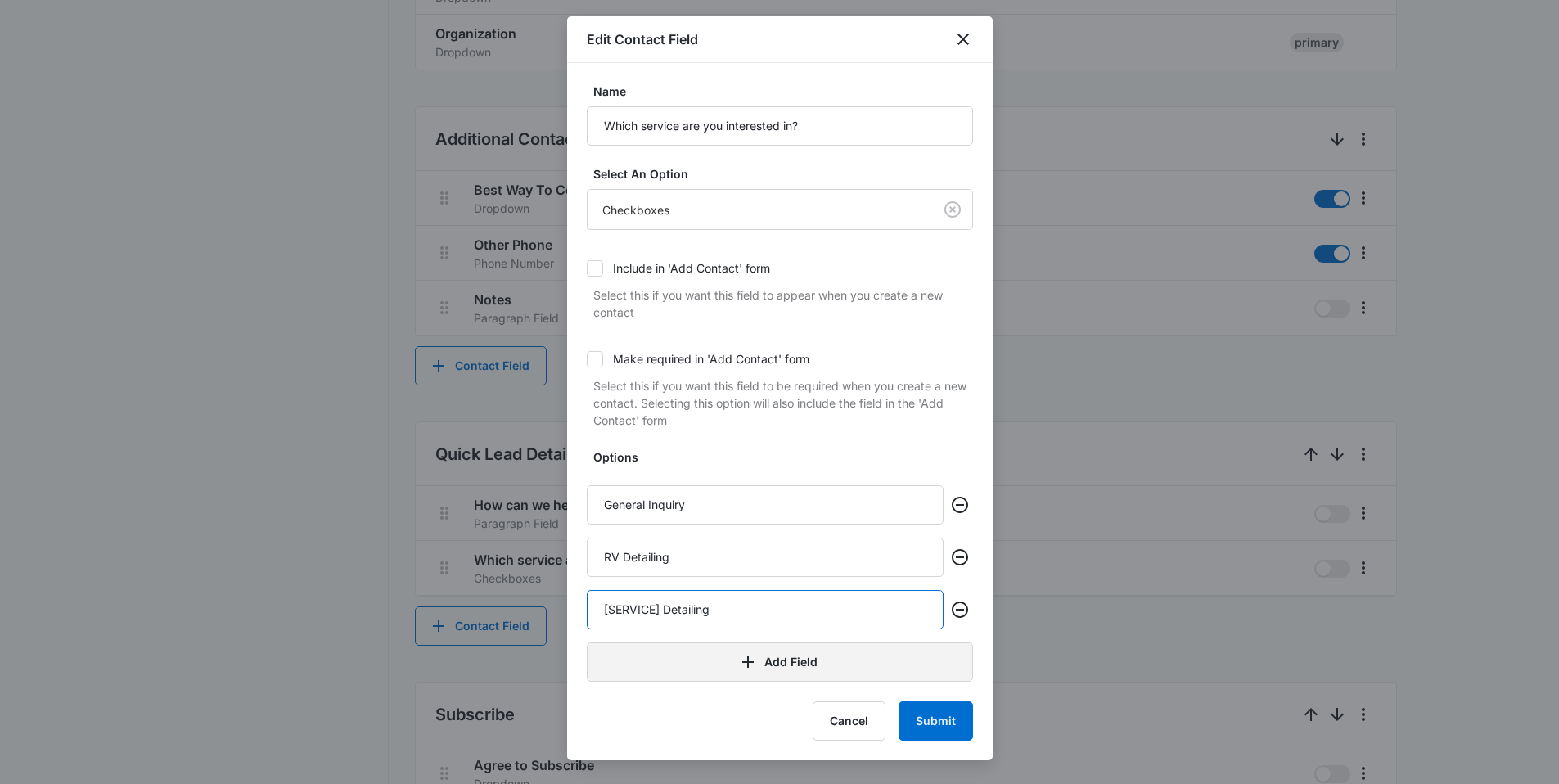 type on "[SERVICE] Detailing" 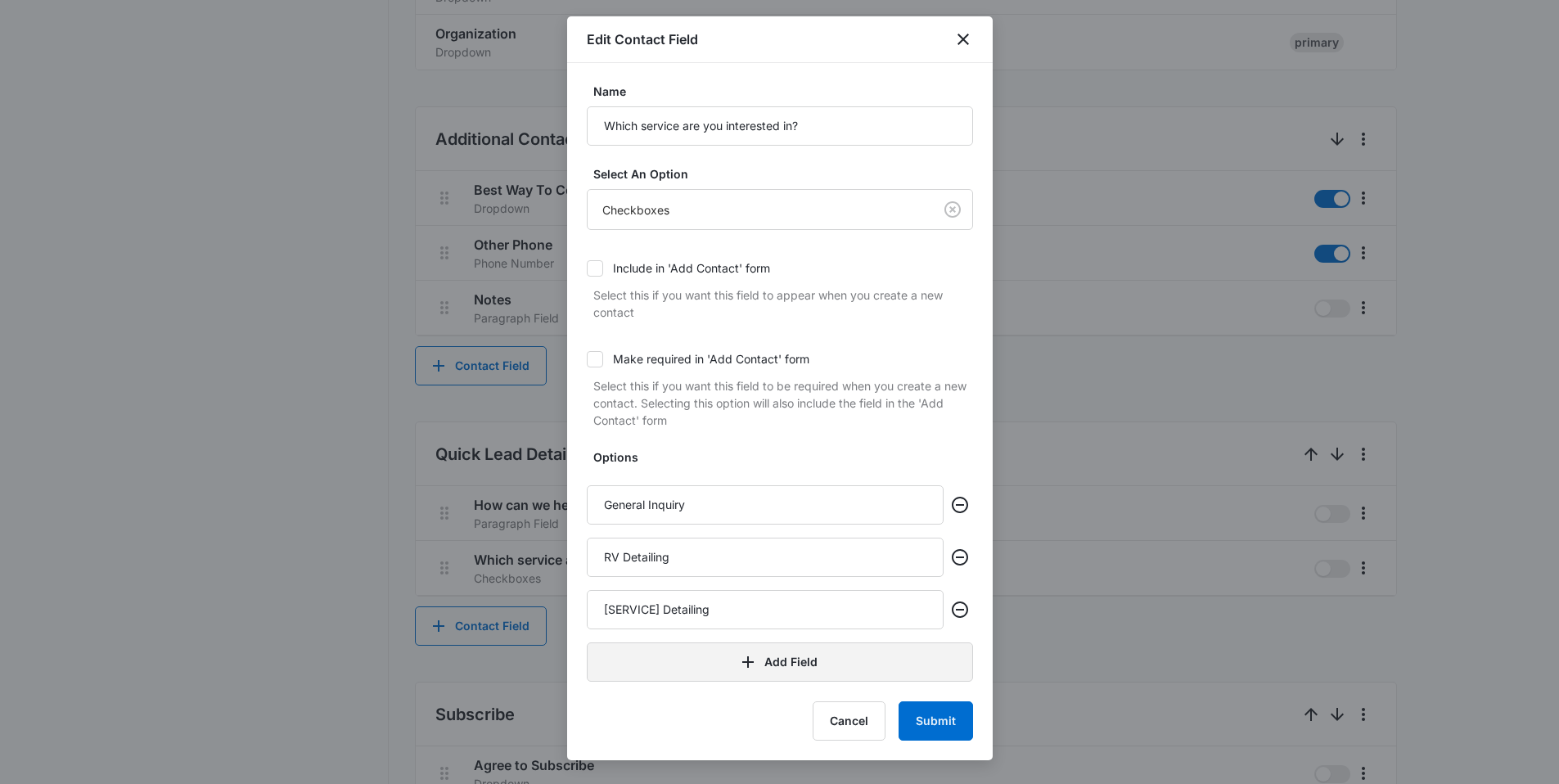 click on "Add Field" at bounding box center [780, 662] 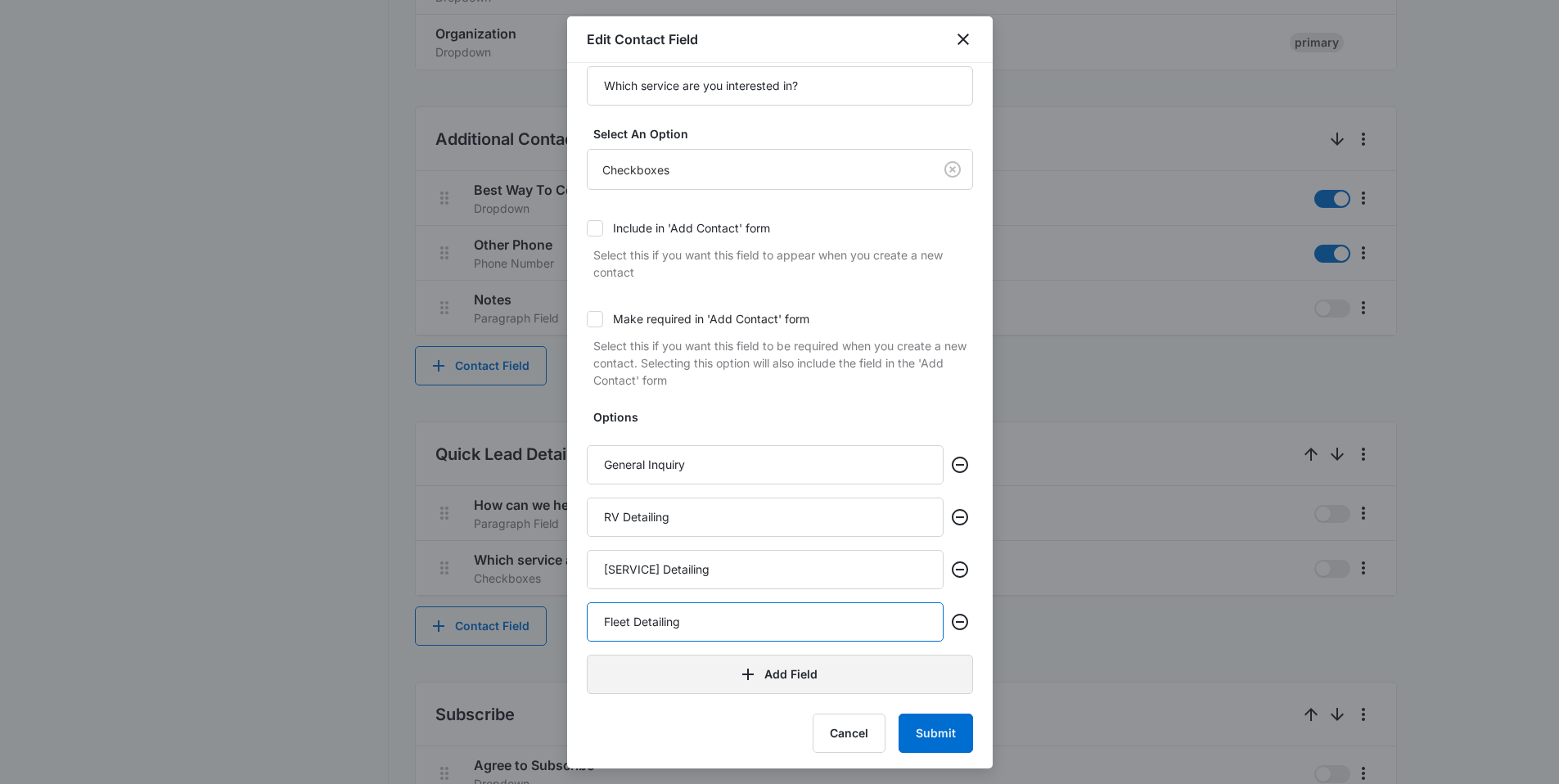 scroll, scrollTop: 44, scrollLeft: 0, axis: vertical 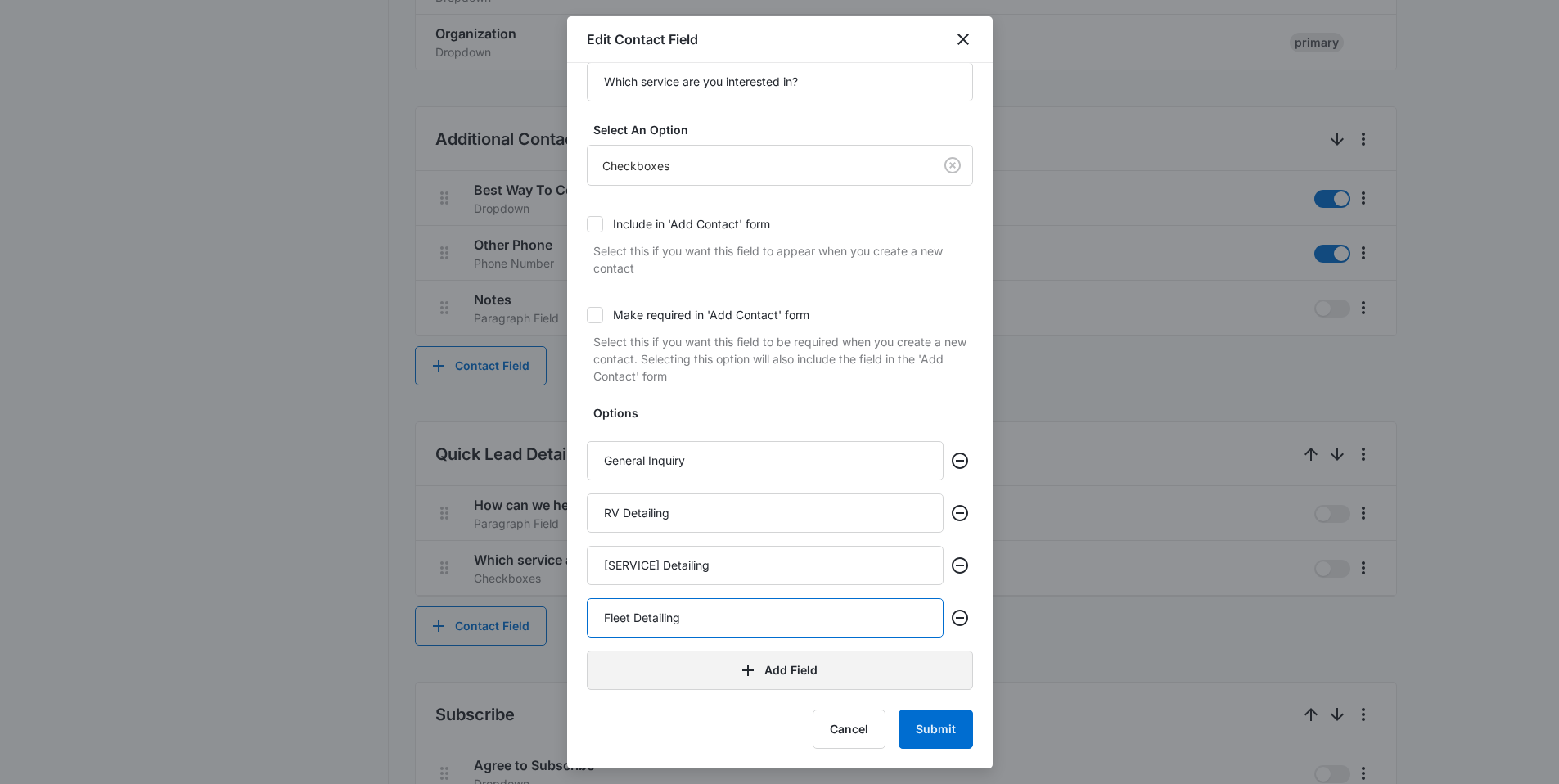 type on "Fleet Detailing" 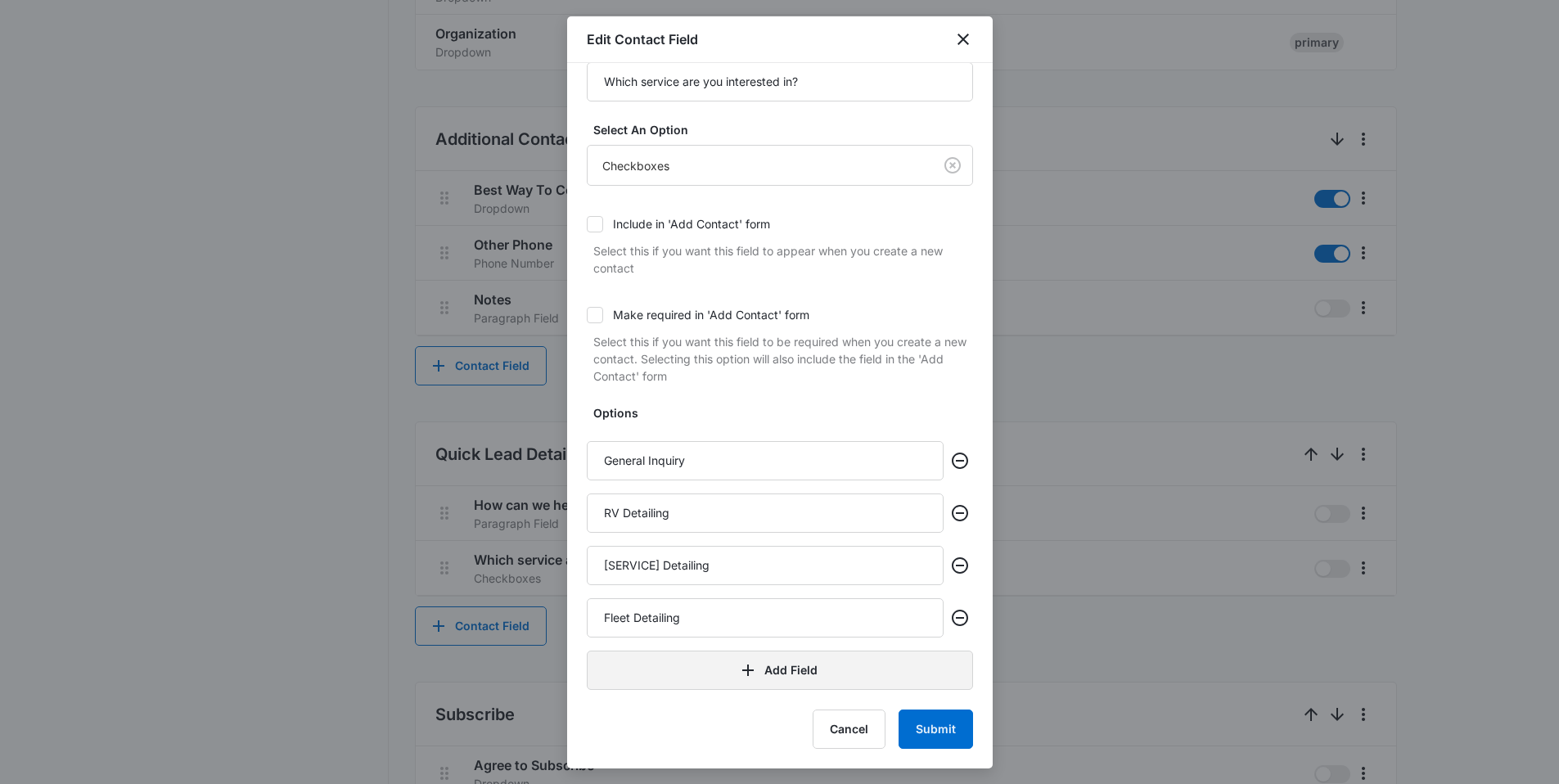 click on "Add Field" at bounding box center [780, 670] 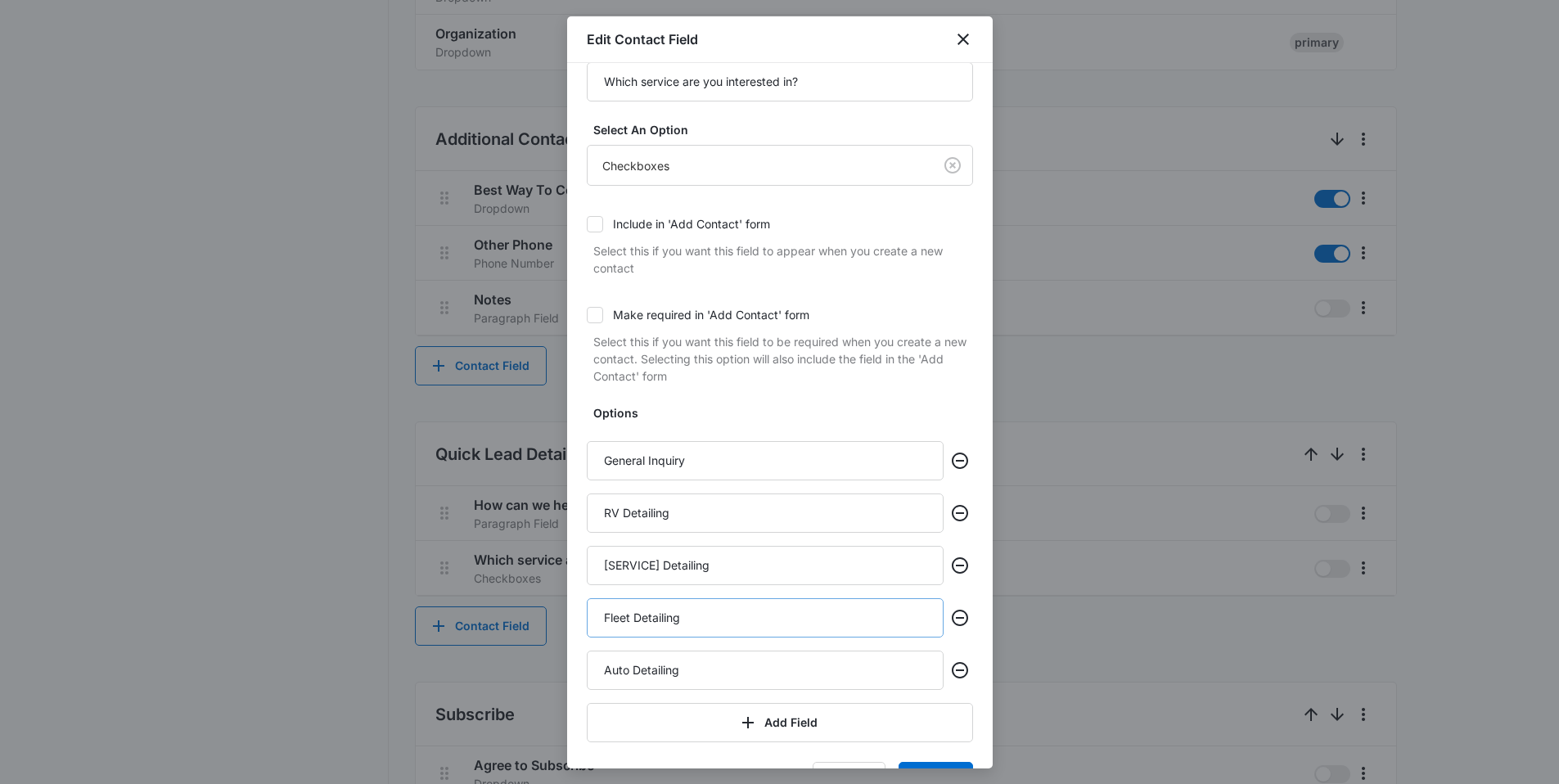 type on "Auto Detailing" 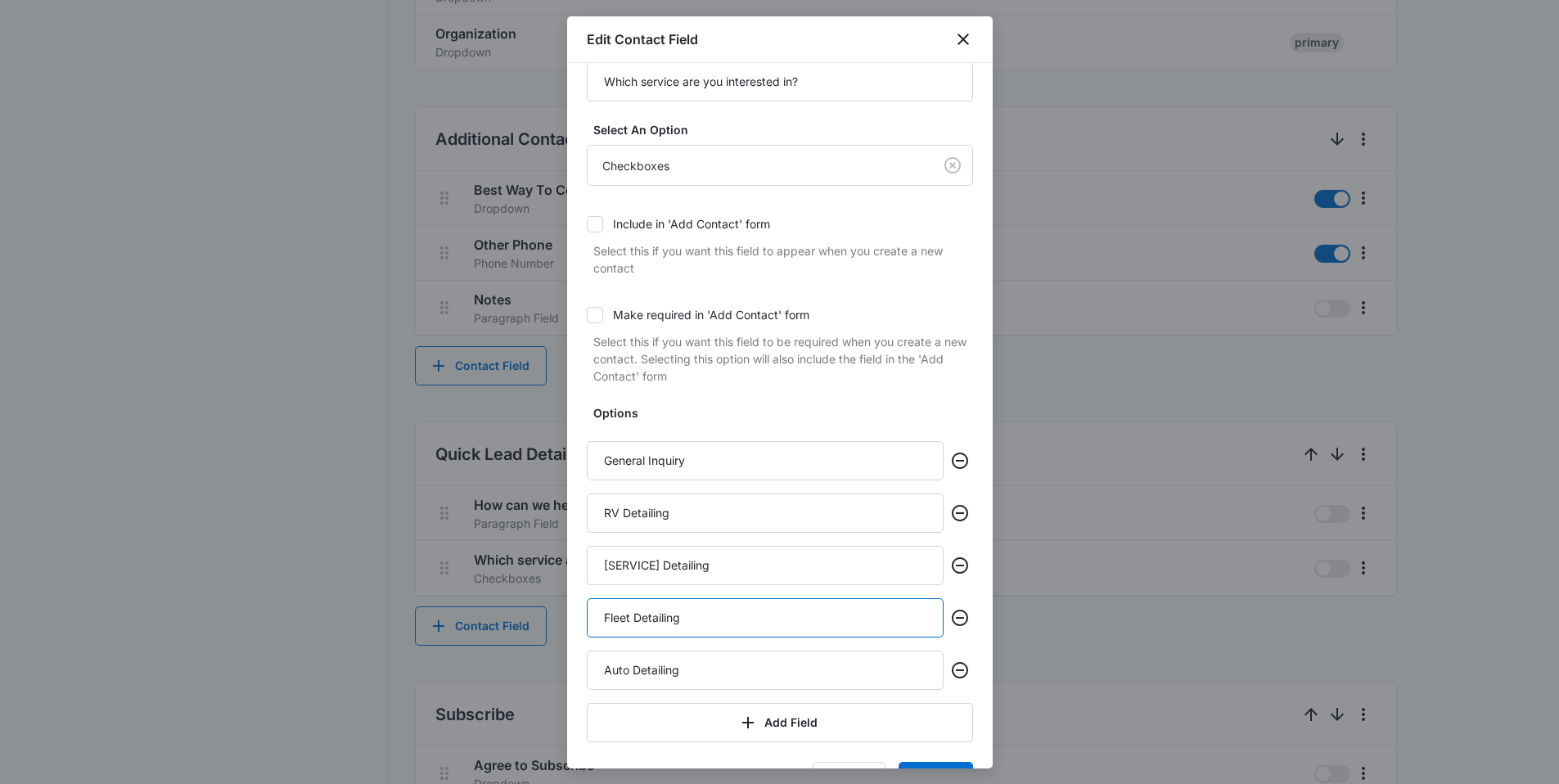 click on "Fleet Detailing" at bounding box center (765, 618) 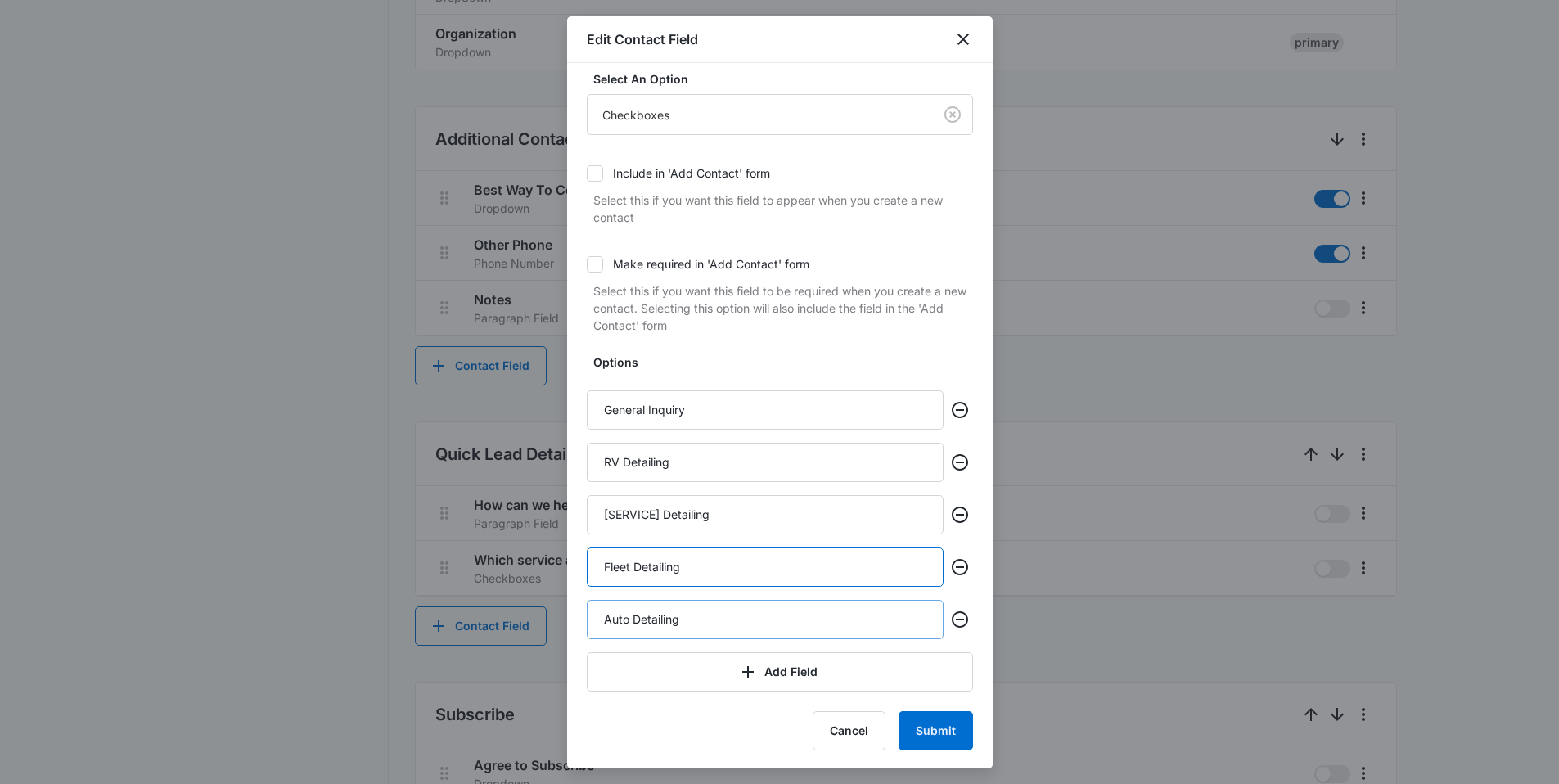 scroll, scrollTop: 97, scrollLeft: 0, axis: vertical 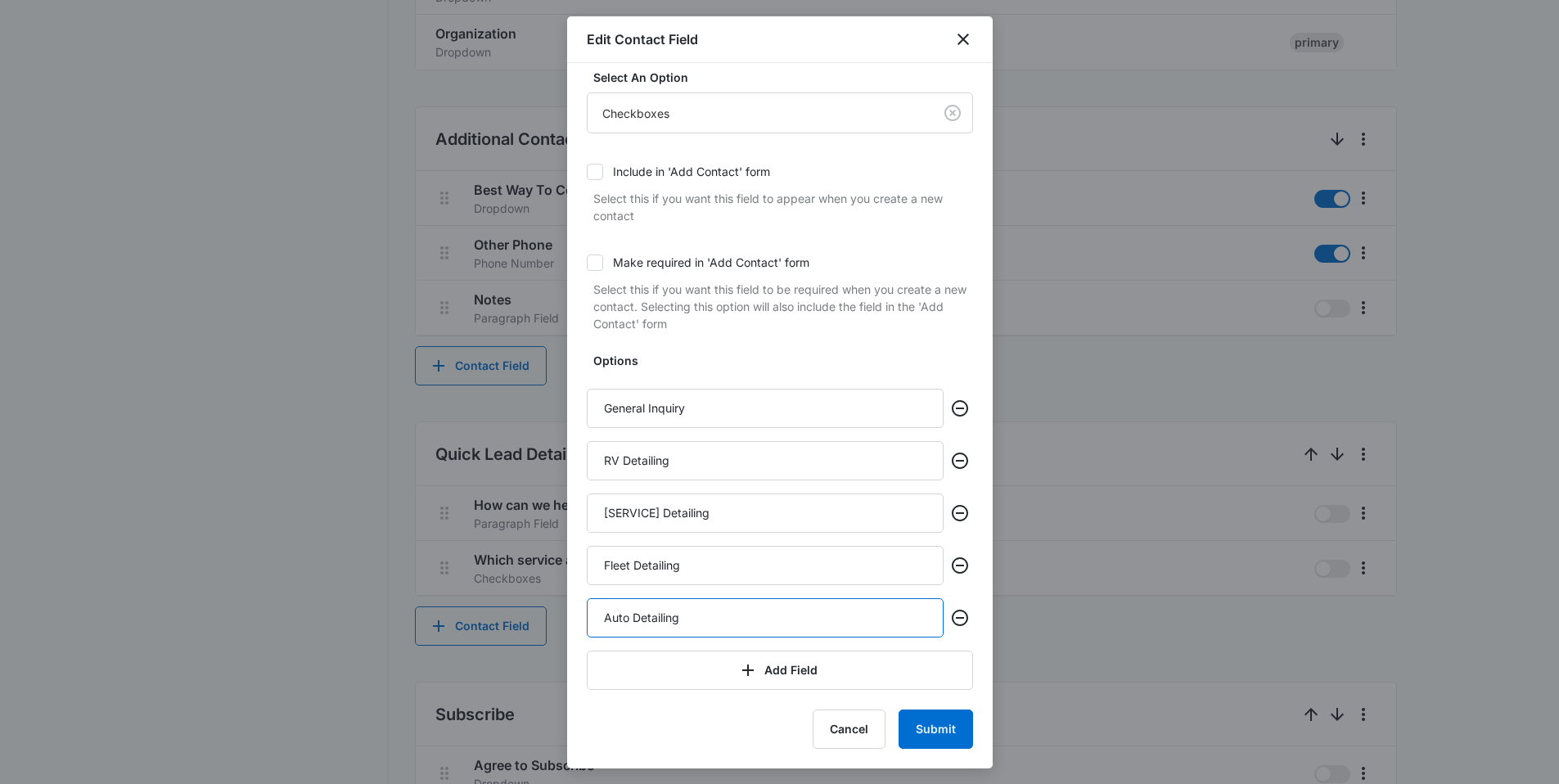click on "Auto Detailing" at bounding box center [765, 618] 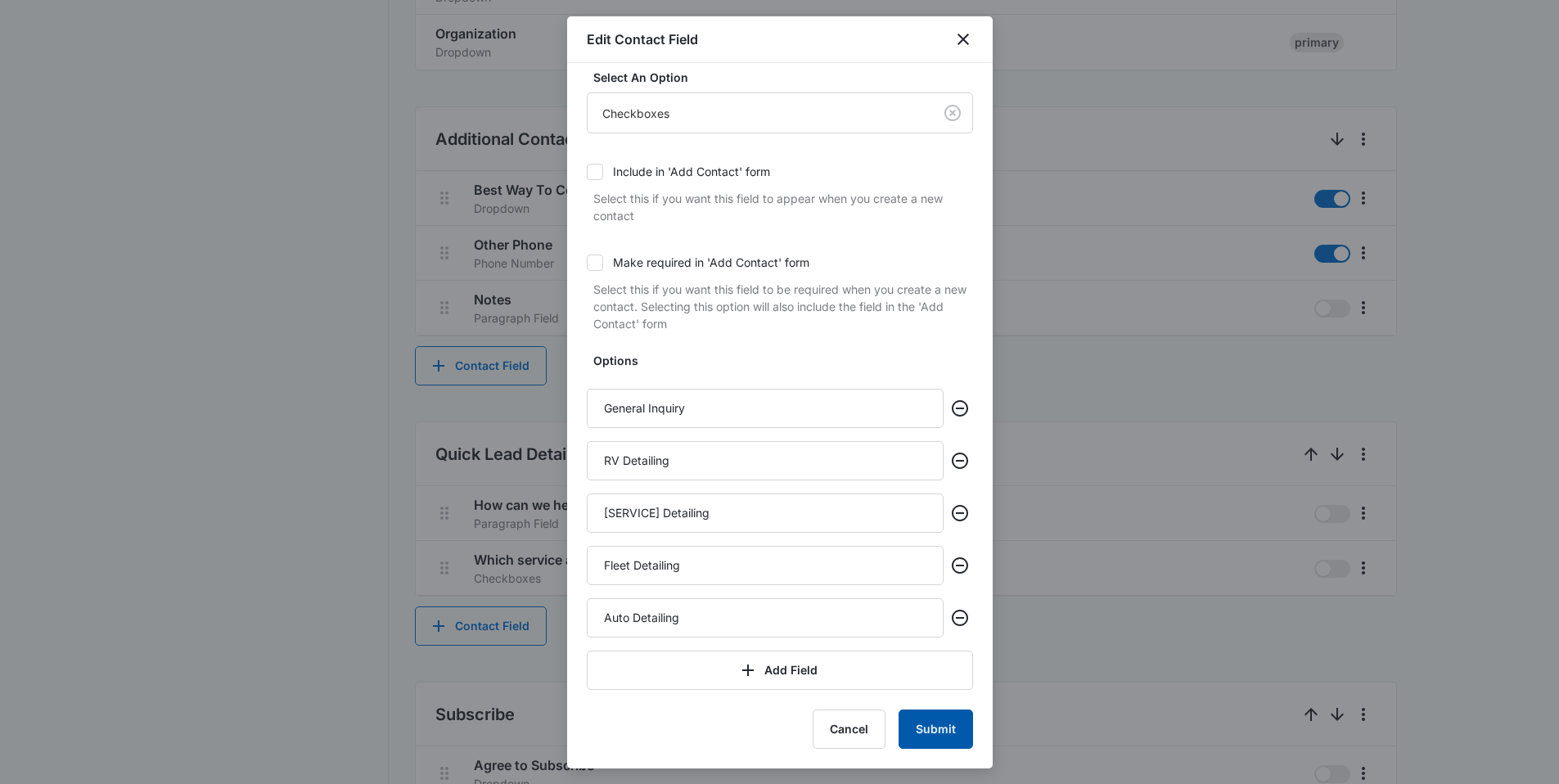 click on "Submit" at bounding box center (935, 729) 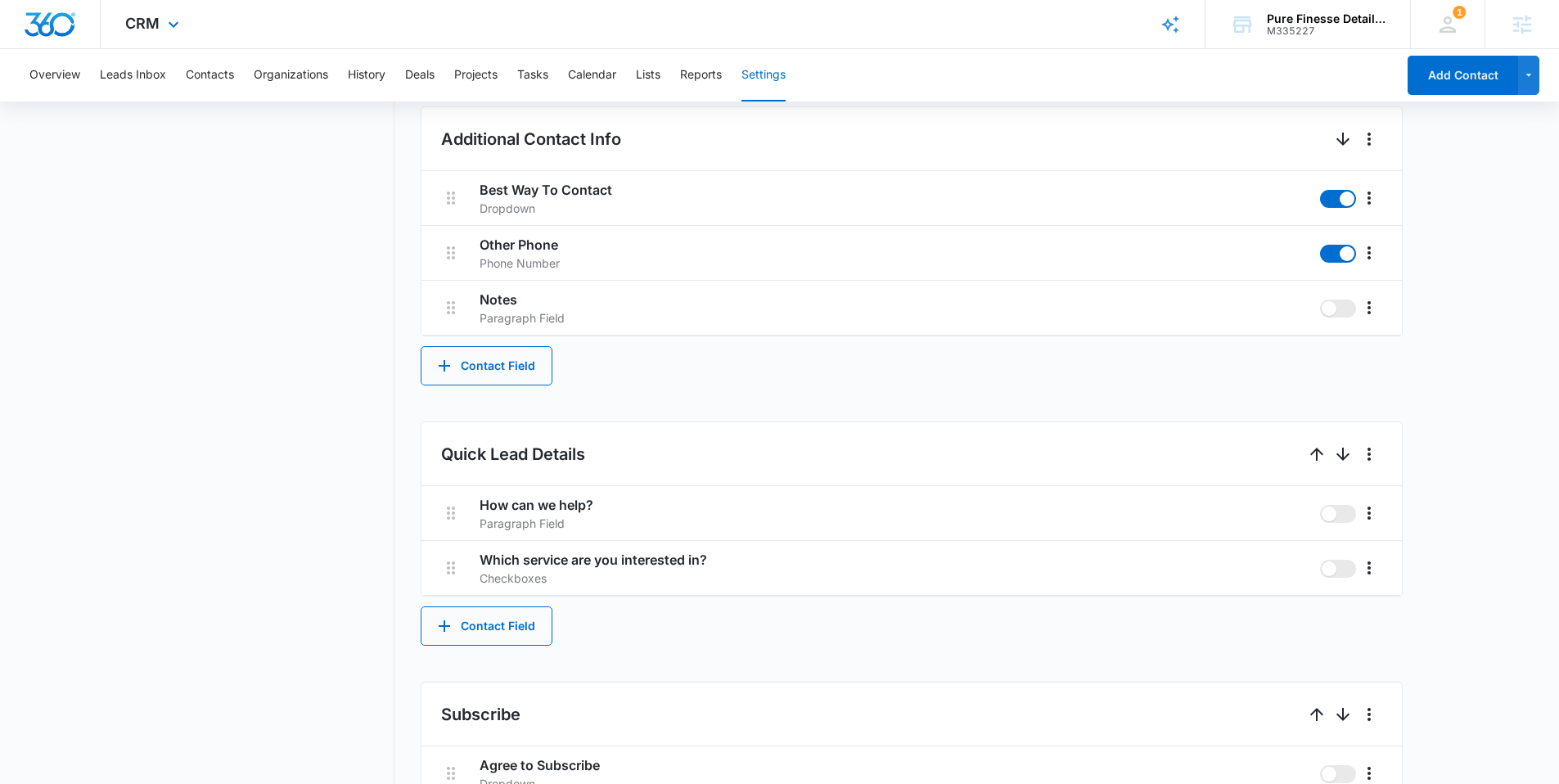 click on "CRM Apps Reputation Websites Forms CRM Email Social Content Ads Intelligence Files Brand Settings" at bounding box center [154, 24] 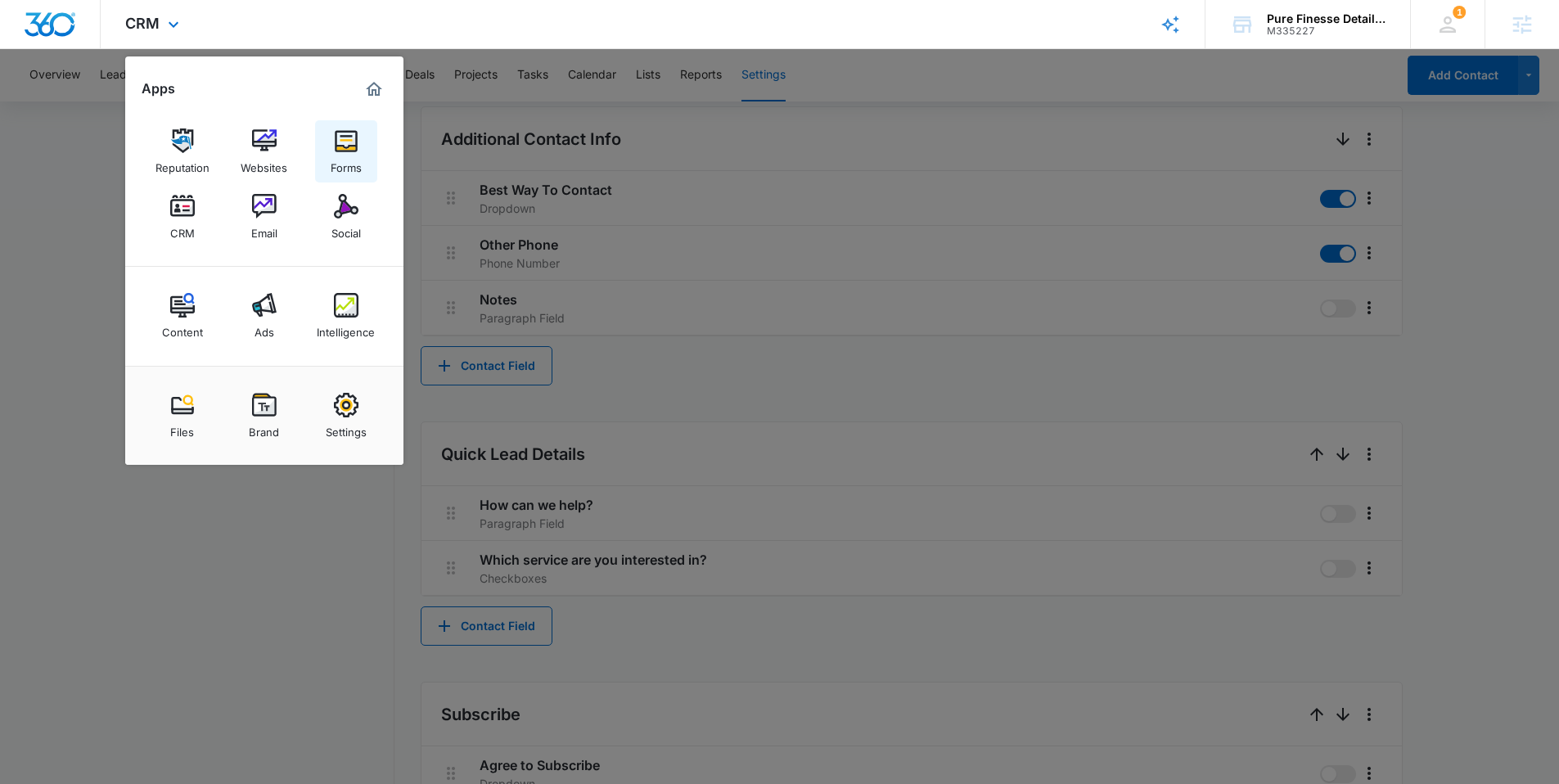 click on "Forms" at bounding box center [346, 151] 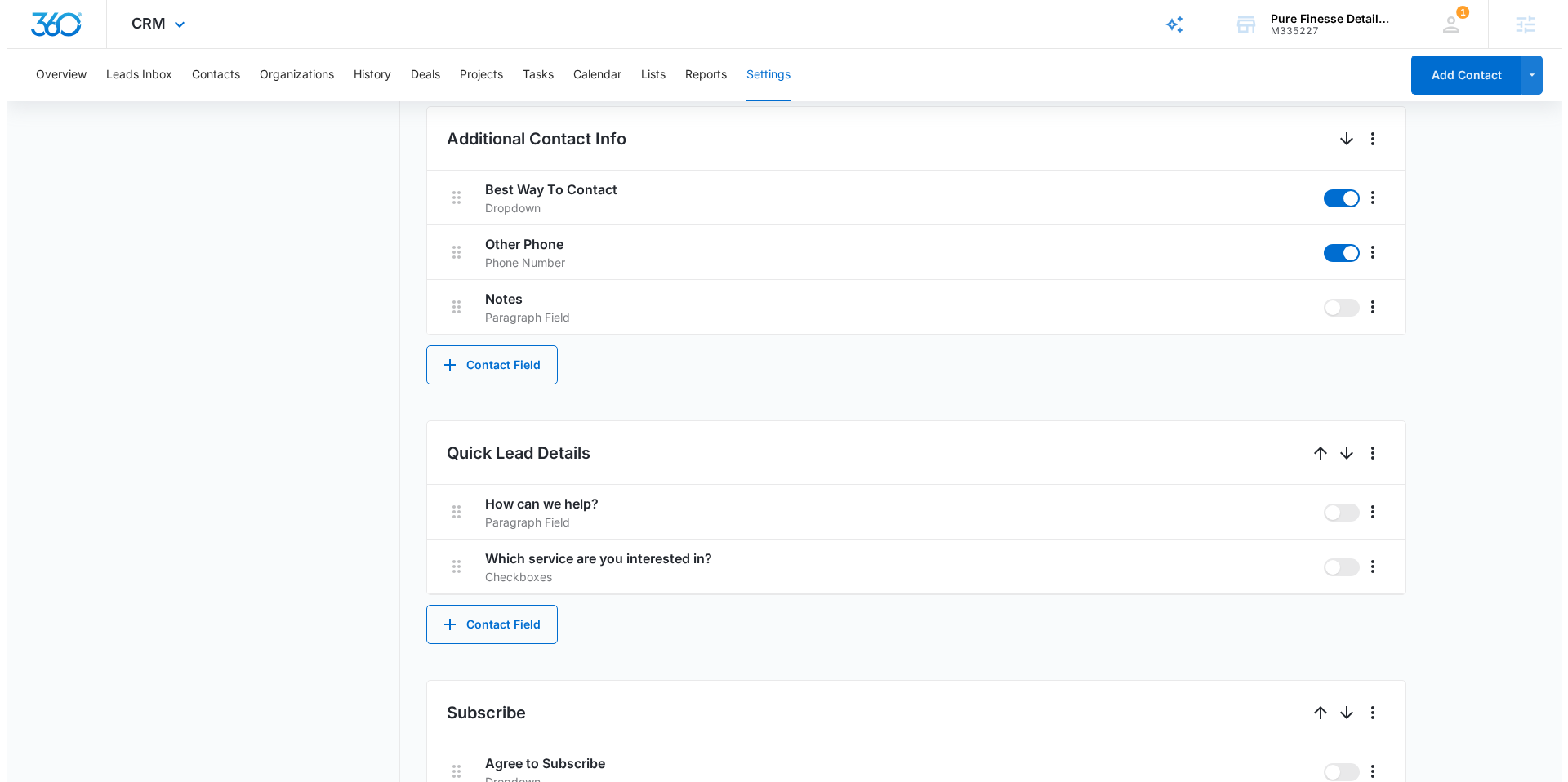 scroll, scrollTop: 0, scrollLeft: 0, axis: both 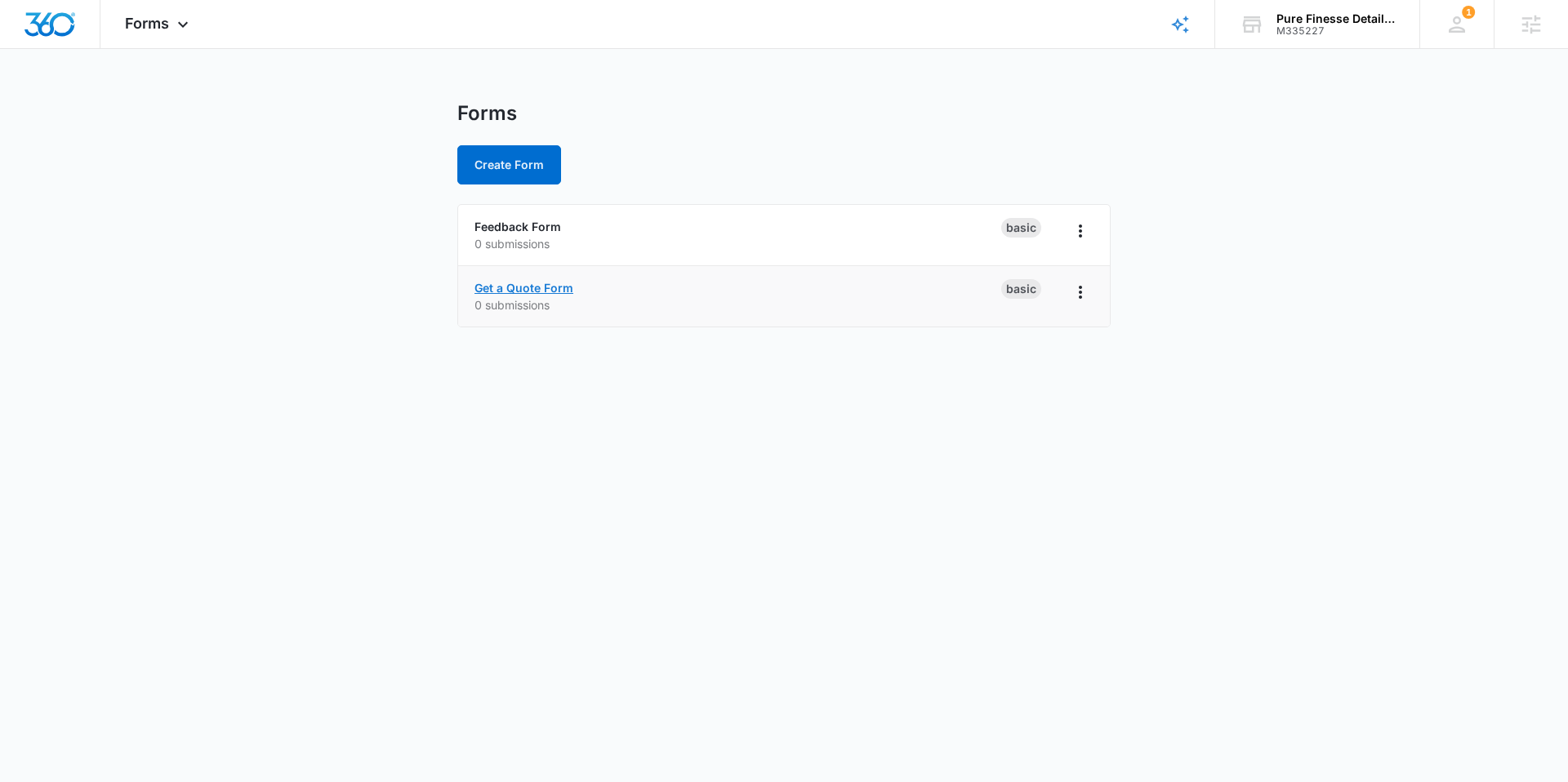 click on "Get a Quote Form" at bounding box center [523, 287] 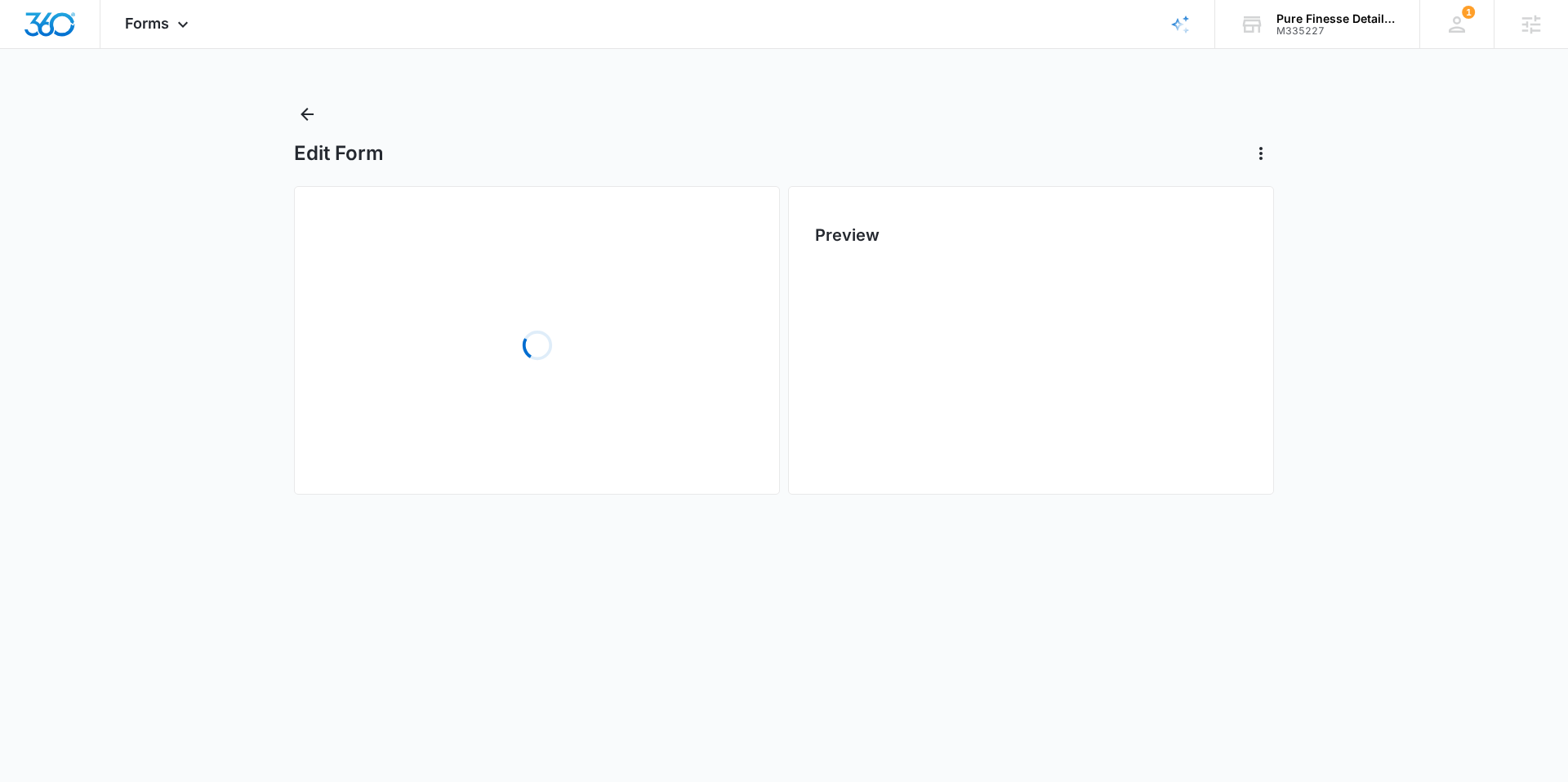 scroll, scrollTop: 0, scrollLeft: 0, axis: both 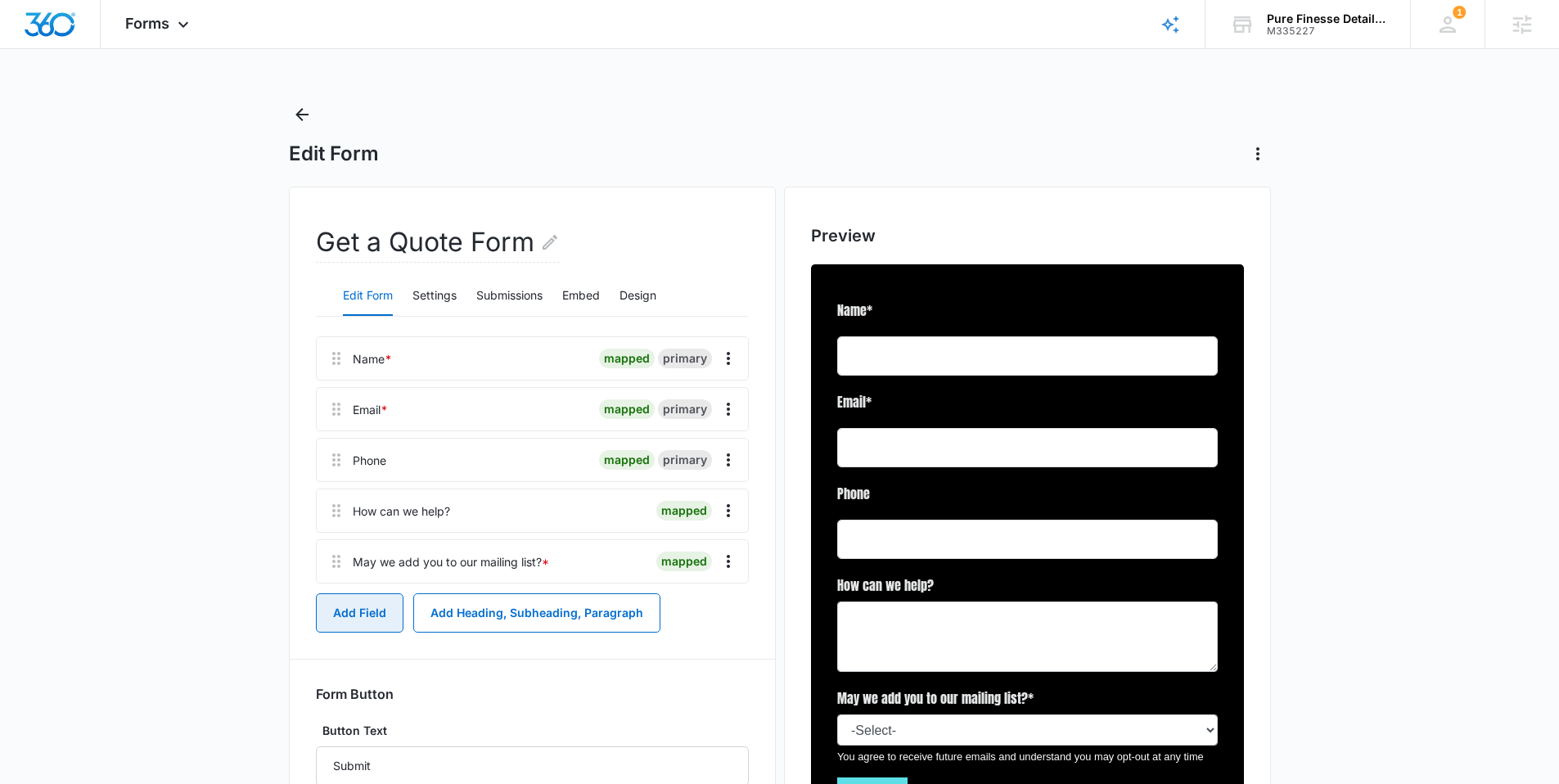 click on "Add Field" at bounding box center (359, 613) 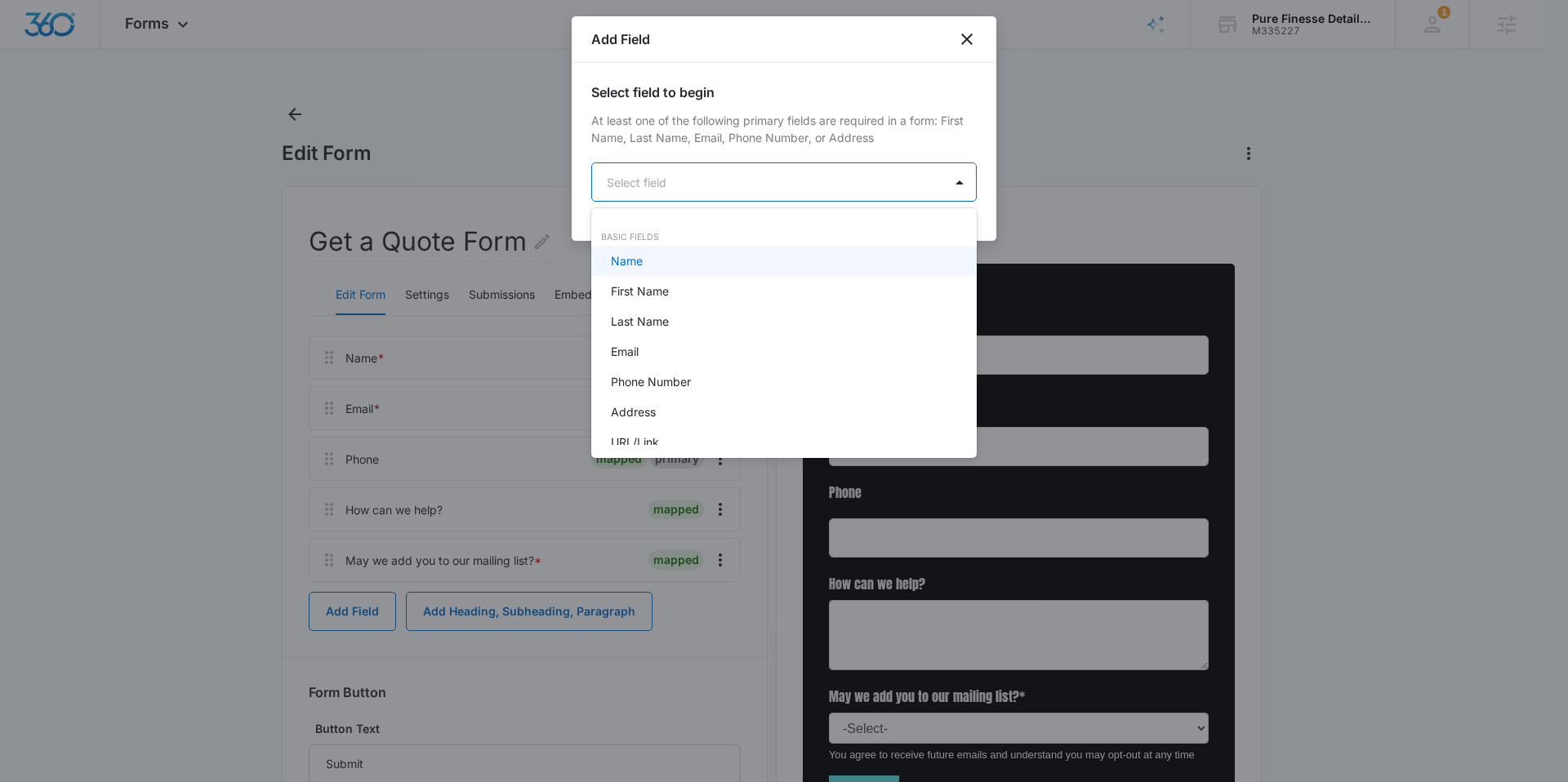 click on "Forms Apps Reputation Websites Forms CRM Email Social Content Ads Intelligence Files Brand Settings Pure Finesse Detailing M335227 Your Accounts View All 1 [FIRST] [LAST] [EMAIL] My Profile 1 Notifications Support Logout Terms & Conditions   •   Privacy Policy Agencies Edit Form Get a Quote Form   Edit Form Settings Submissions Embed Design Name * mapped primary Email * mapped primary Phone mapped primary How can we help? mapped May we add you to our mailing list? * mapped Add Field Add Heading, Subheading, Paragraph Form Button Button Text Submit Save Preview Pure Finesse Detailing - Forms - Marketing 360®
Press space bar to start a drag.
When dragging you can use the arrow keys to move the item around and escape to cancel.
Some screen readers may require you to be in focus mode or to use your pass through key
Add Field Select field to begin At least one of the following primary fields are required in a form: First Name, Last Name, Email, Phone Number, or Address Name" at bounding box center [784, 391] 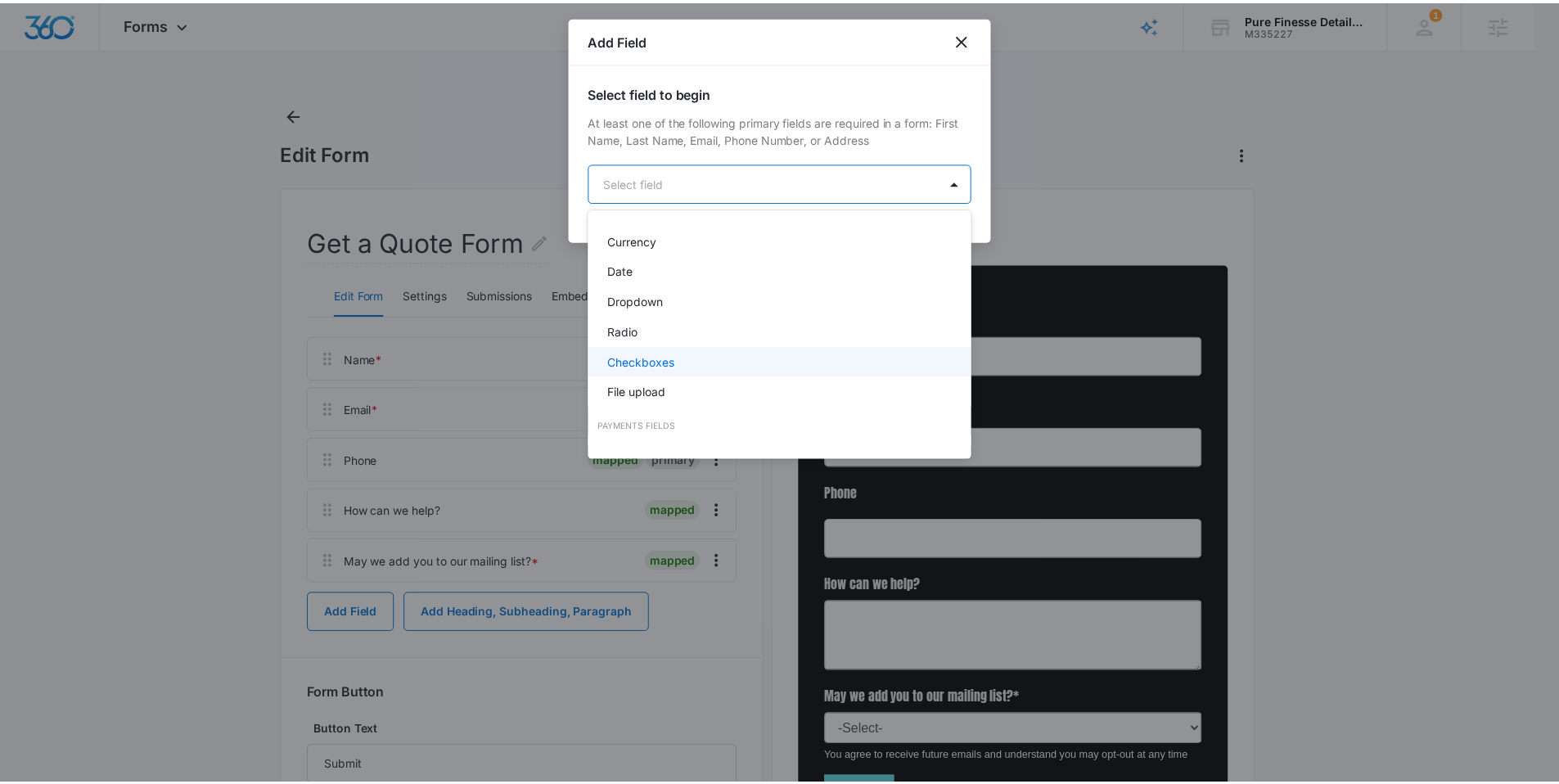 scroll, scrollTop: 325, scrollLeft: 0, axis: vertical 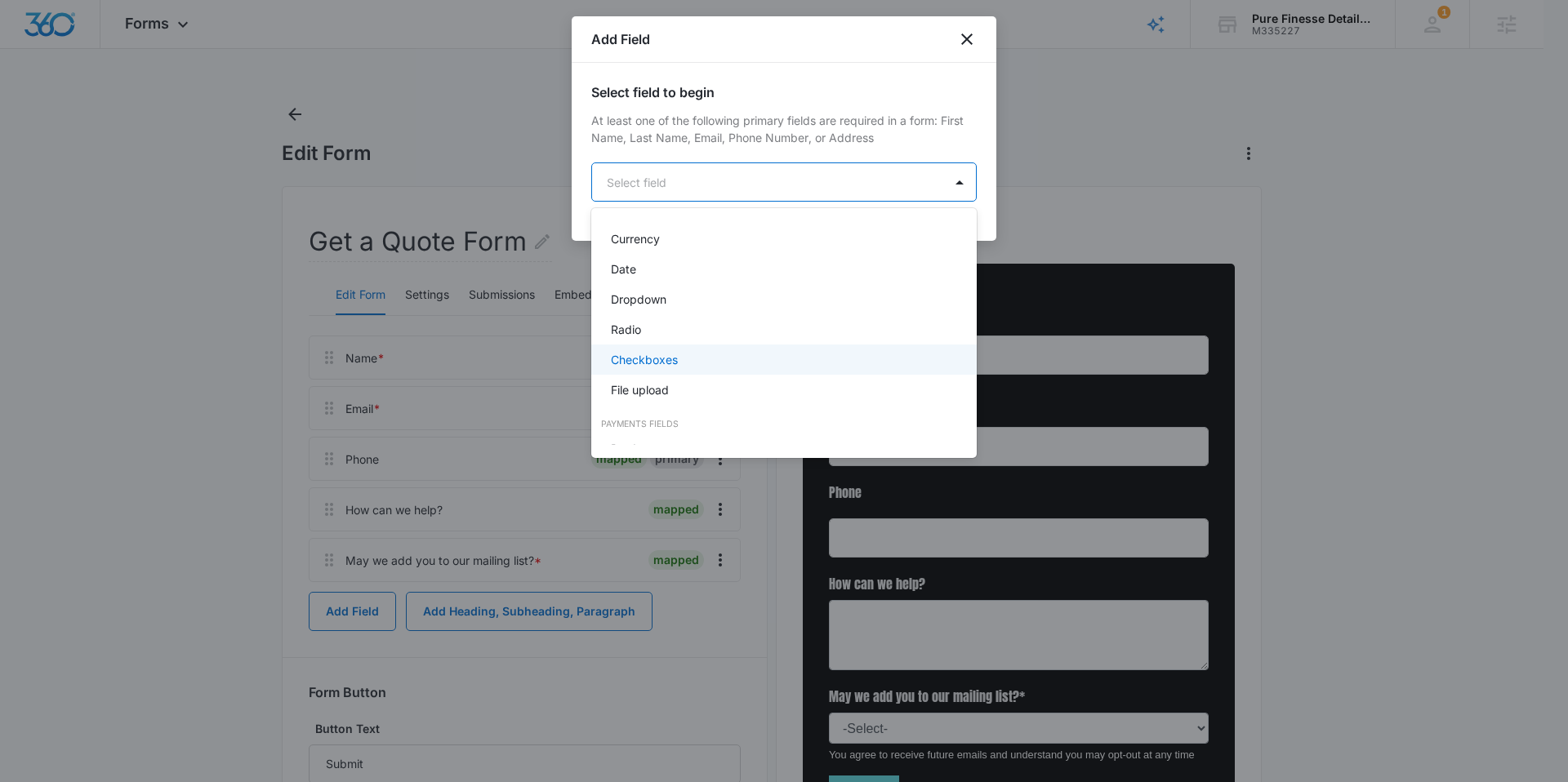 click on "Checkboxes" at bounding box center (644, 359) 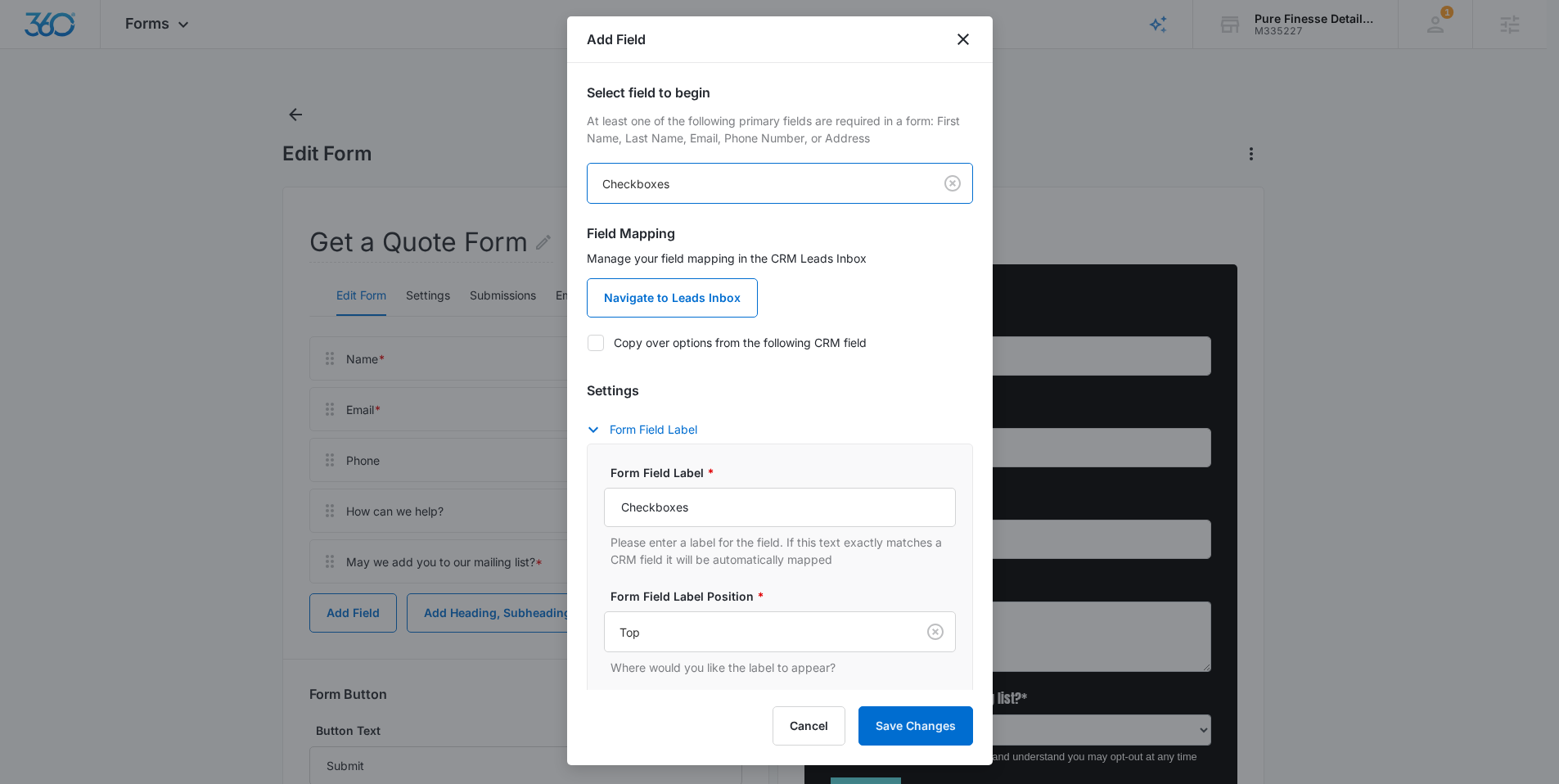 click on "Copy over options from the following CRM field" at bounding box center [780, 342] 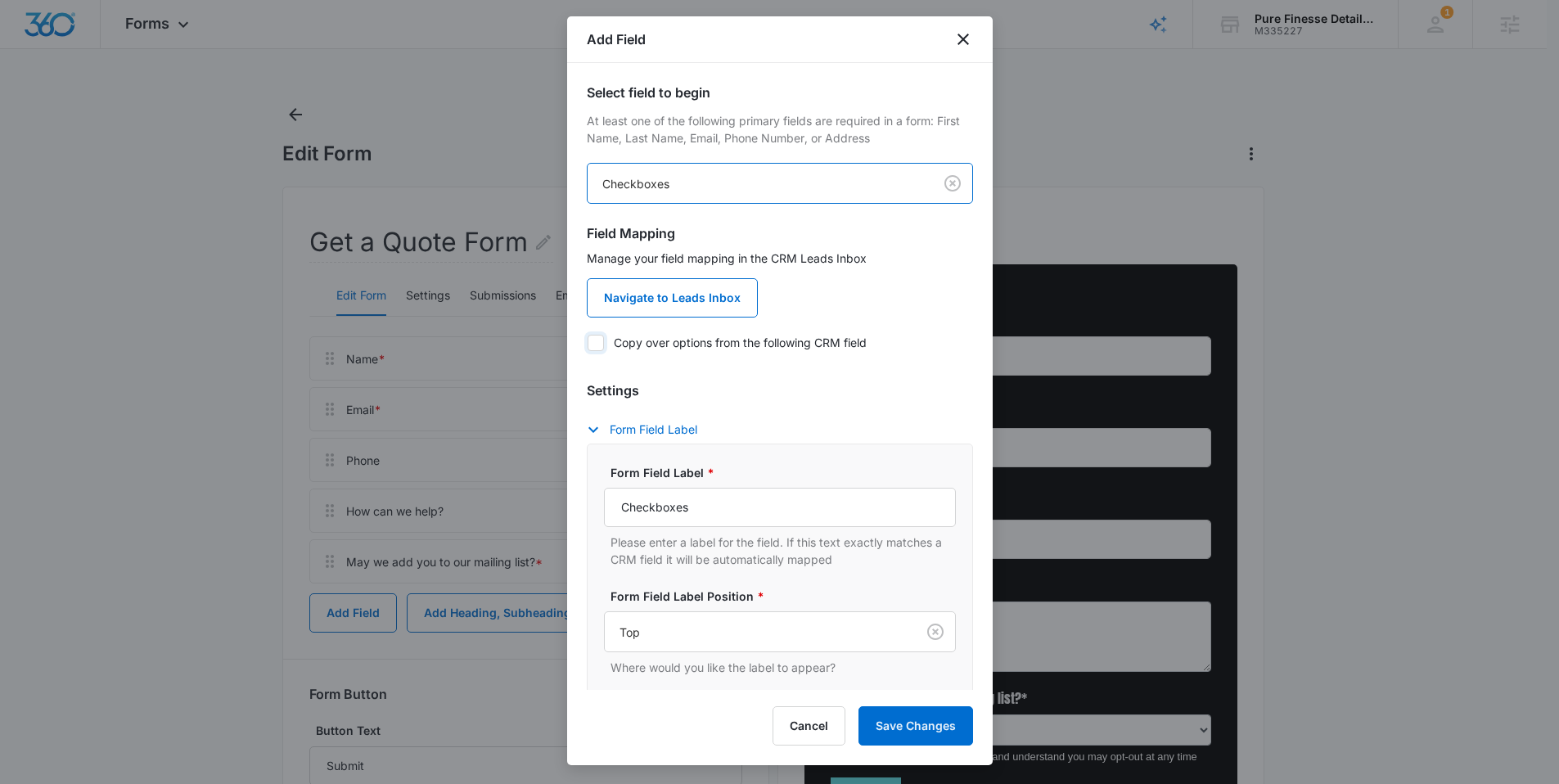 click on "Copy over options from the following CRM field" at bounding box center (587, 342) 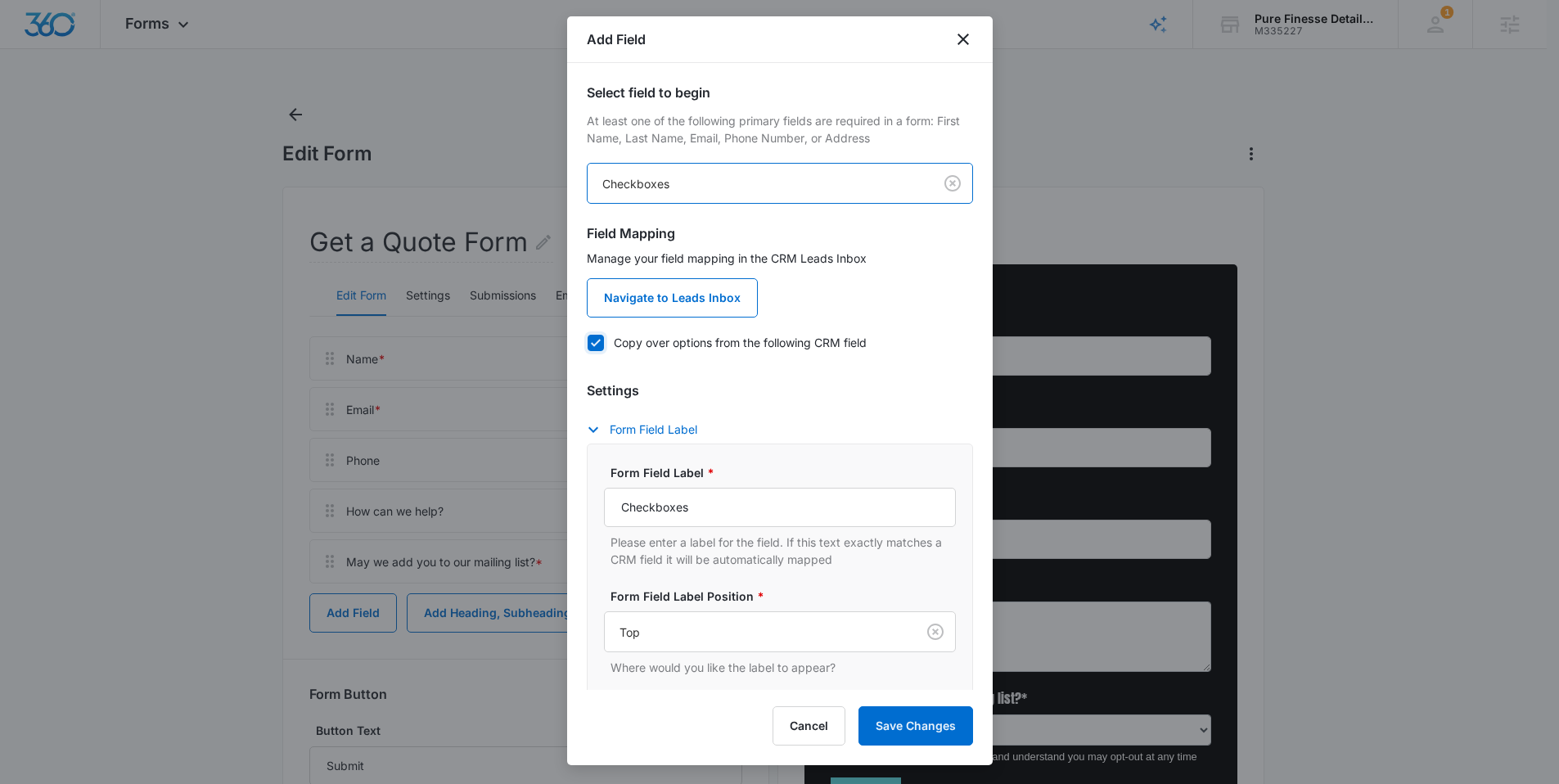 checkbox on "true" 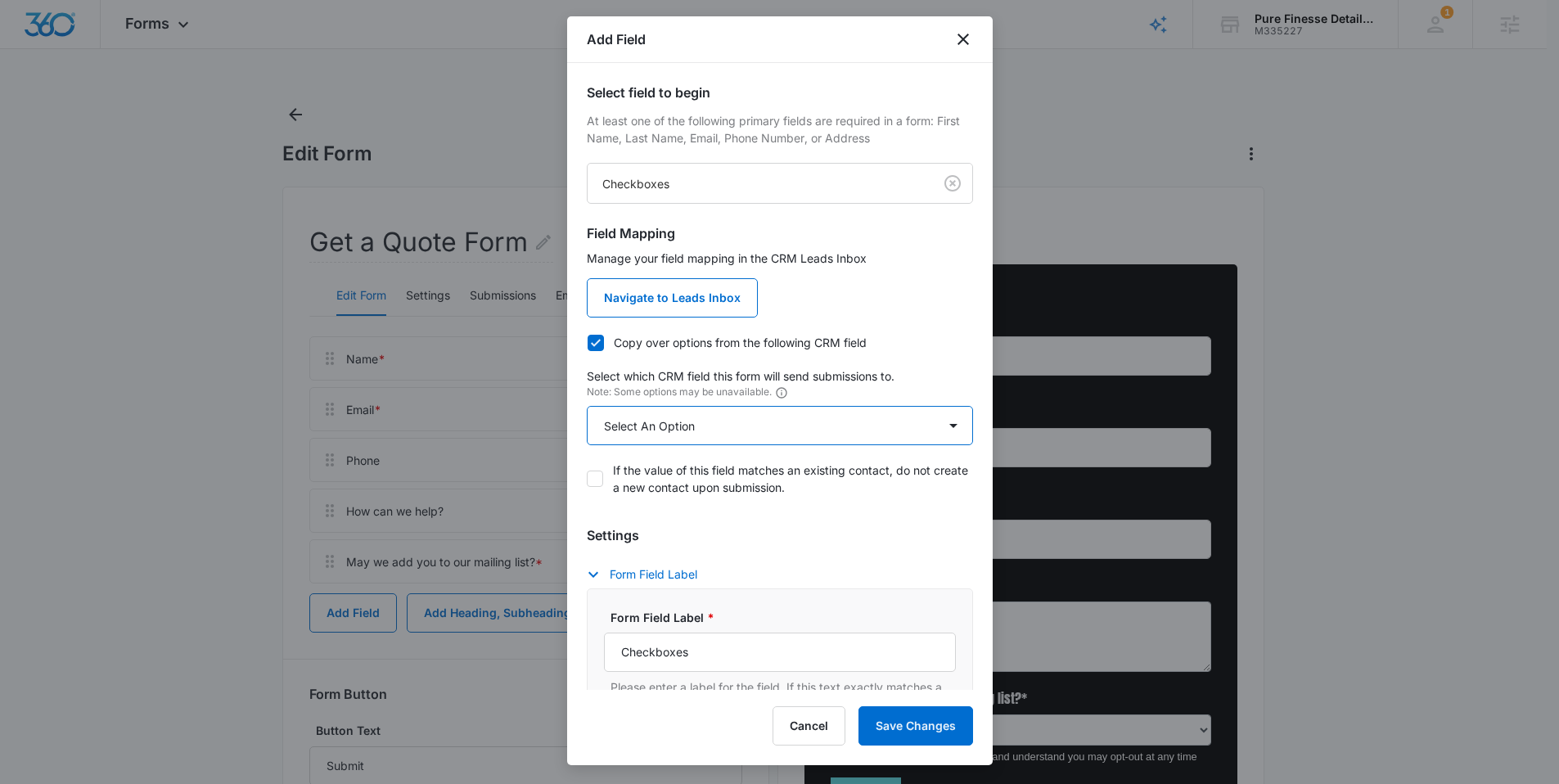 click on "Select An Option Select An Option Review Request Which service are you interested in?" at bounding box center (780, 426) 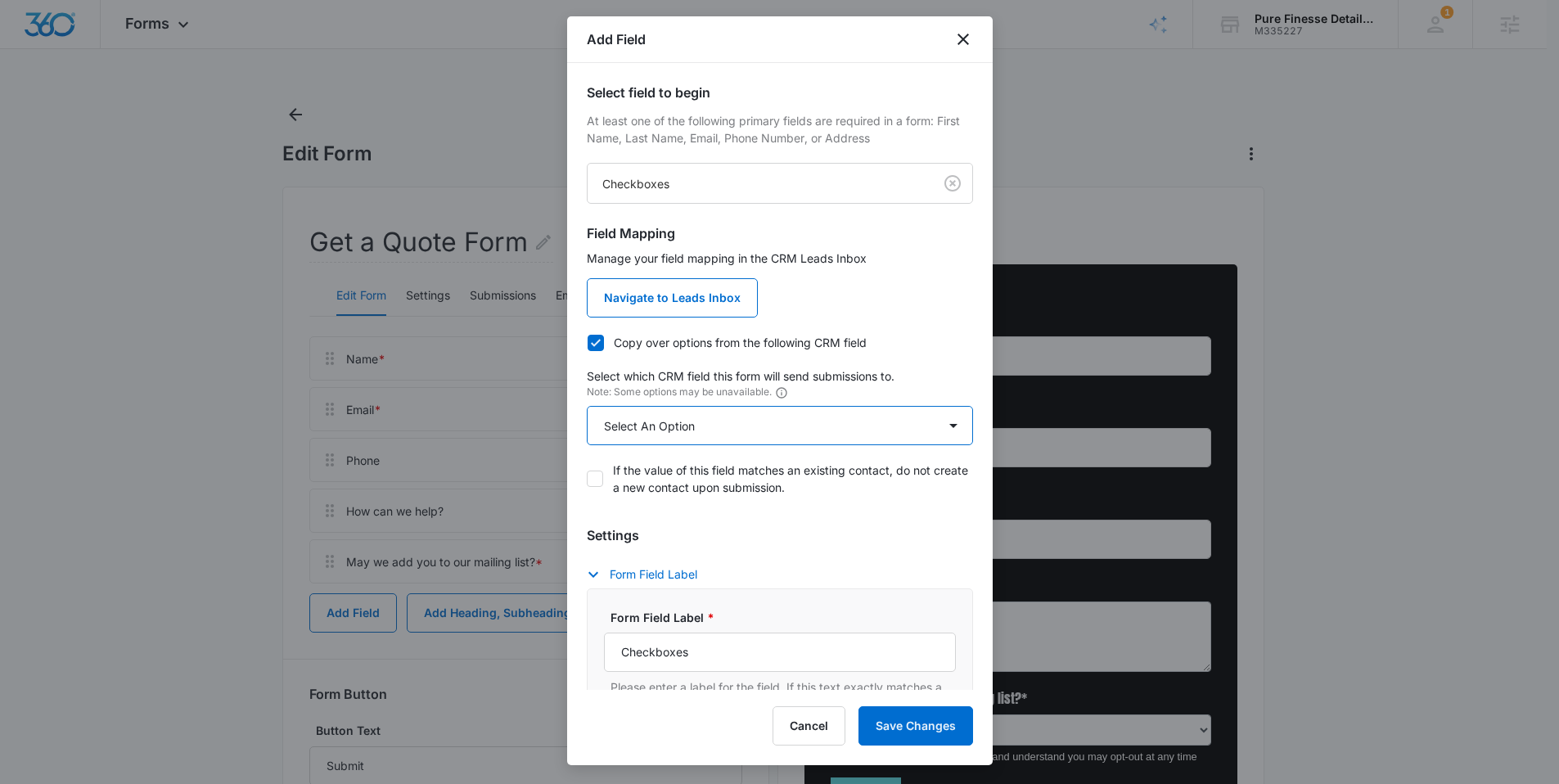 select on "350" 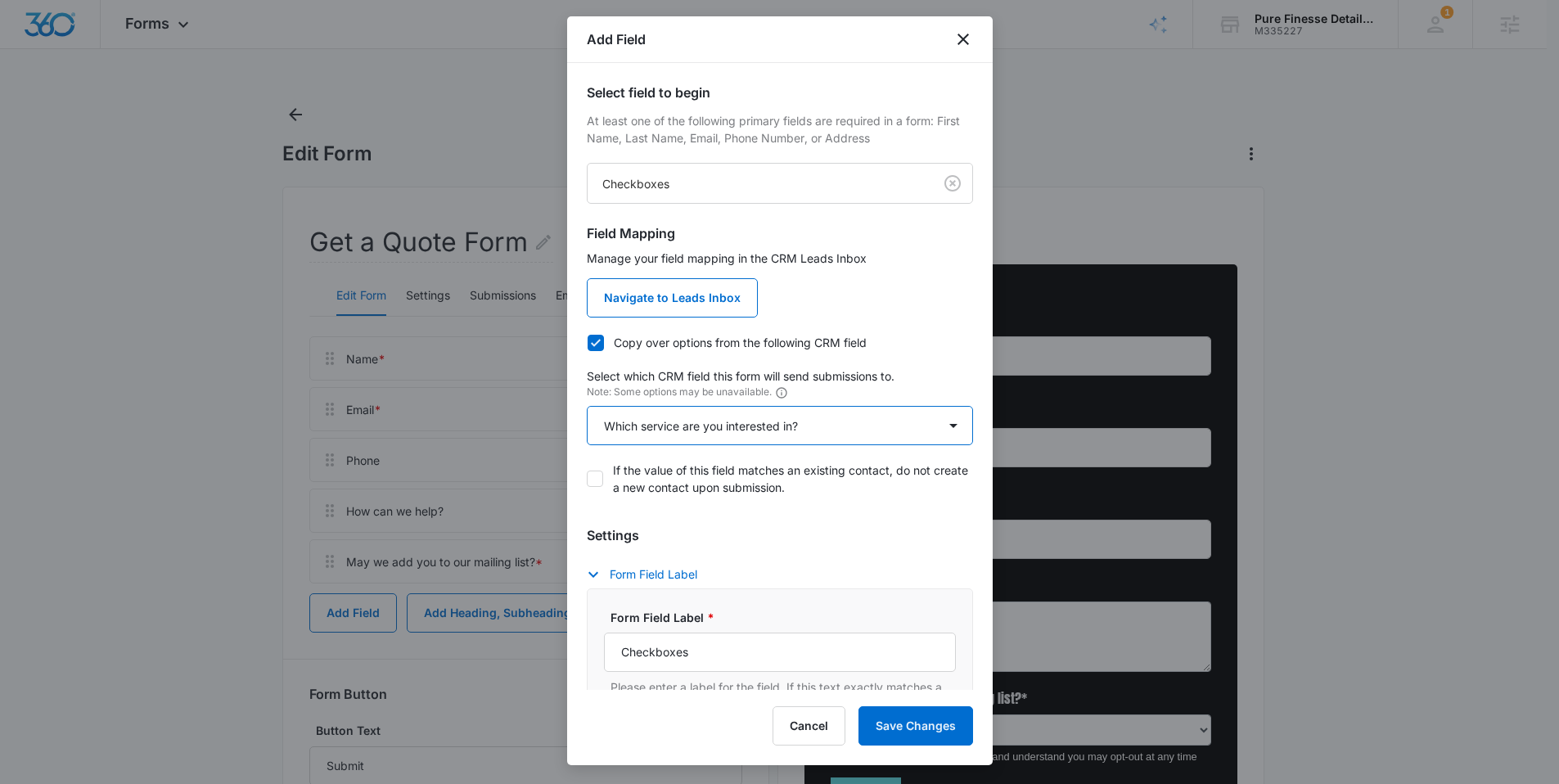 click on "Select An Option Select An Option Review Request Which service are you interested in?" at bounding box center (780, 426) 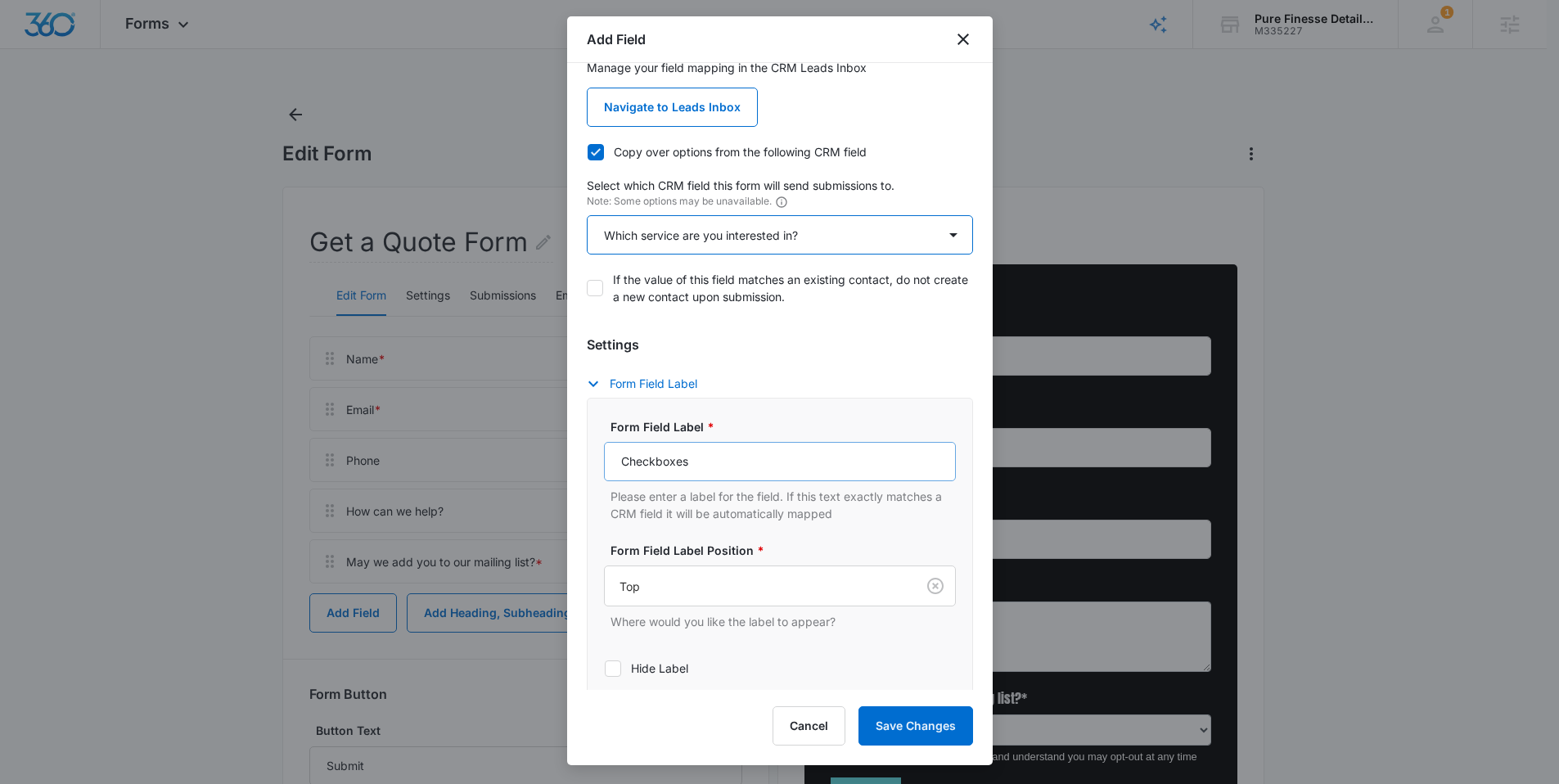 scroll, scrollTop: 205, scrollLeft: 0, axis: vertical 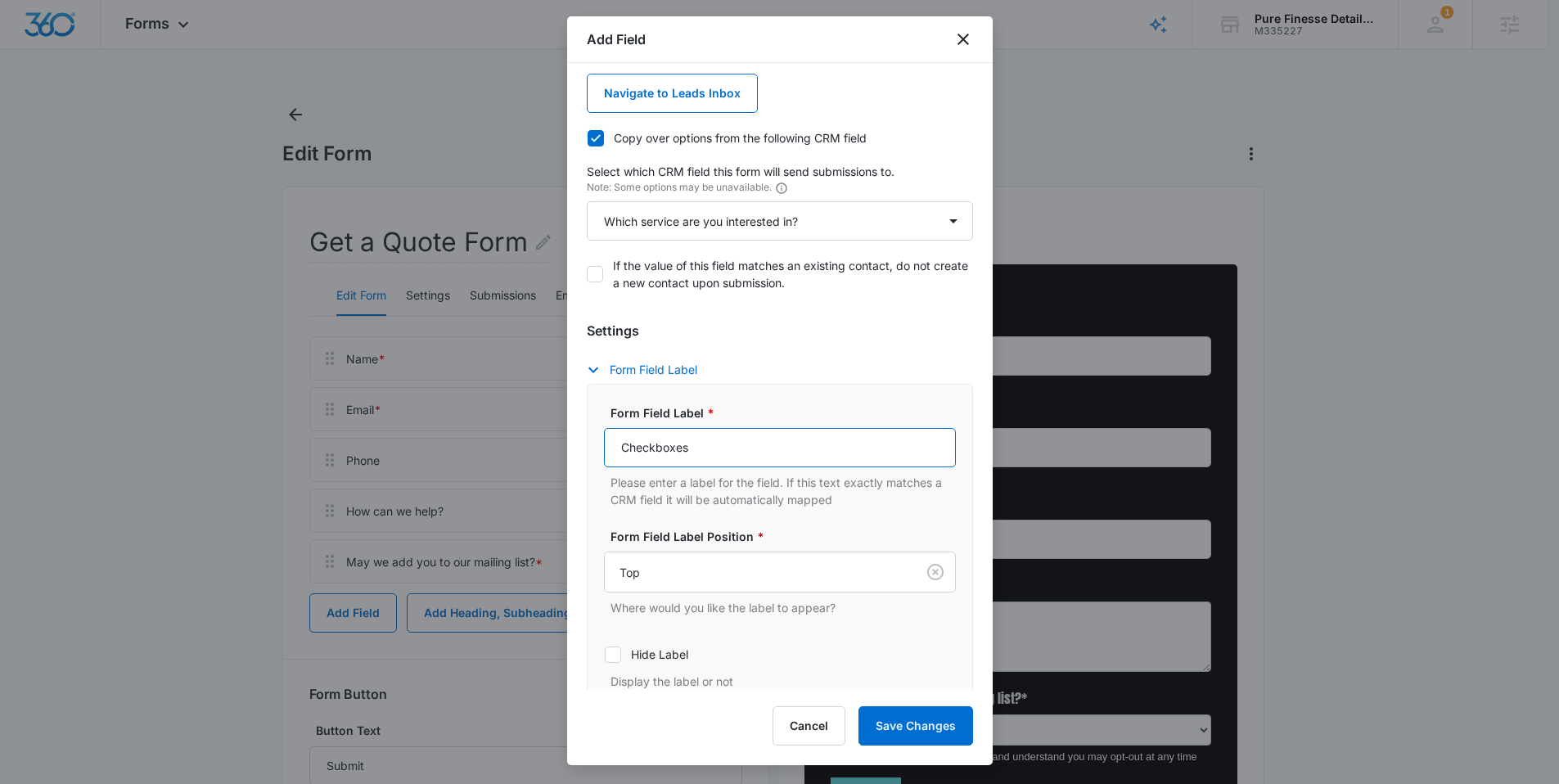 click on "Checkboxes" at bounding box center (780, 448) 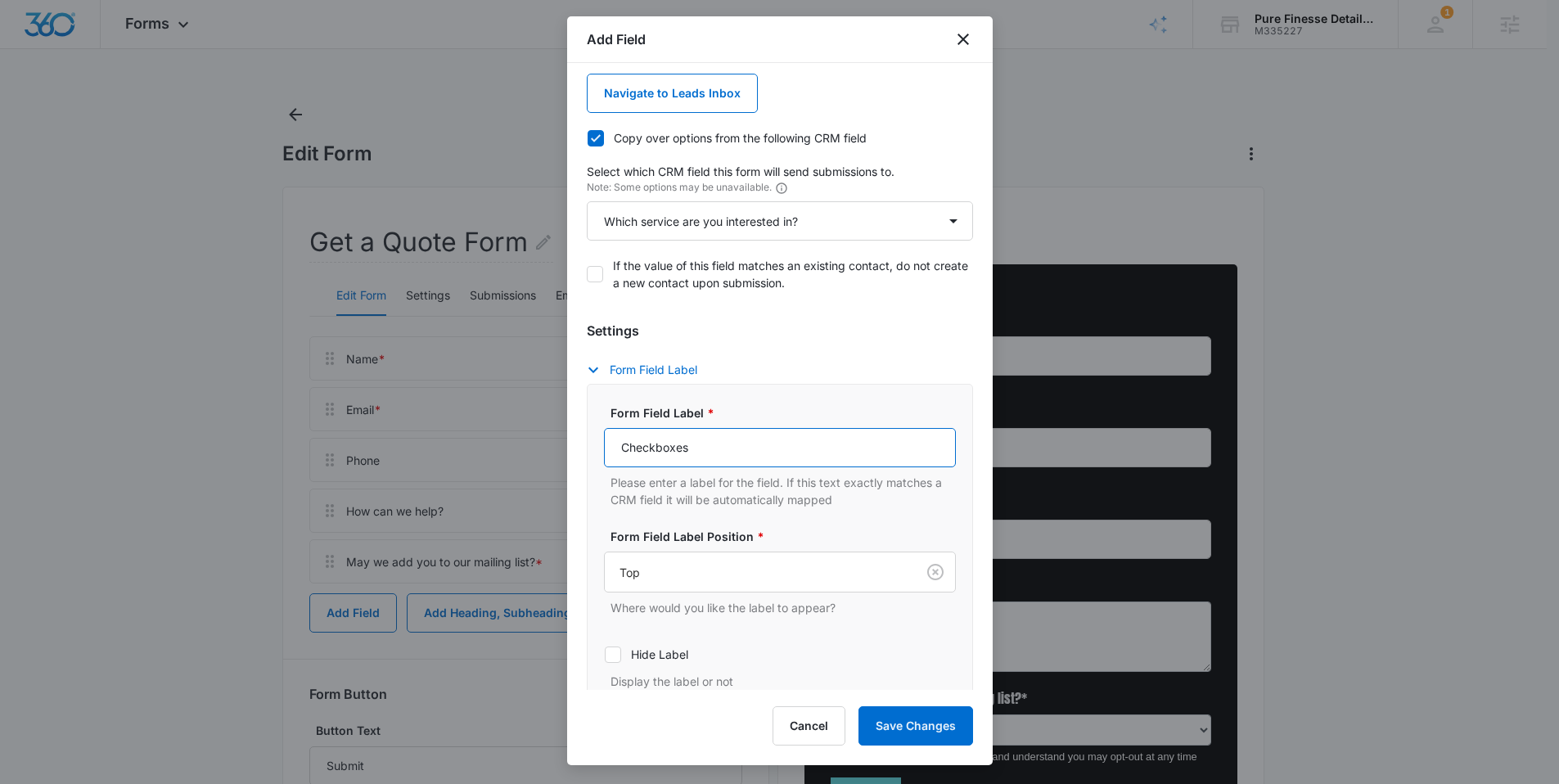 paste on "Which service are you interested in?" 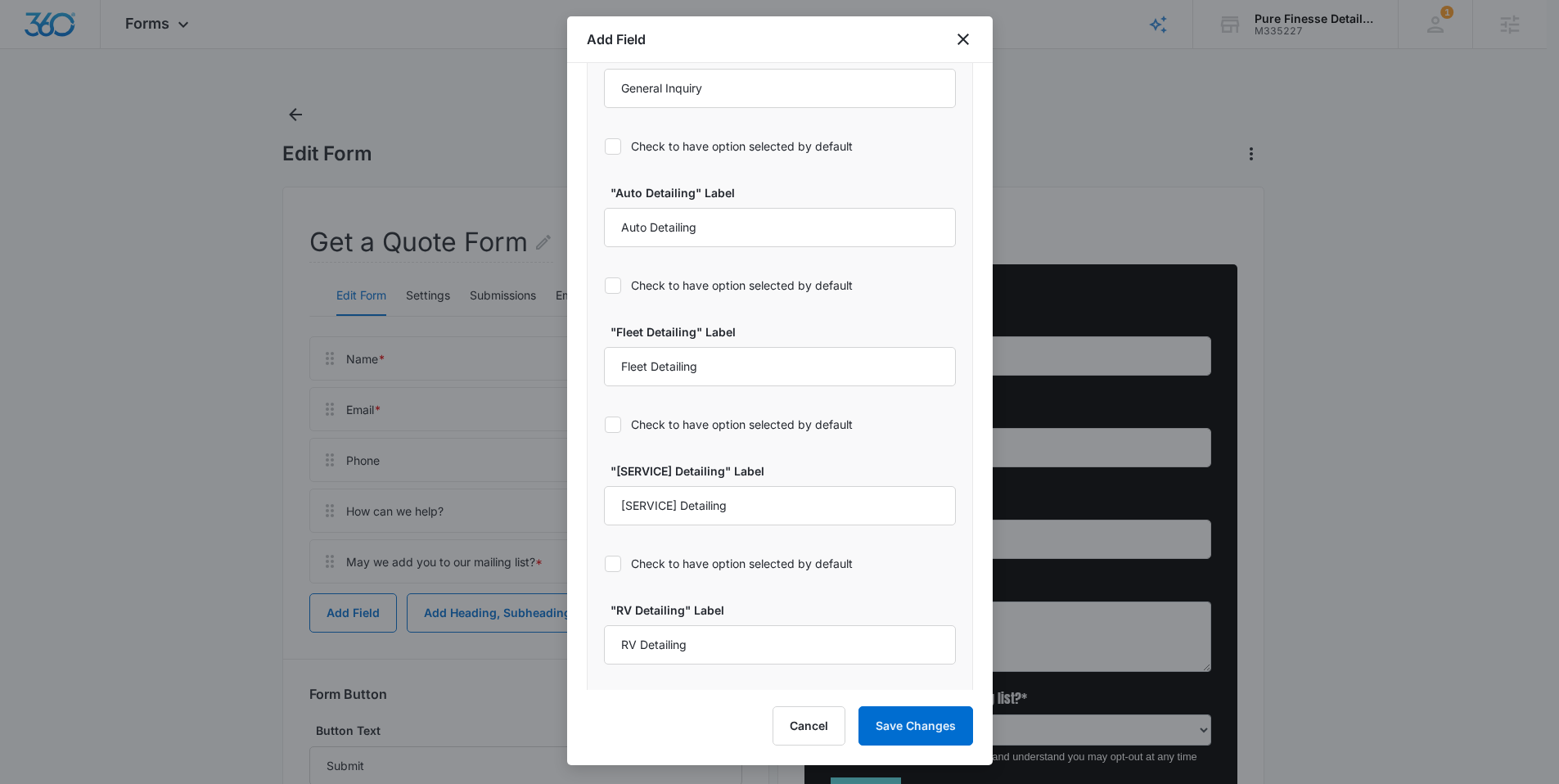 scroll, scrollTop: 1072, scrollLeft: 0, axis: vertical 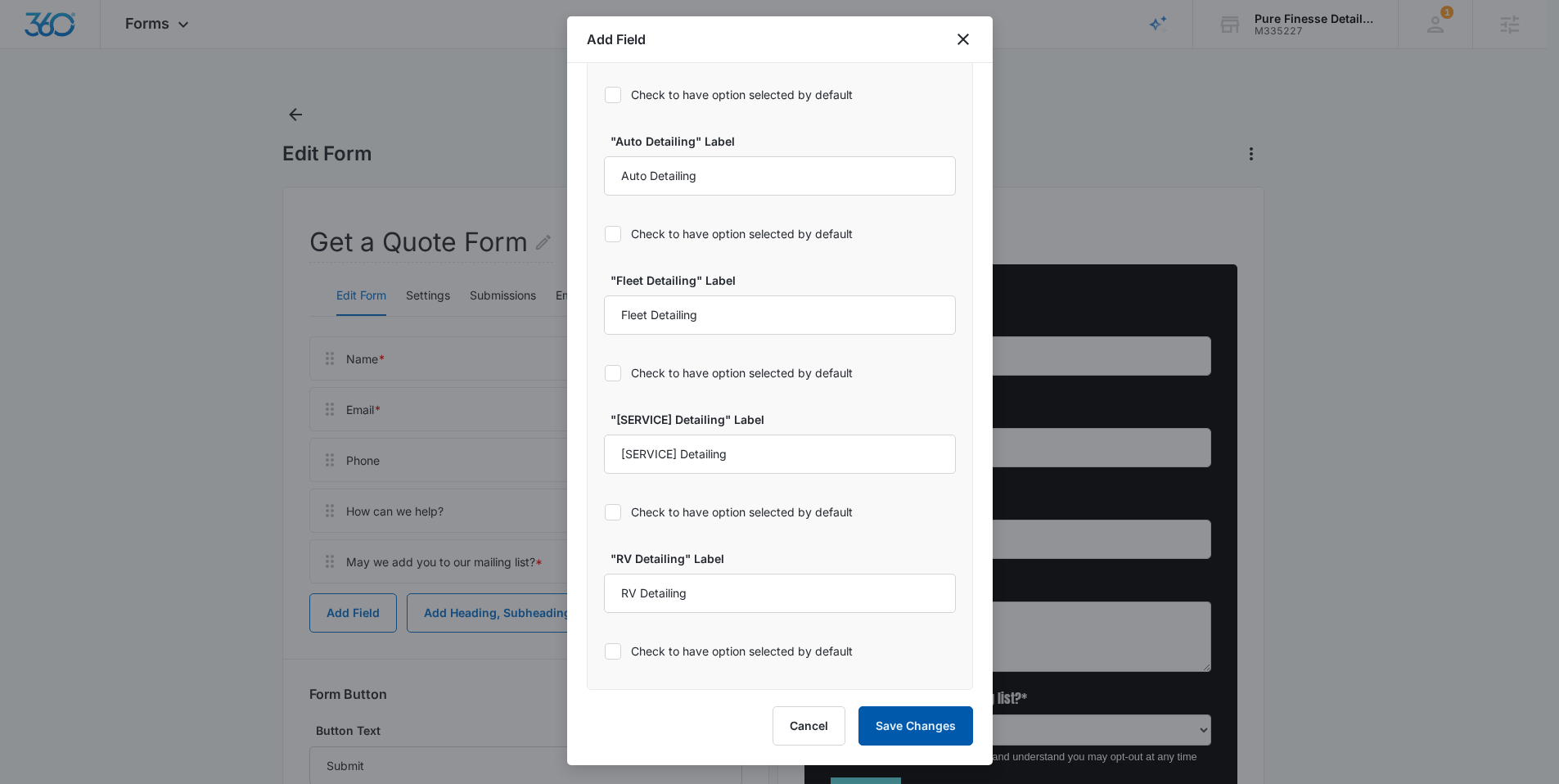 type on "Which service are you interested in?" 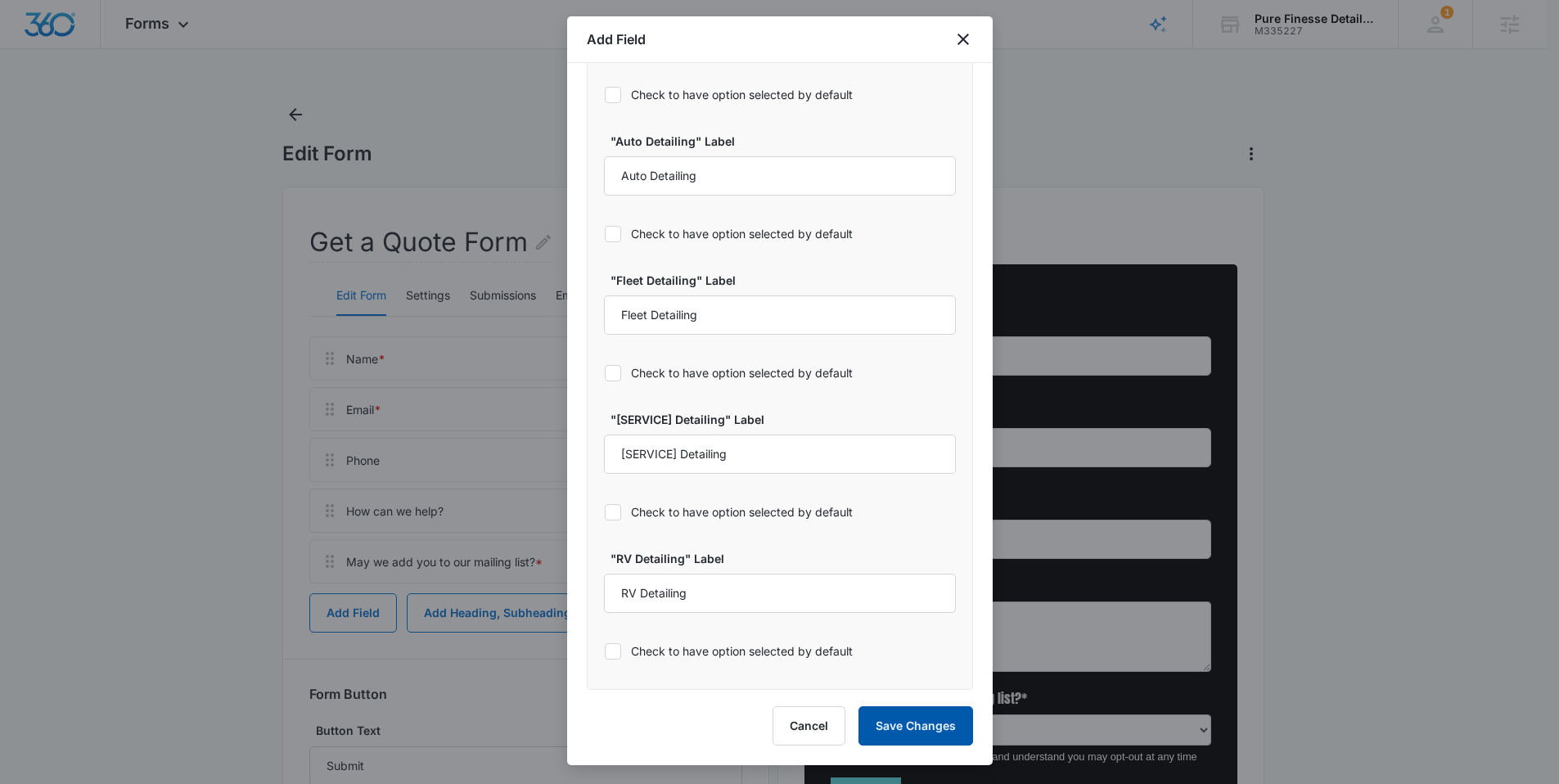 click on "Save Changes" at bounding box center [916, 726] 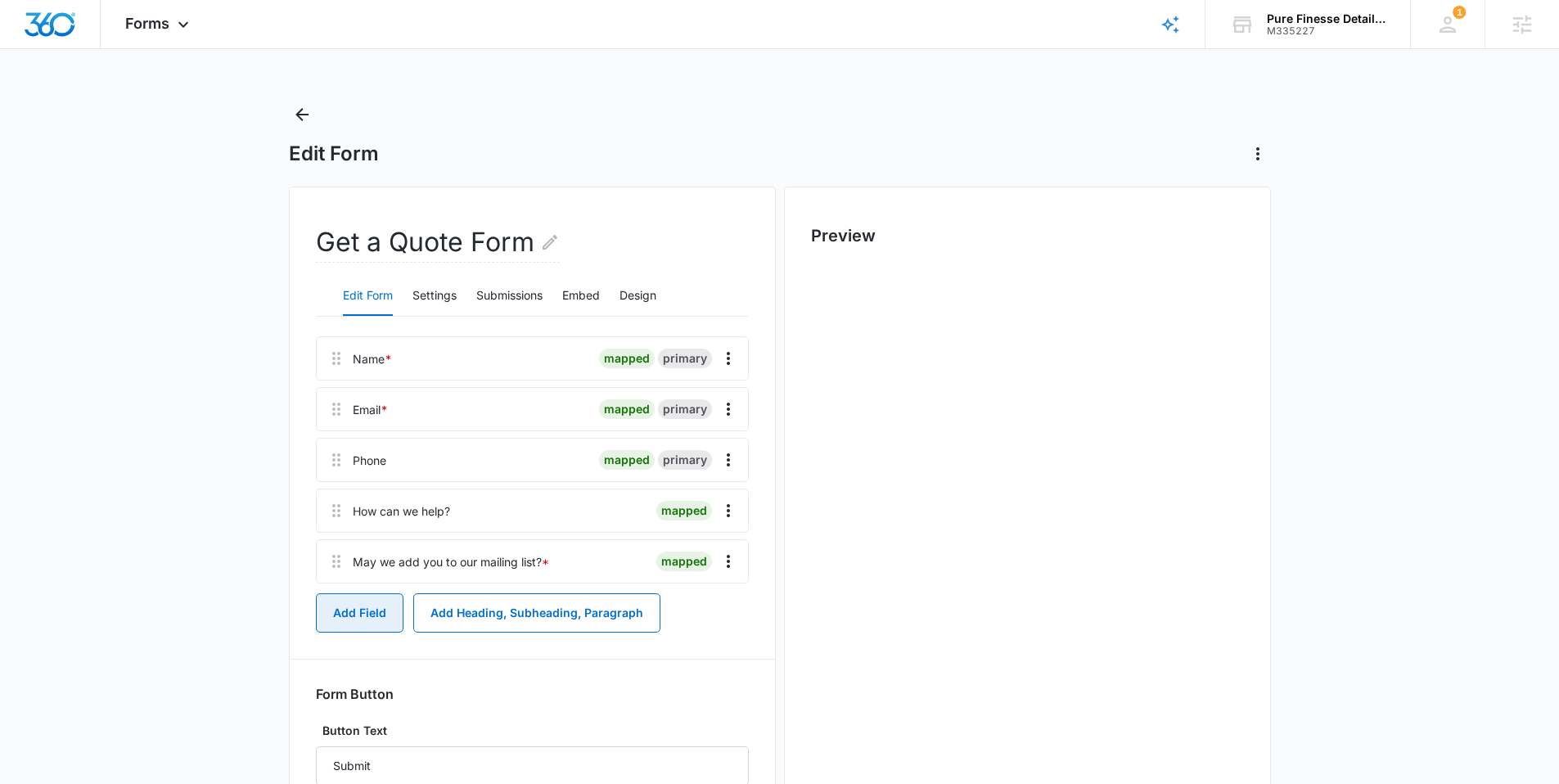 scroll, scrollTop: 0, scrollLeft: 0, axis: both 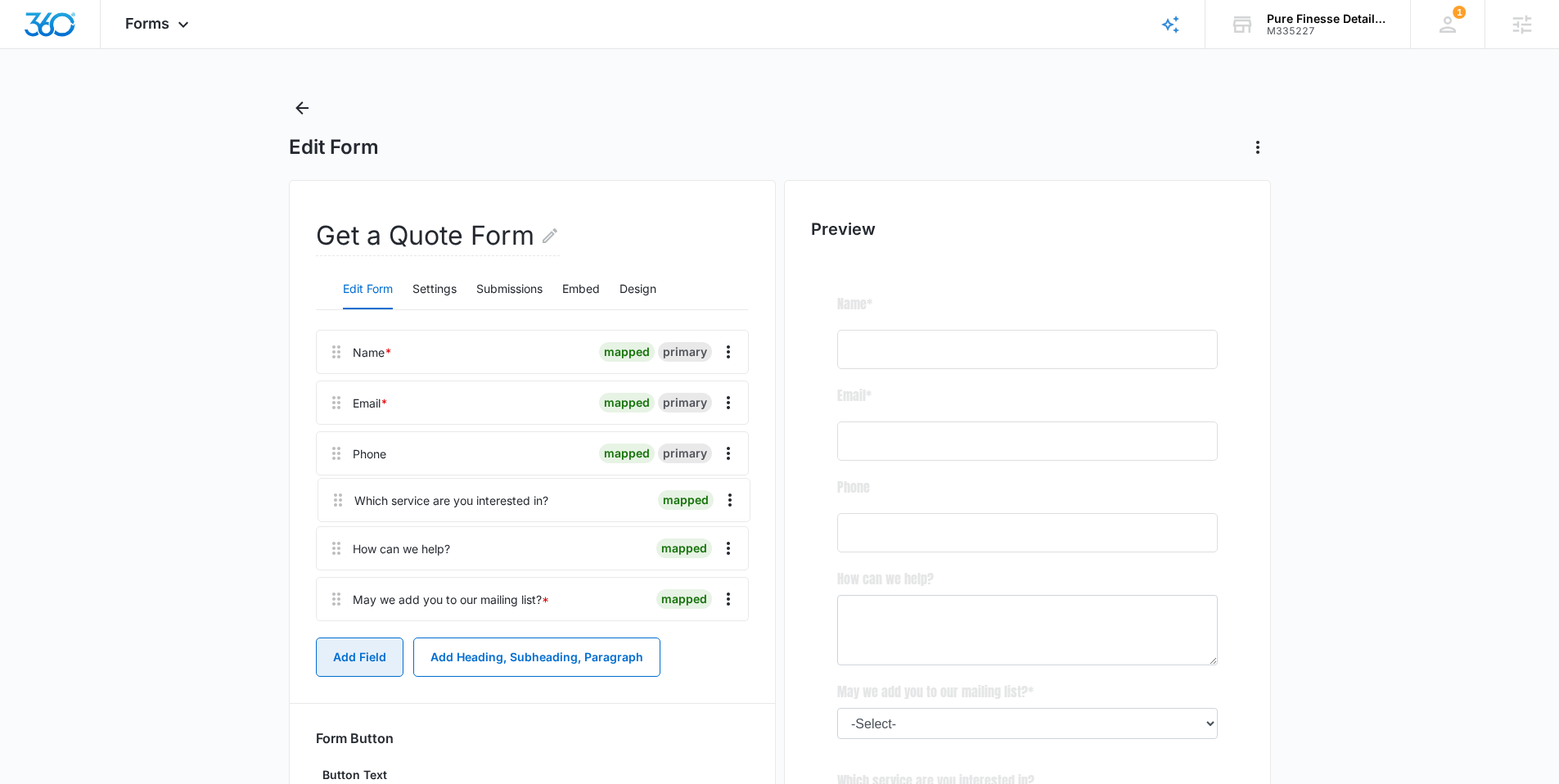 drag, startPoint x: 327, startPoint y: 609, endPoint x: 329, endPoint y: 483, distance: 126.01587 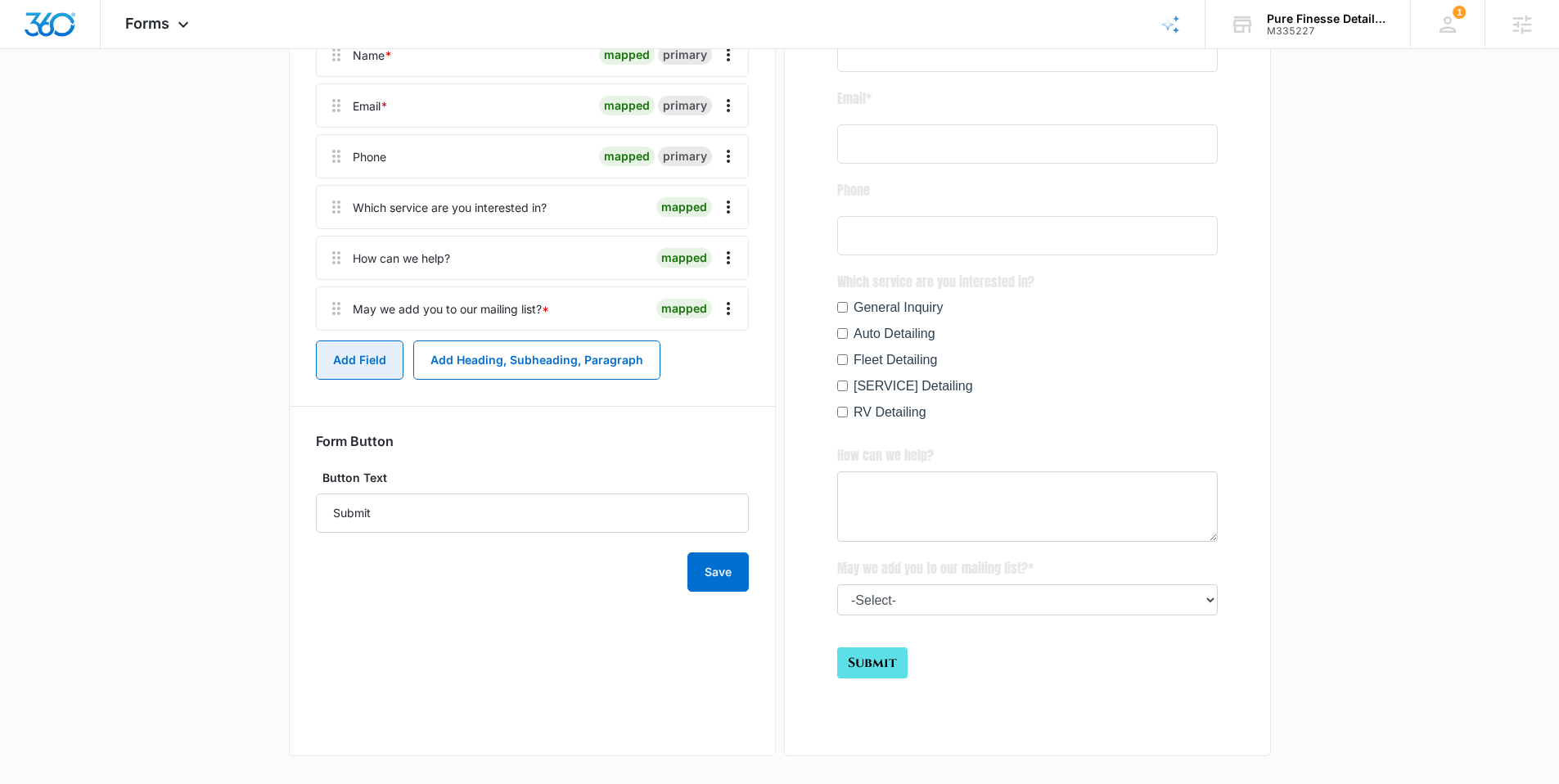 scroll, scrollTop: 302, scrollLeft: 0, axis: vertical 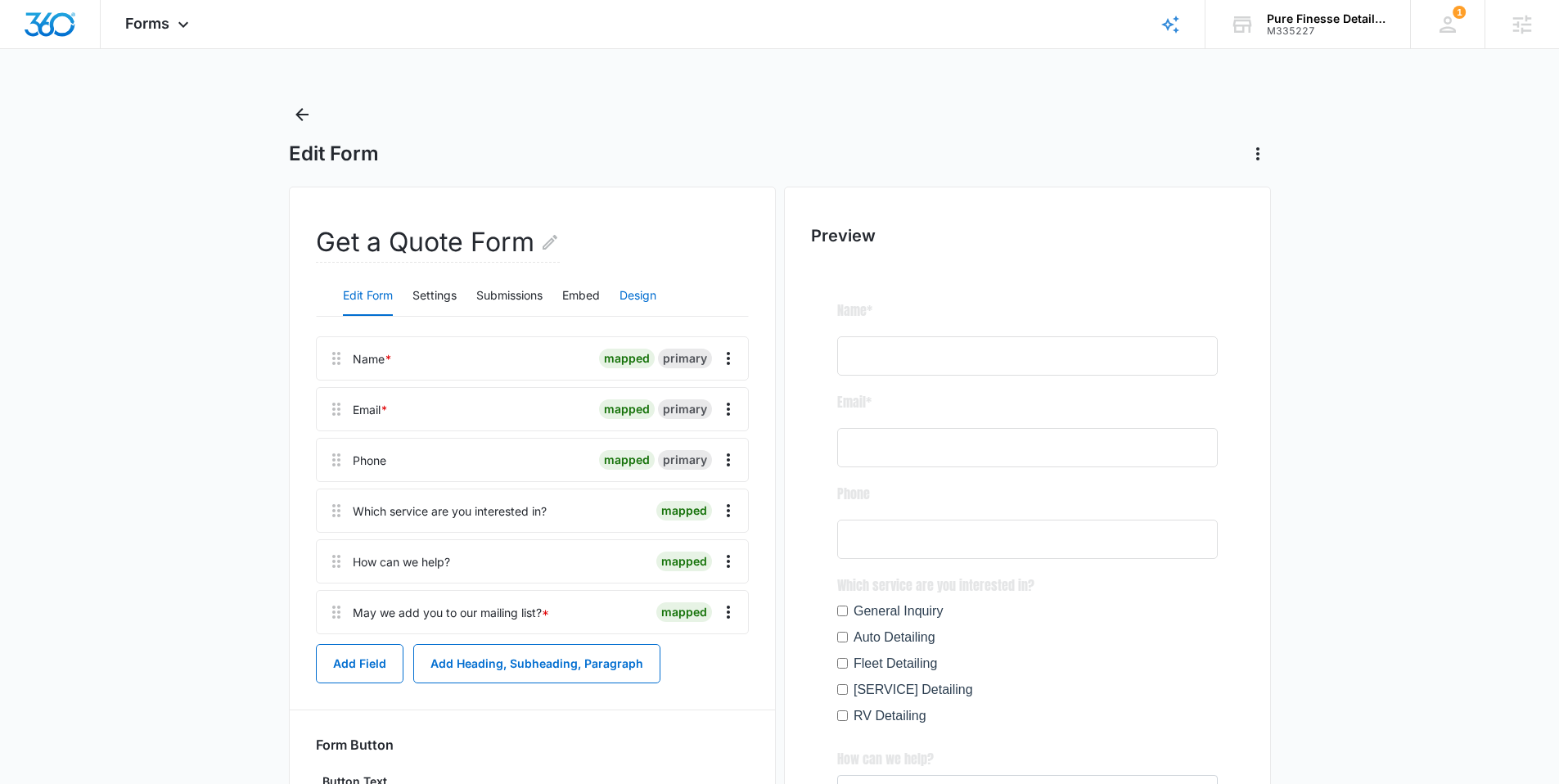 click on "Design" at bounding box center (638, 296) 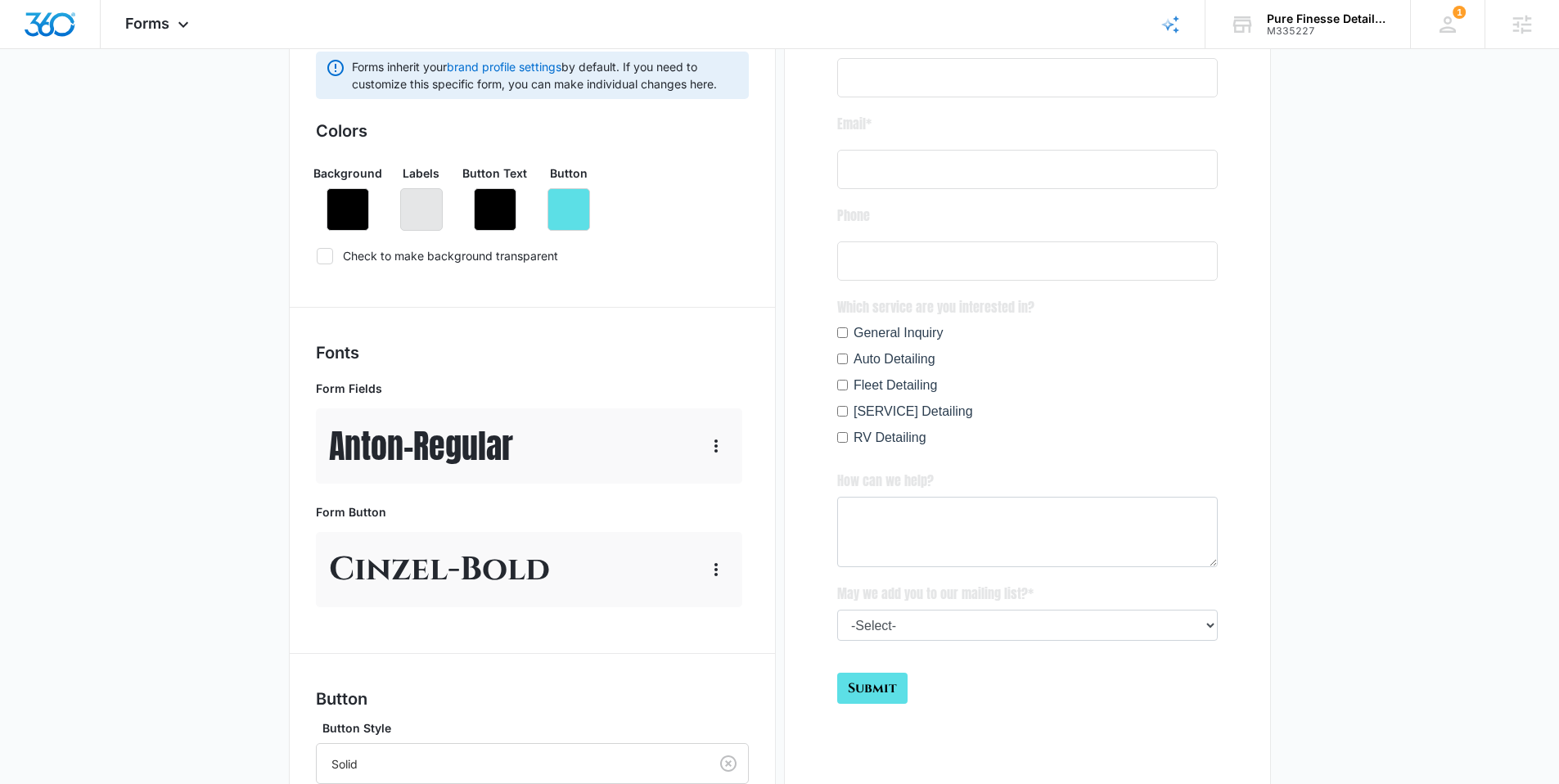 scroll, scrollTop: 215, scrollLeft: 0, axis: vertical 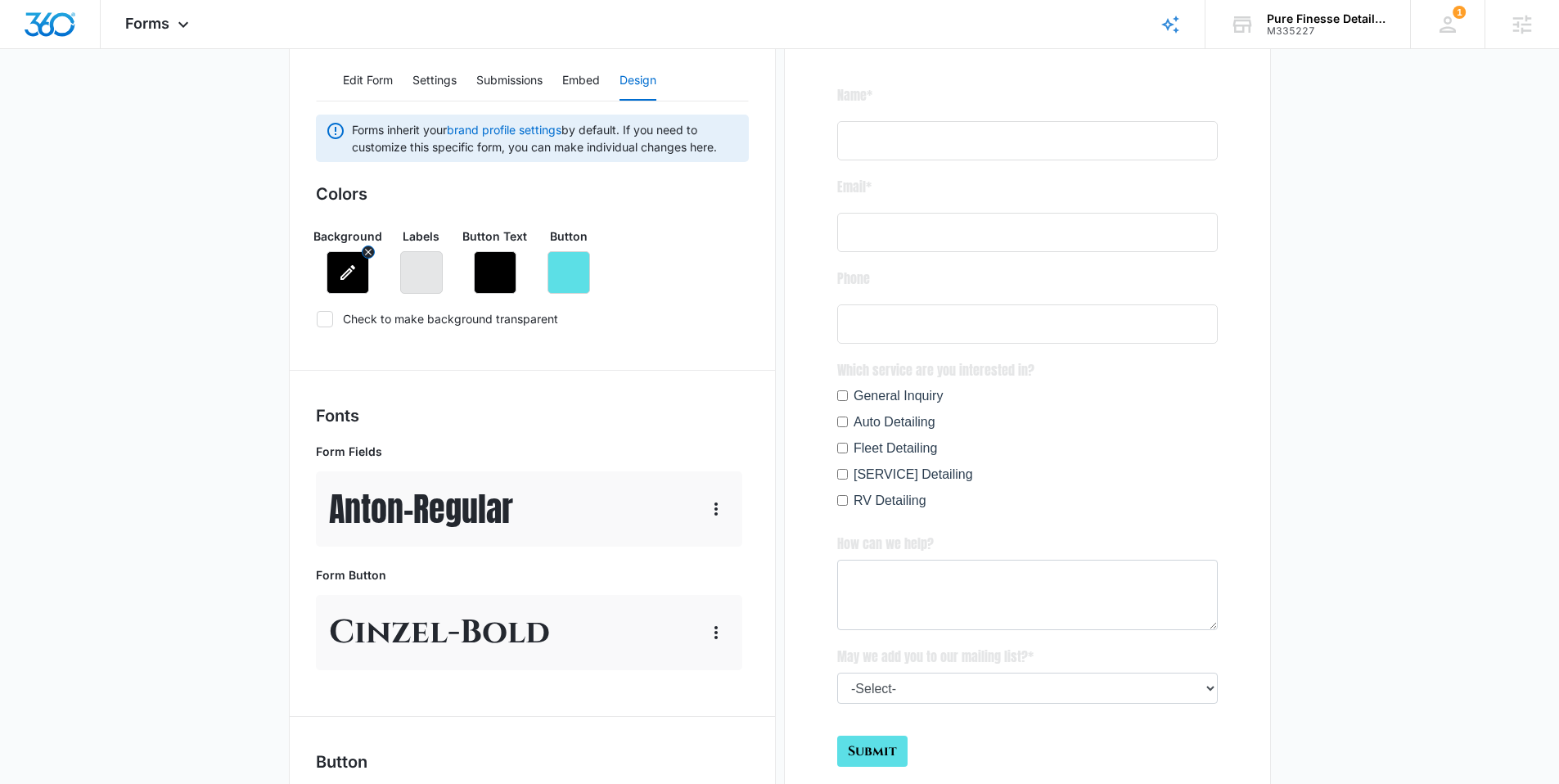 click 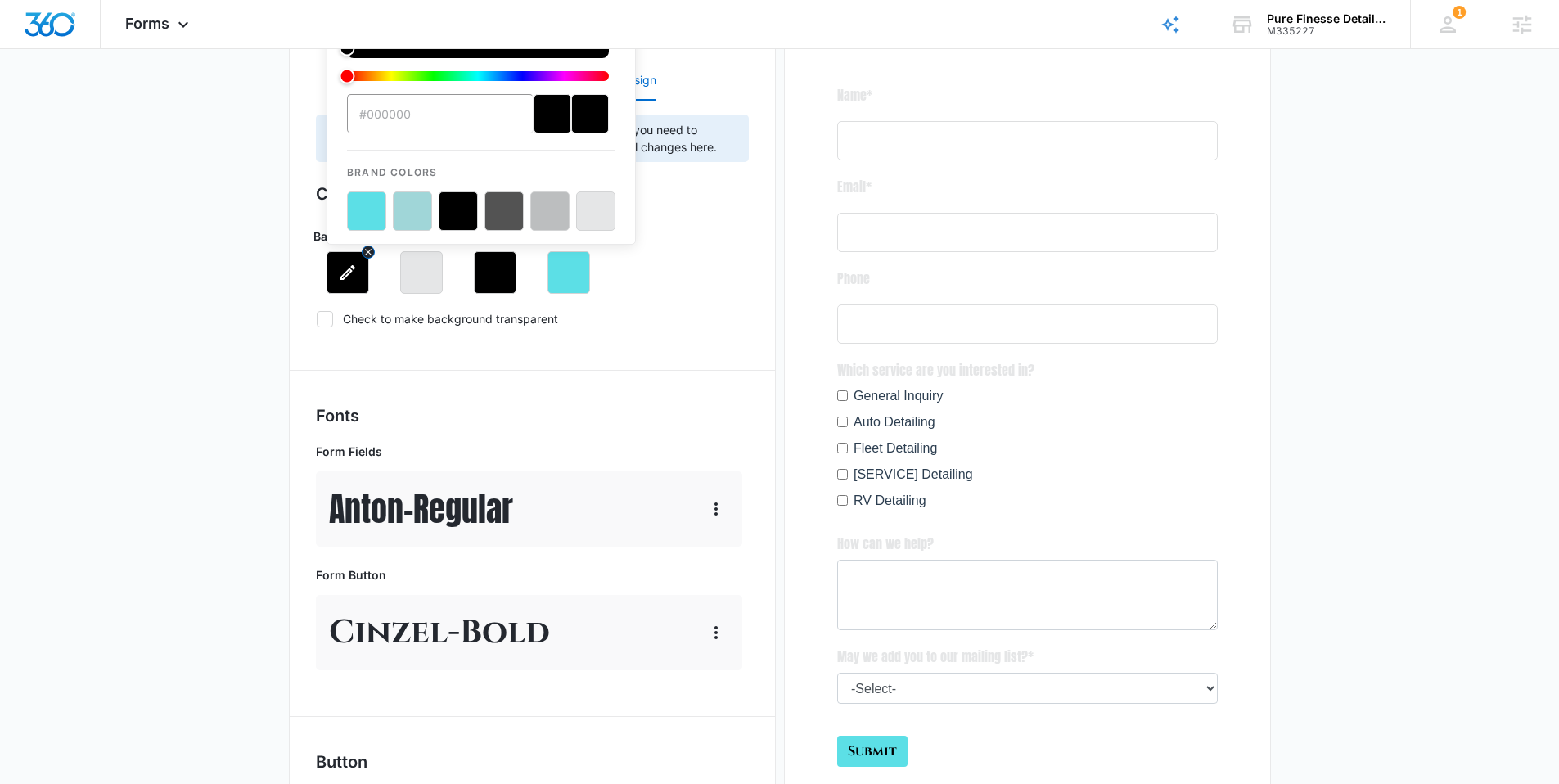 scroll, scrollTop: 0, scrollLeft: 0, axis: both 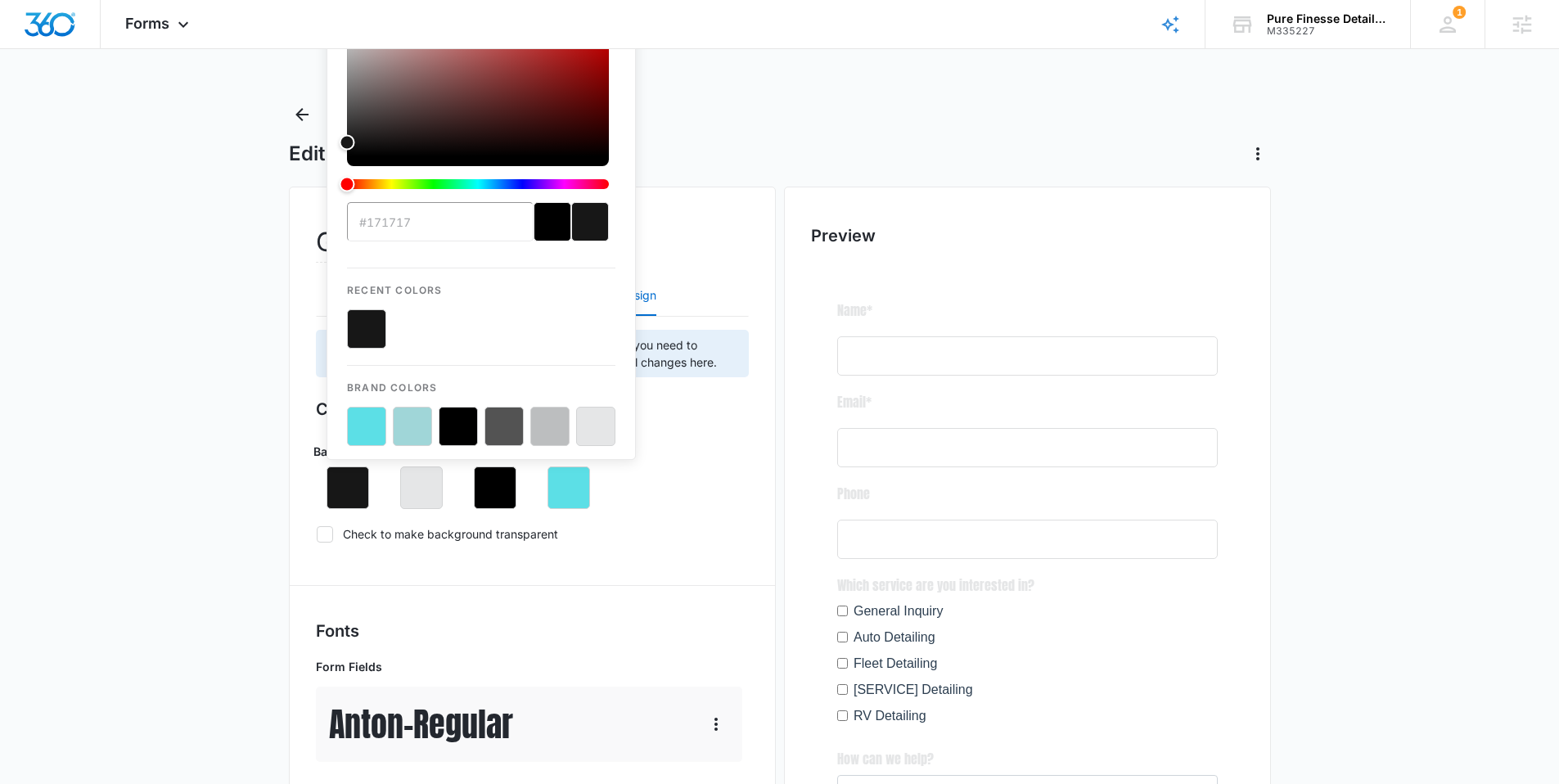 type on "#171717" 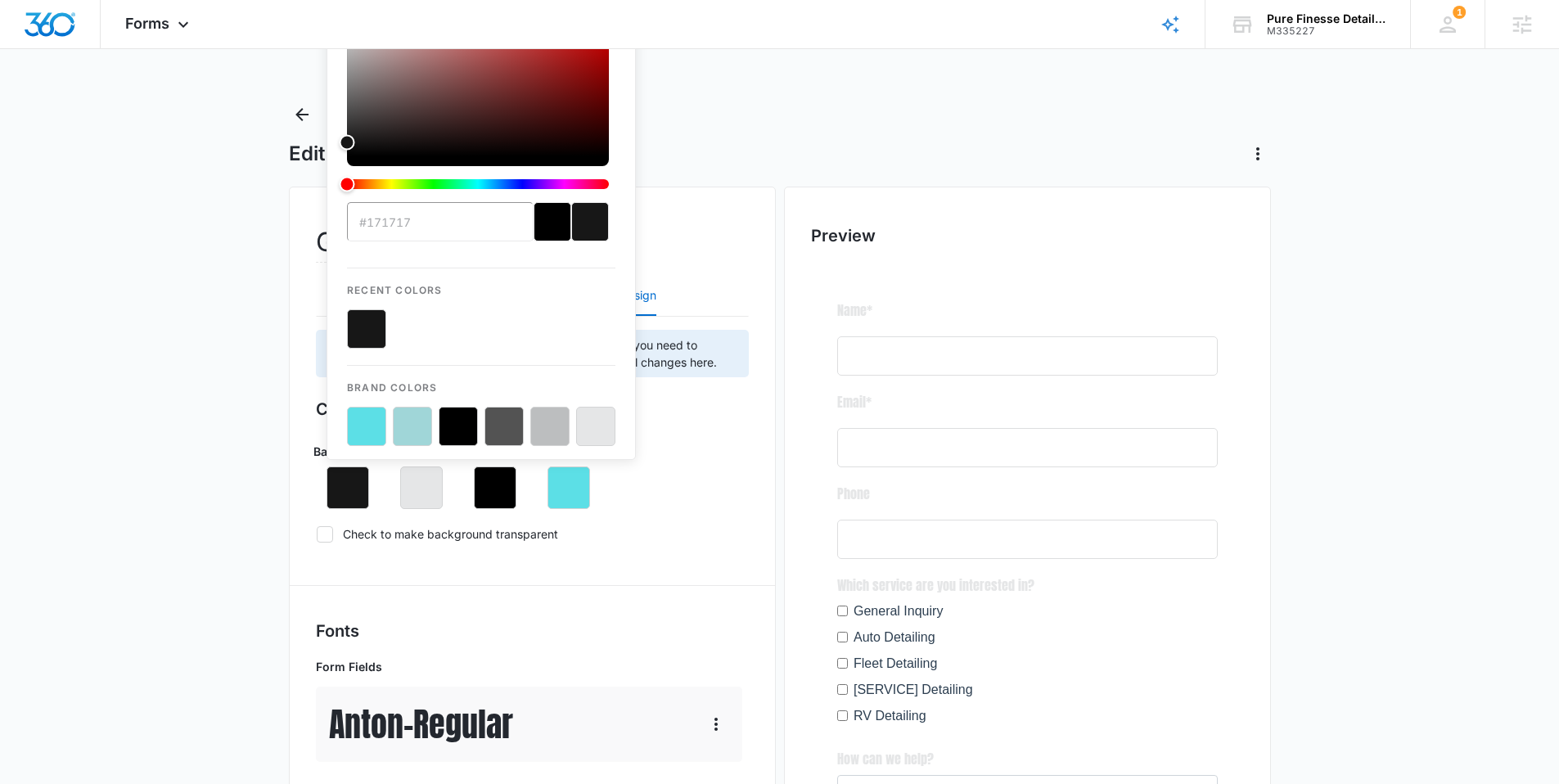 click at bounding box center [367, 329] 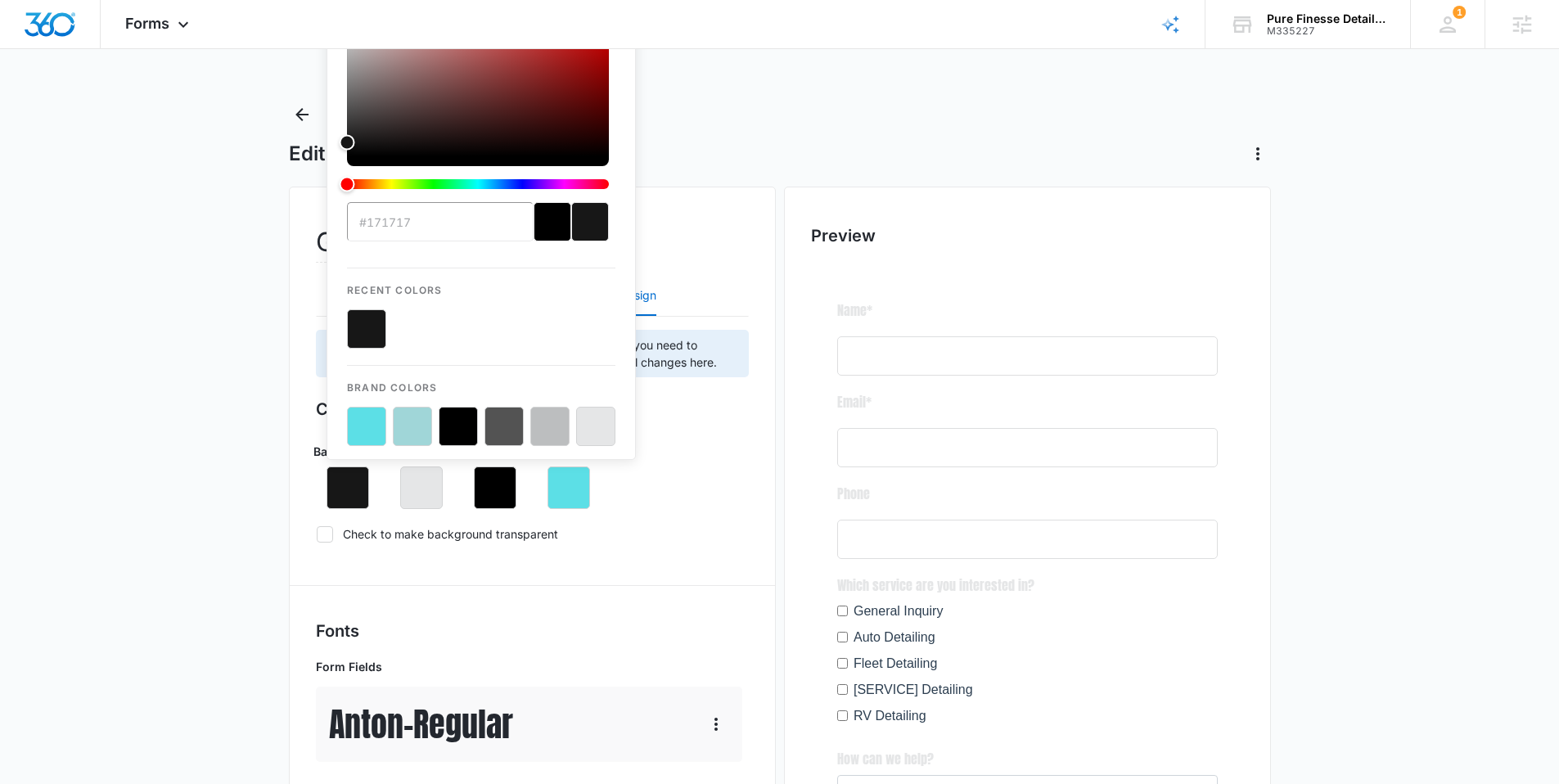 click on "Background #171717 Recent Colors Brand Colors Labels Button Text Button" at bounding box center (532, 469) 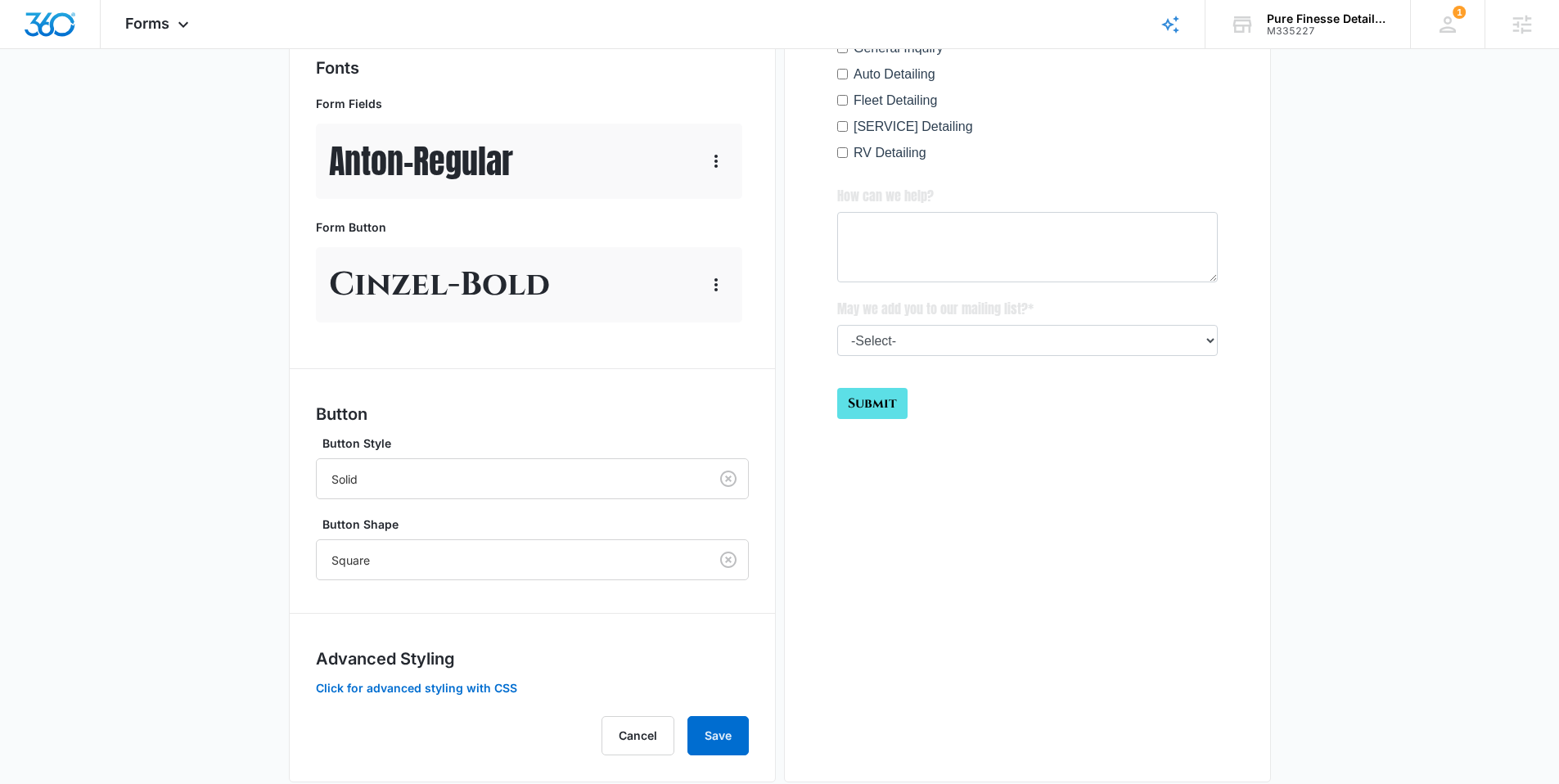 scroll, scrollTop: 594, scrollLeft: 0, axis: vertical 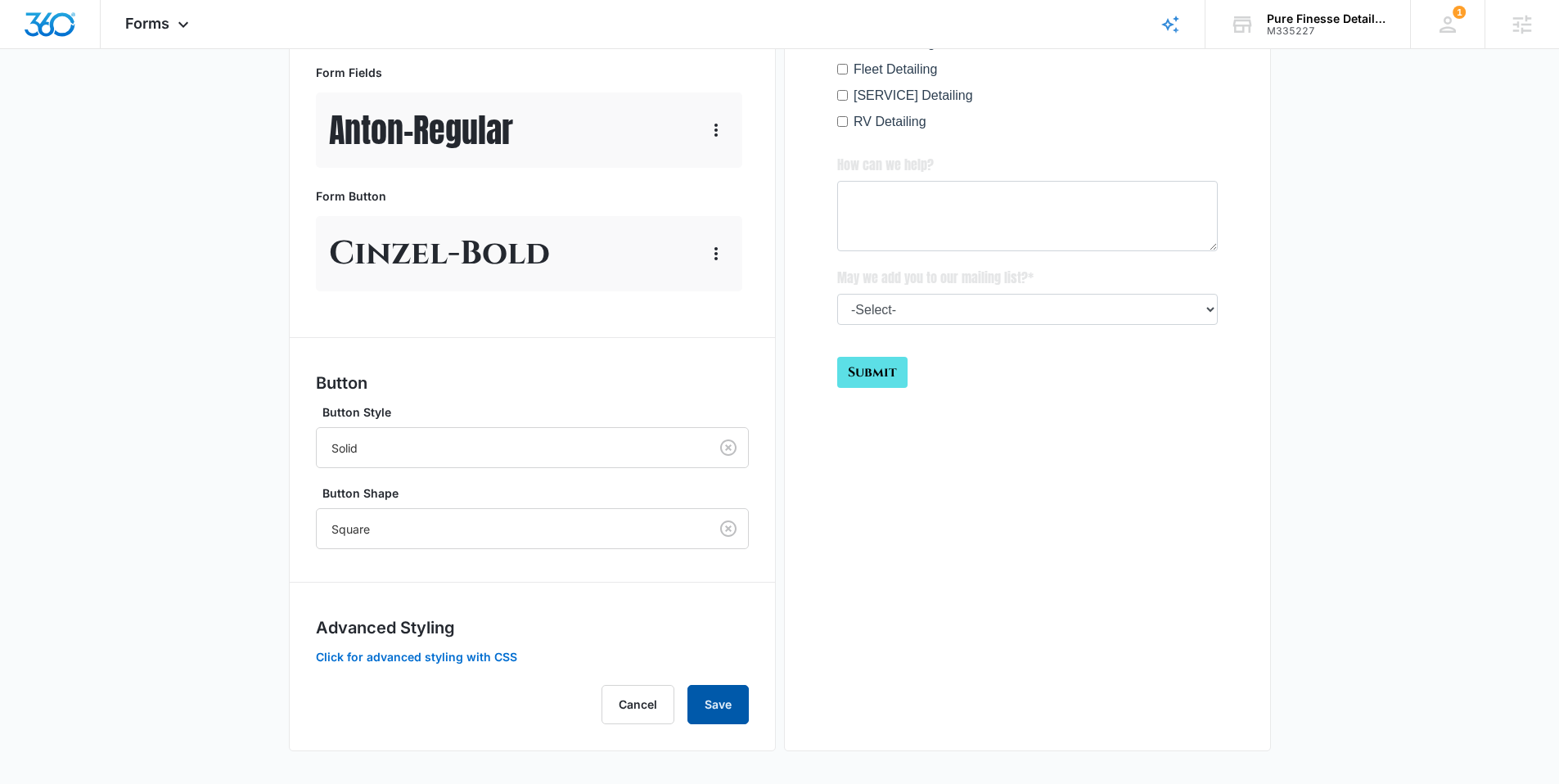 click on "Save" at bounding box center (718, 705) 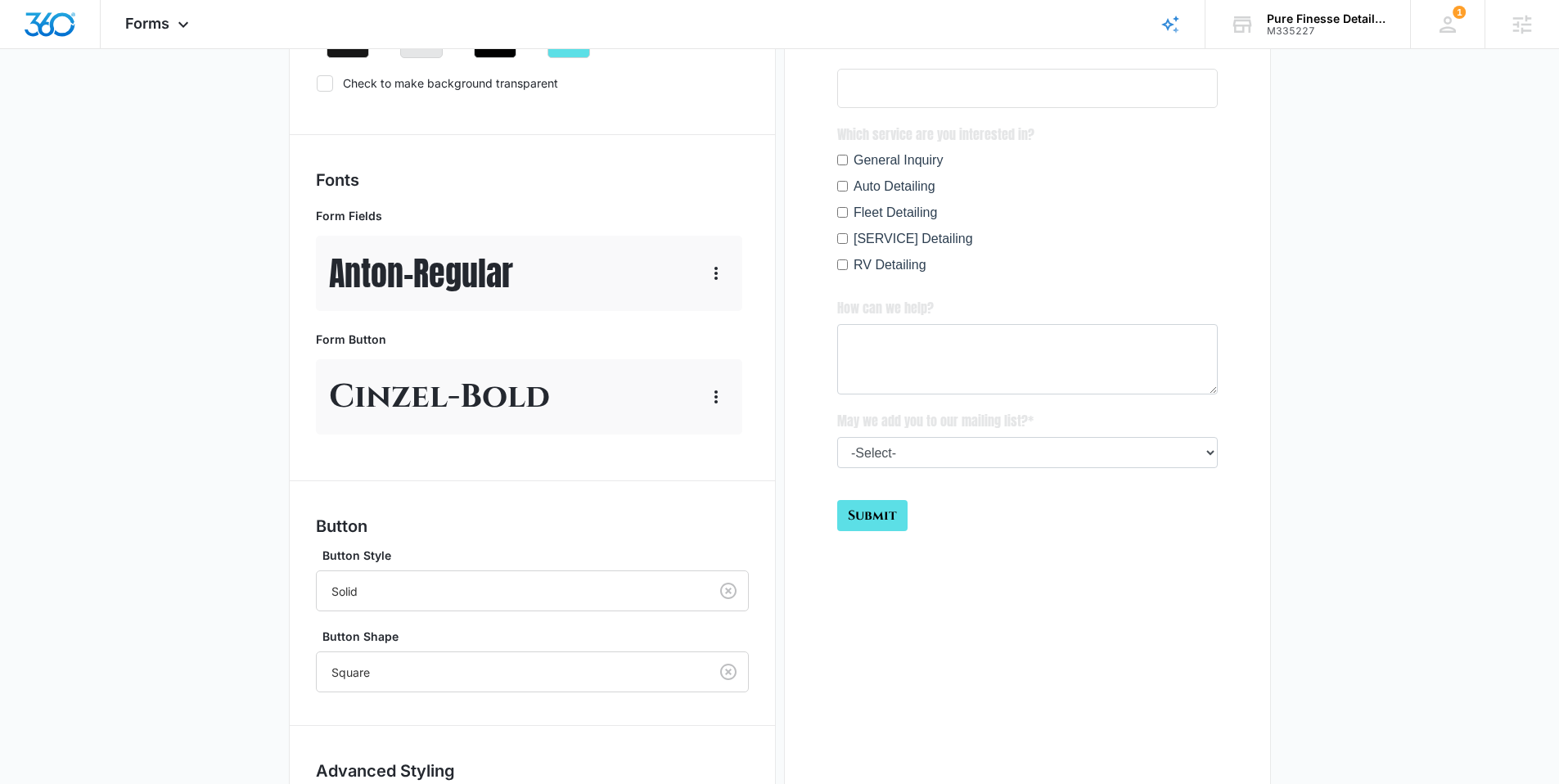 scroll, scrollTop: 274, scrollLeft: 0, axis: vertical 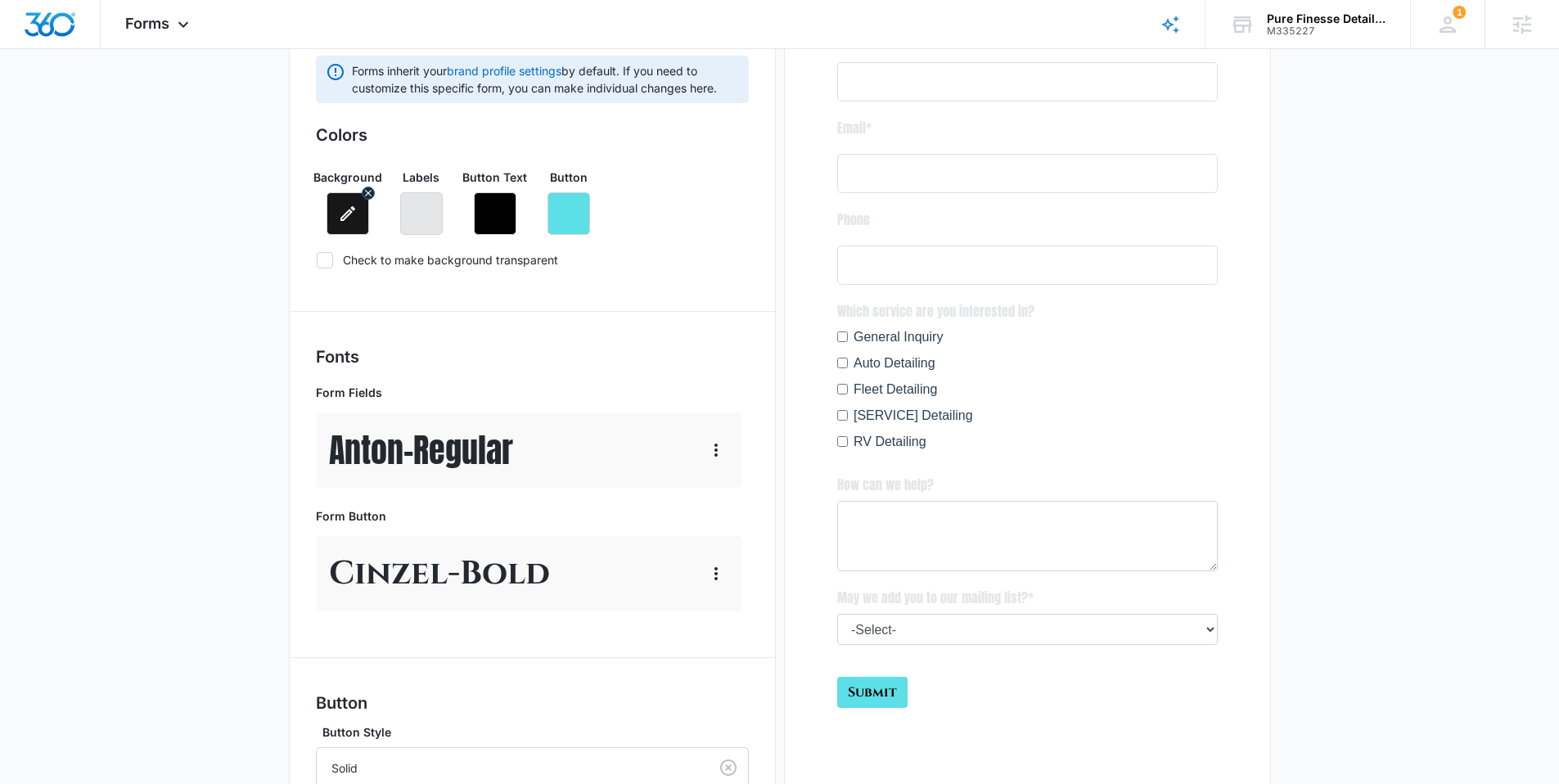 click 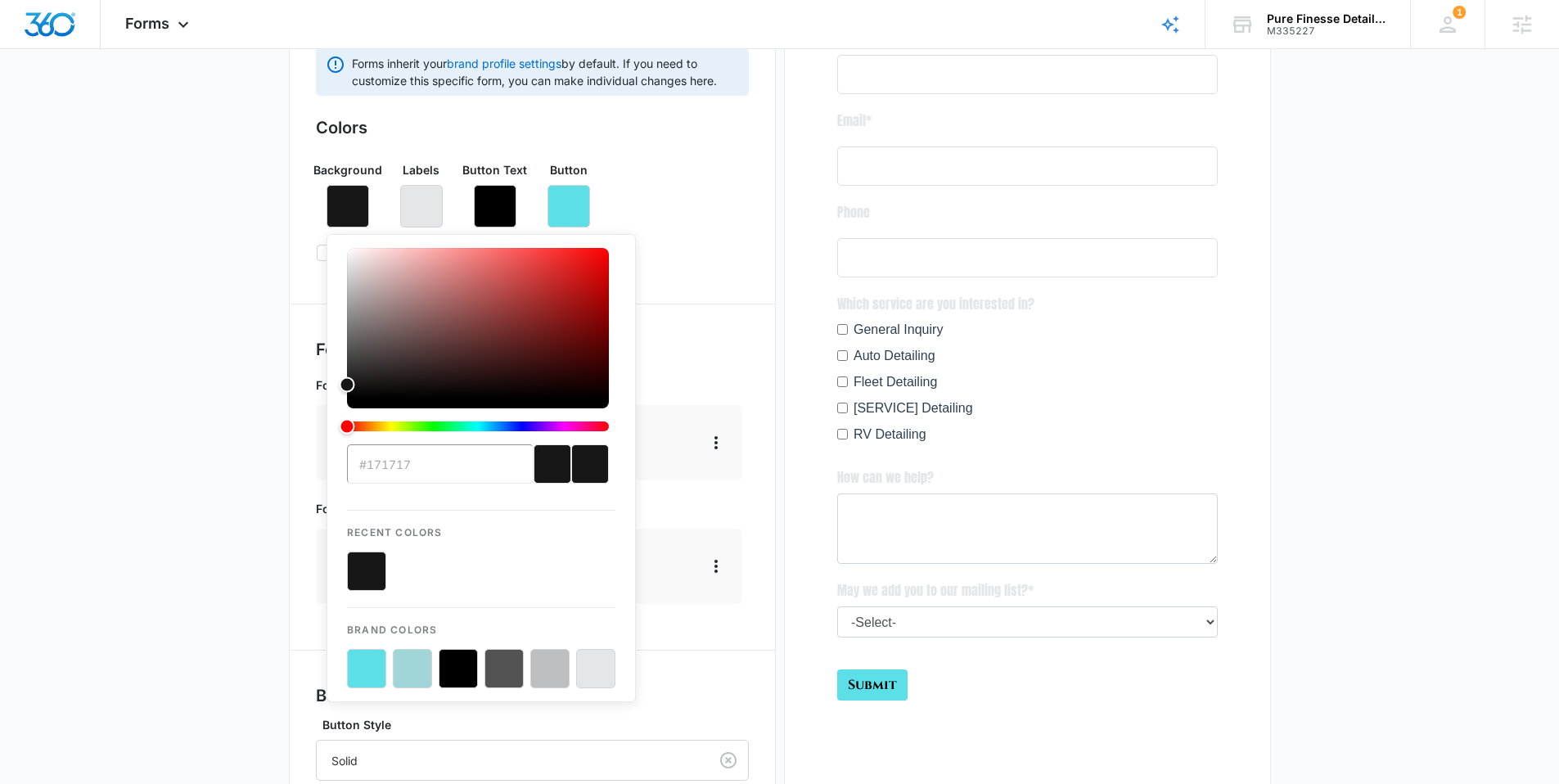 scroll, scrollTop: 383, scrollLeft: 0, axis: vertical 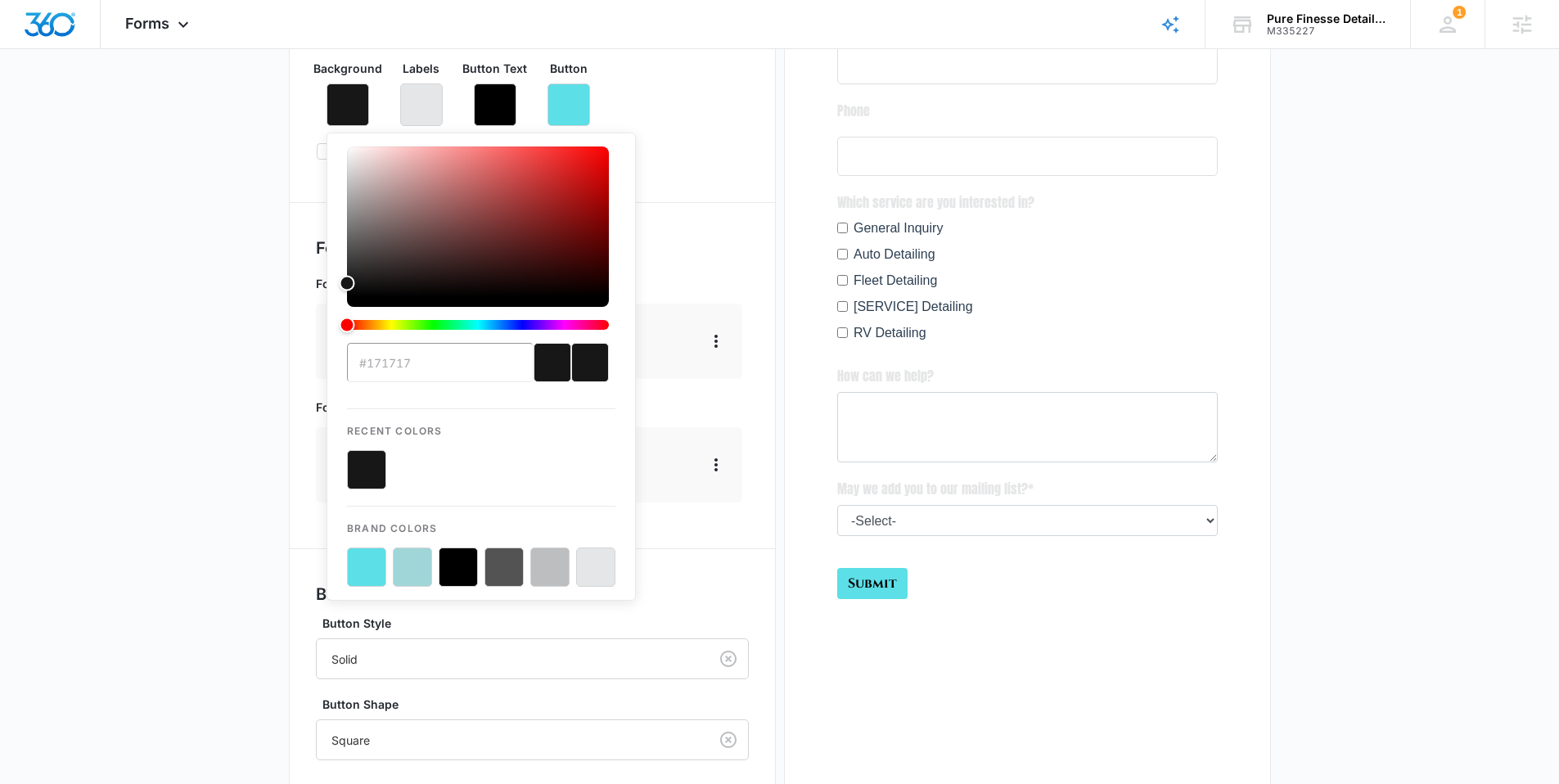 click at bounding box center [458, 567] 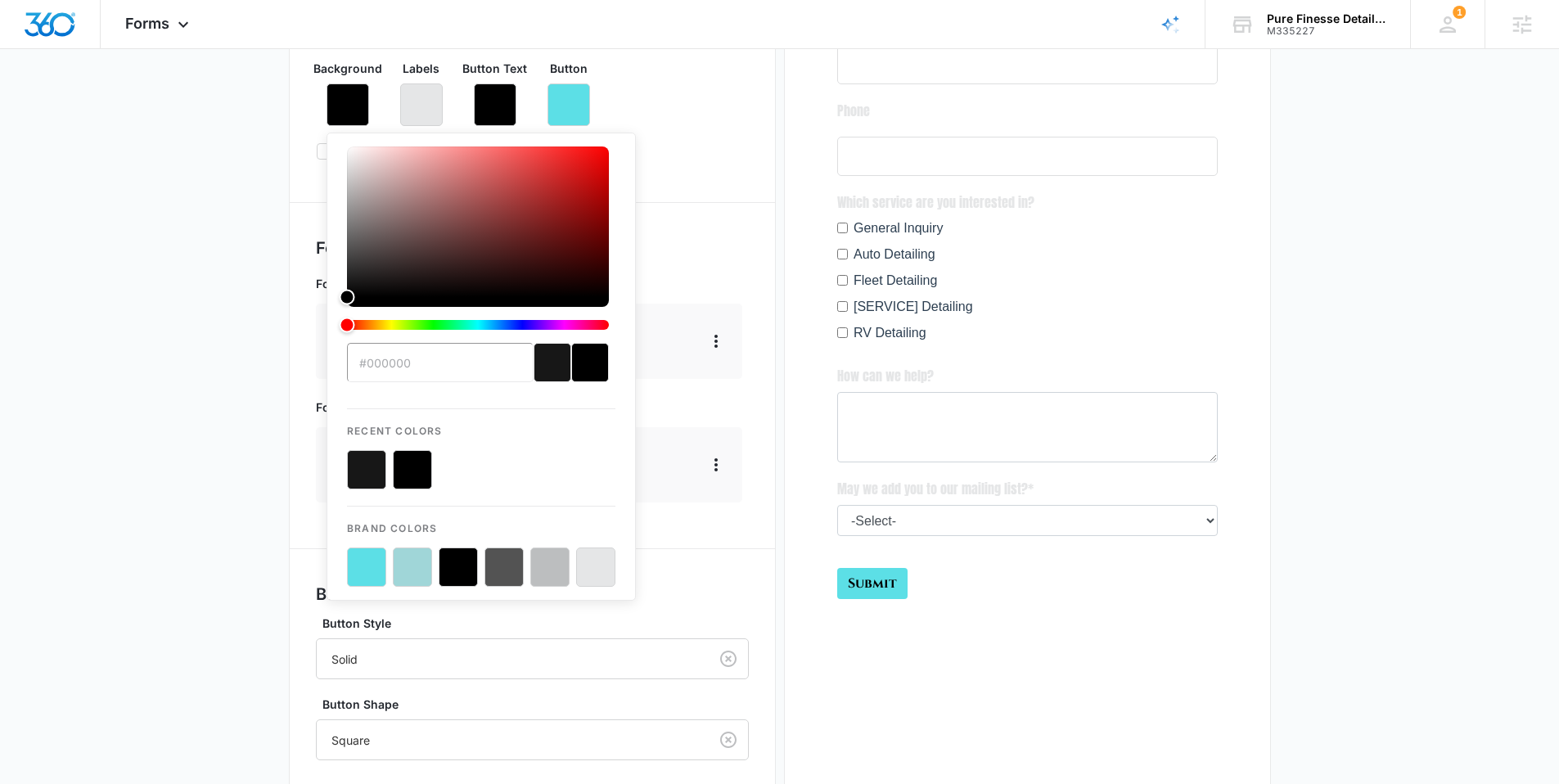 click at bounding box center (367, 470) 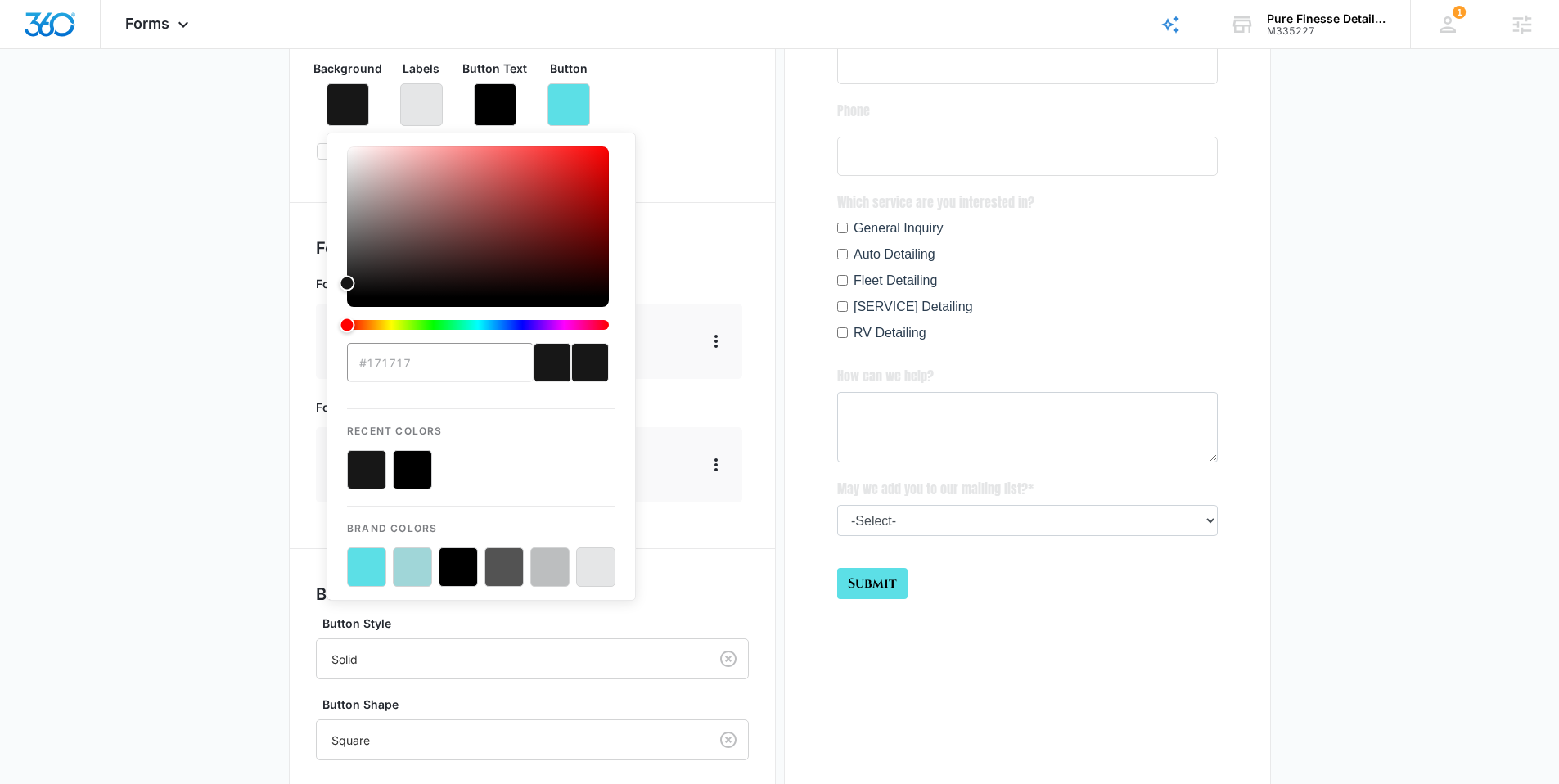 click at bounding box center [367, 470] 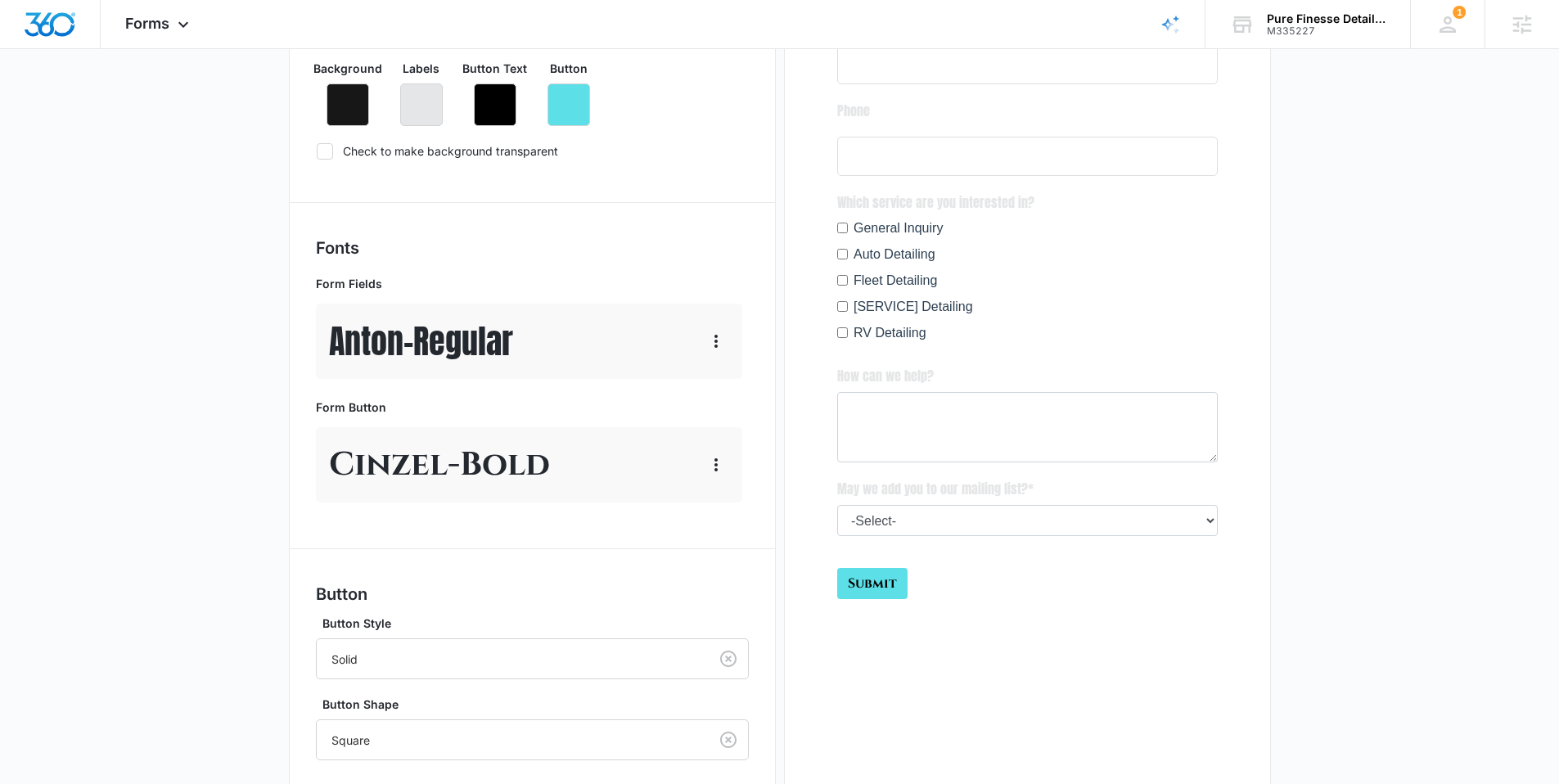 click on "Check to make background transparent" at bounding box center (532, 151) 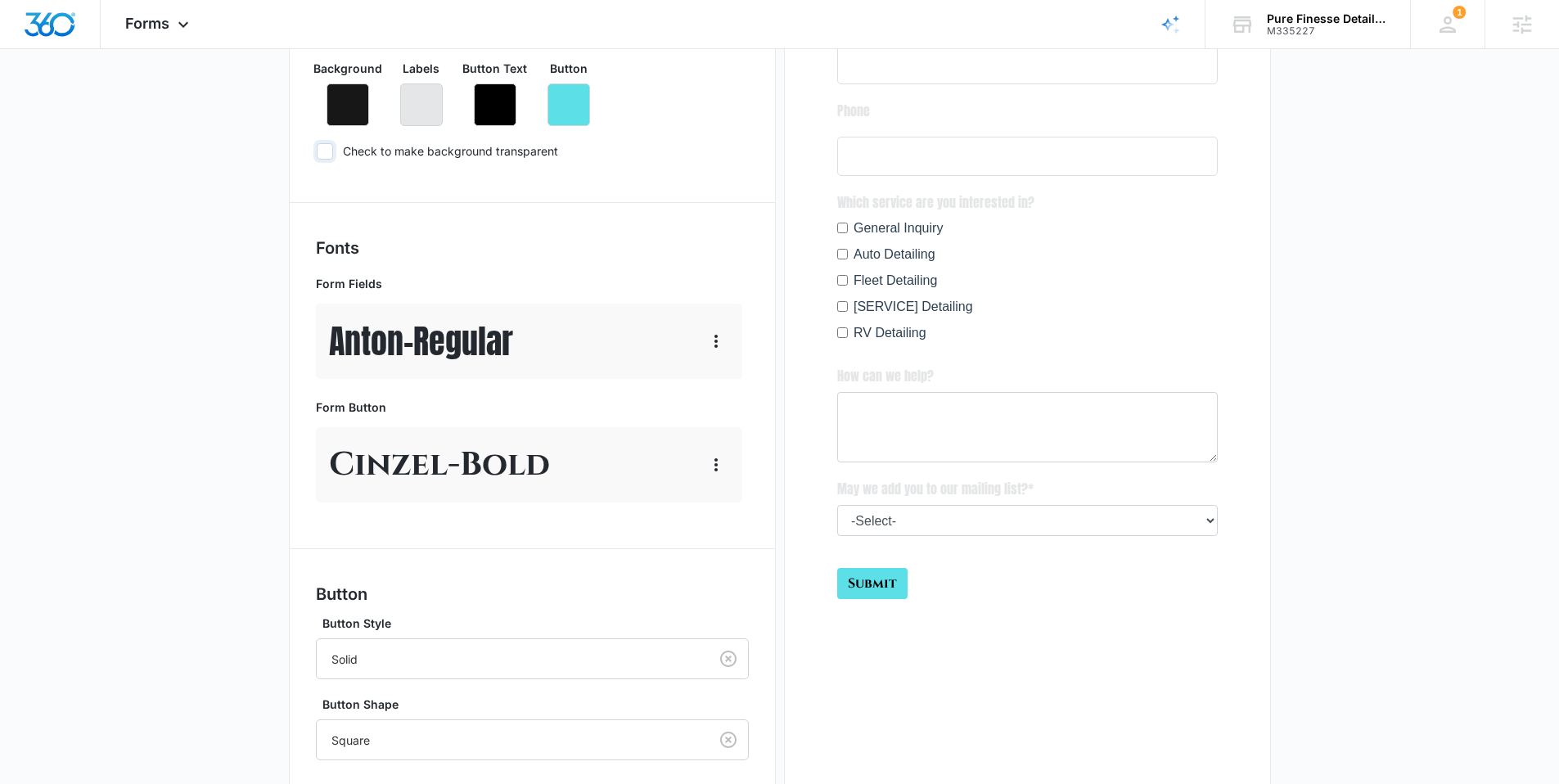 click on "Check to make background transparent" at bounding box center (316, 151) 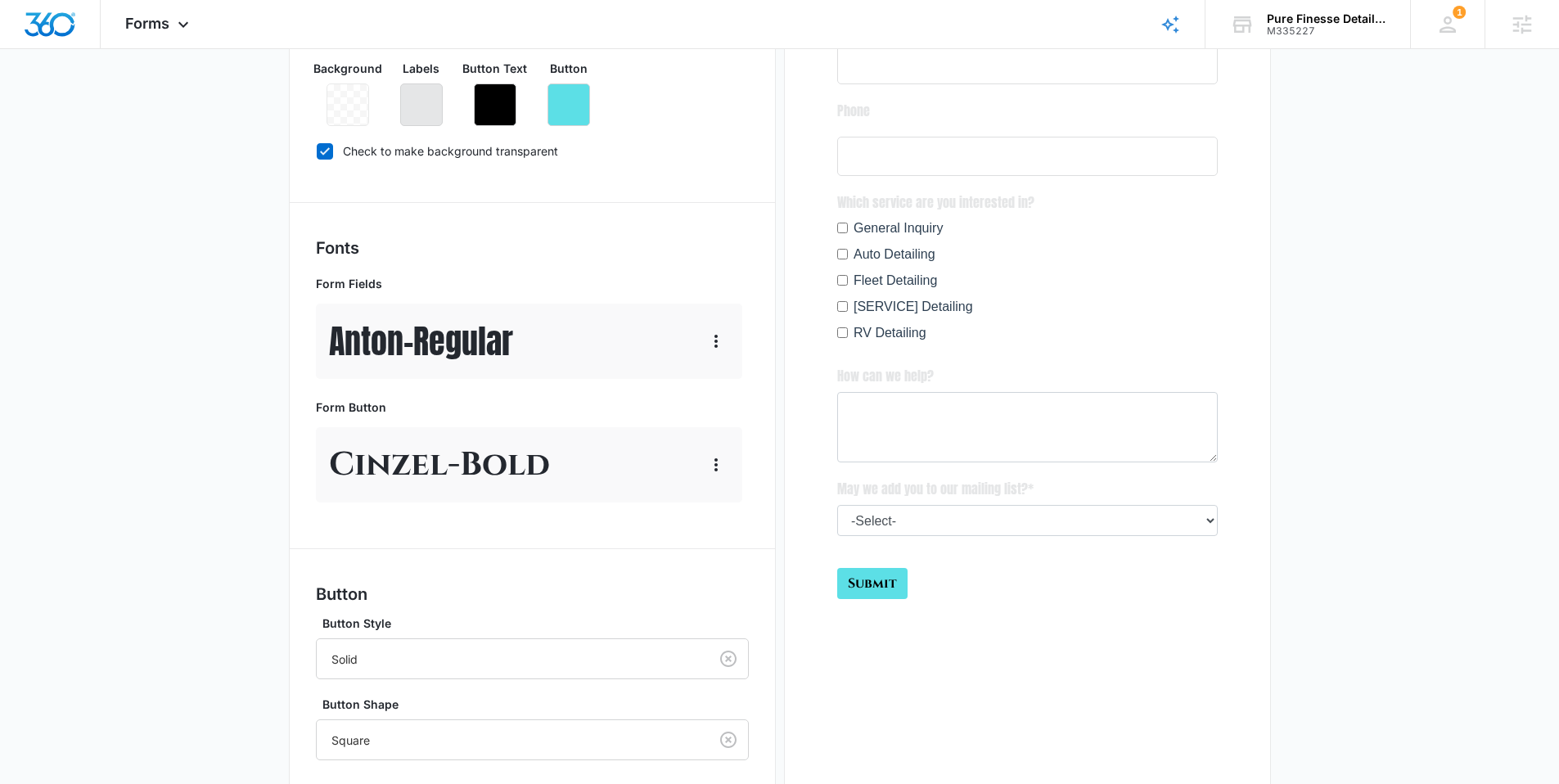 click on "Check to make background transparent" at bounding box center (532, 151) 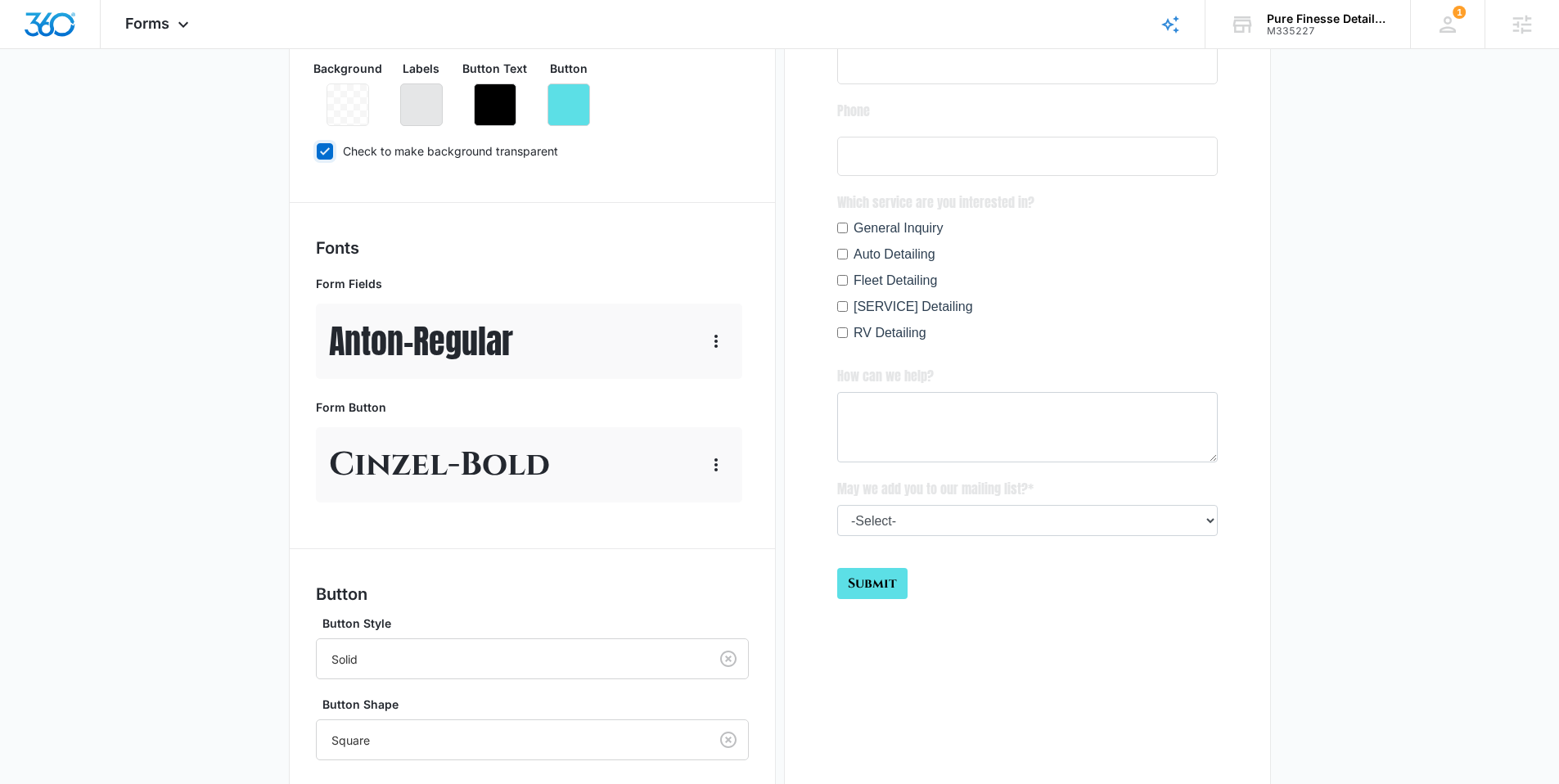 click on "Check to make background transparent" at bounding box center (316, 151) 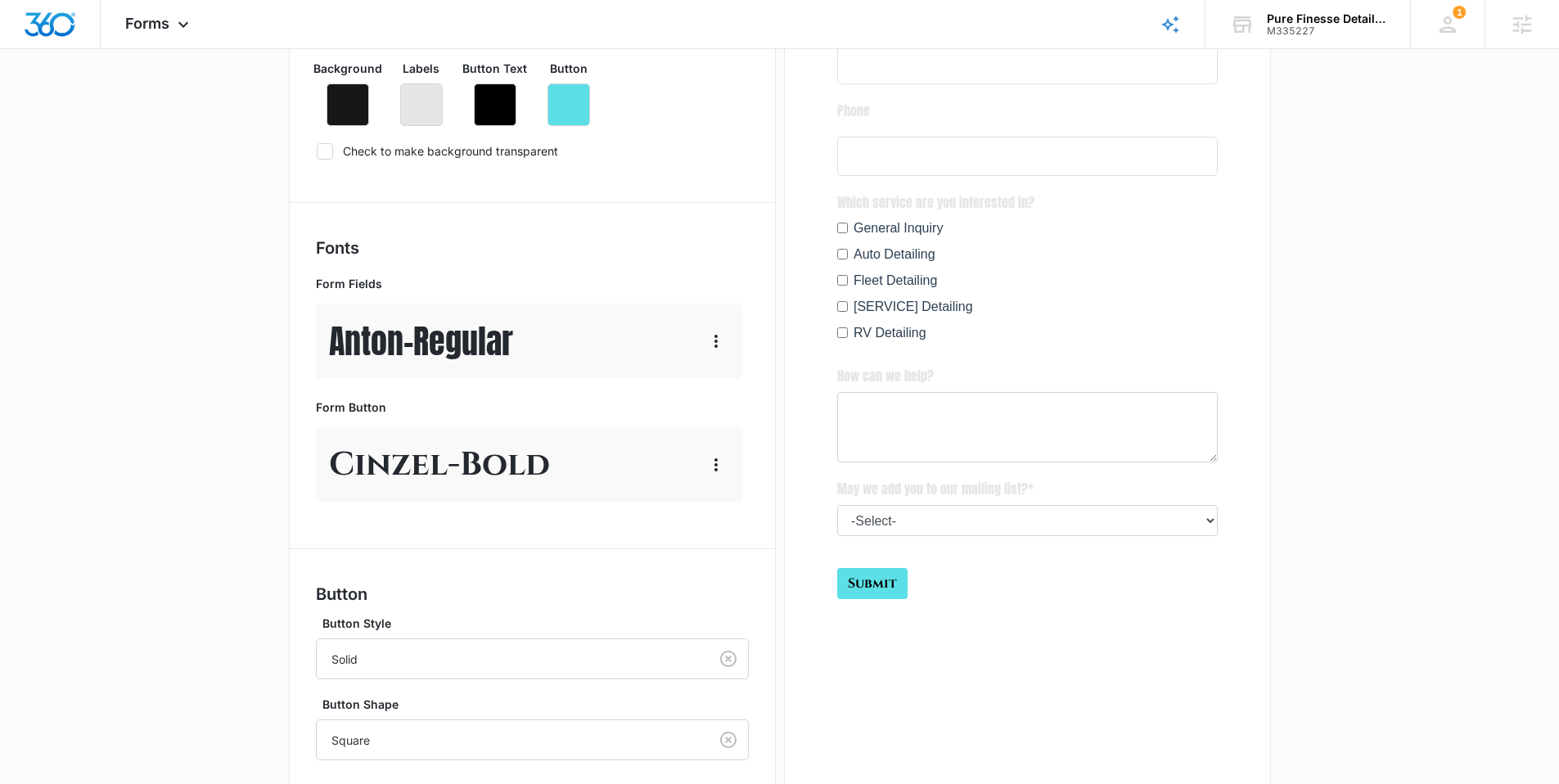click on "Check to make background transparent" at bounding box center (532, 151) 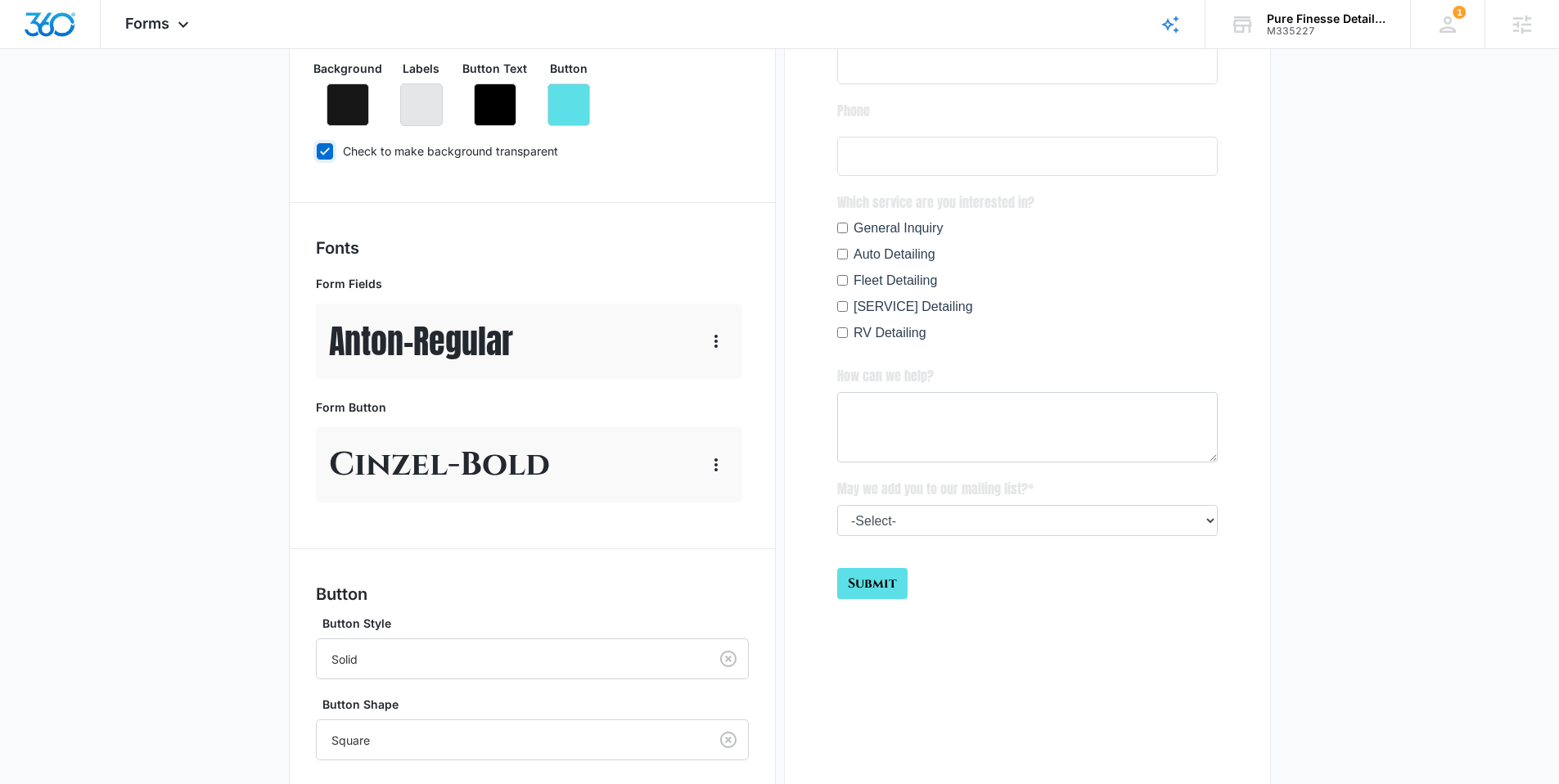checkbox on "true" 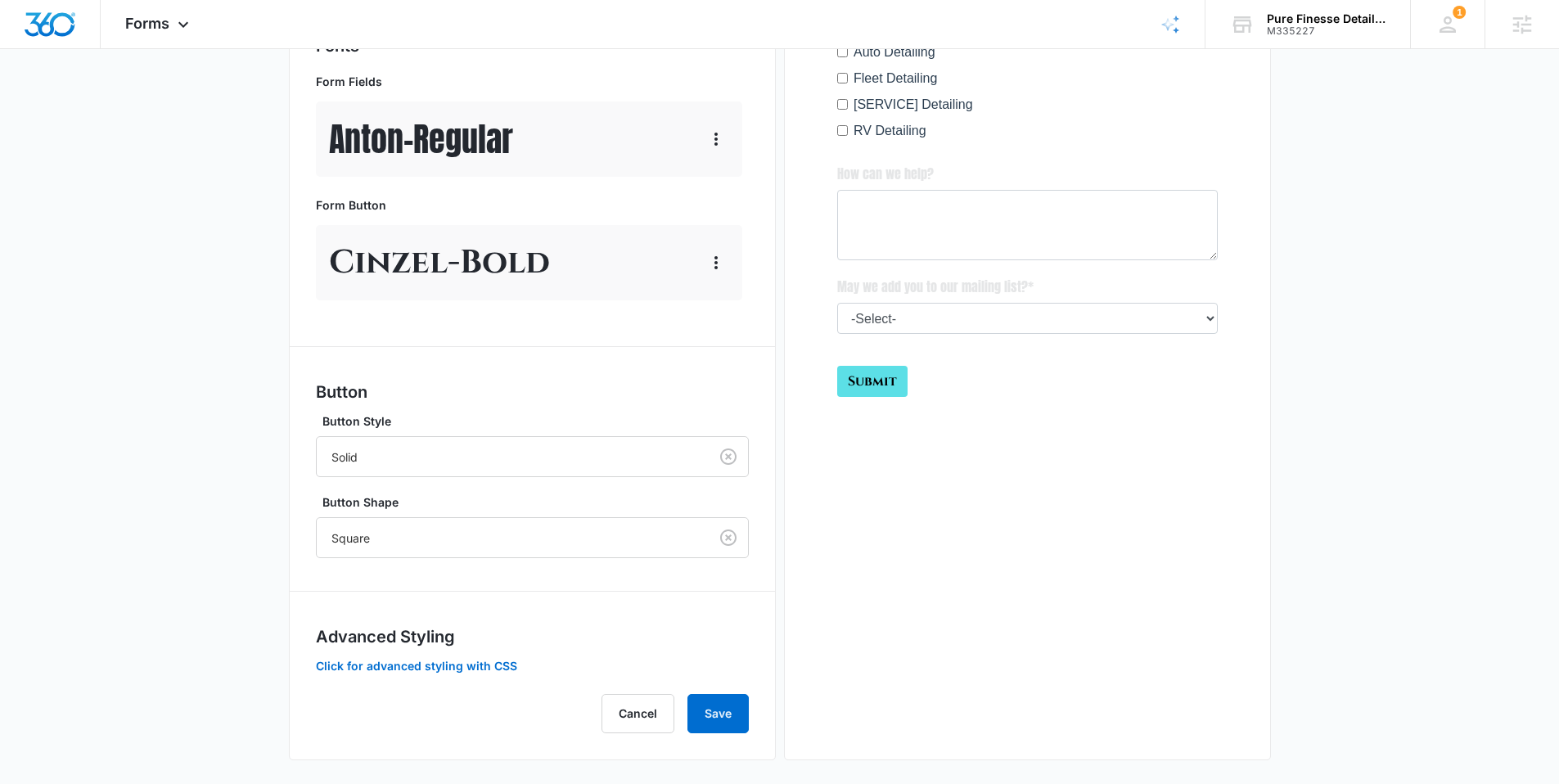 scroll, scrollTop: 594, scrollLeft: 0, axis: vertical 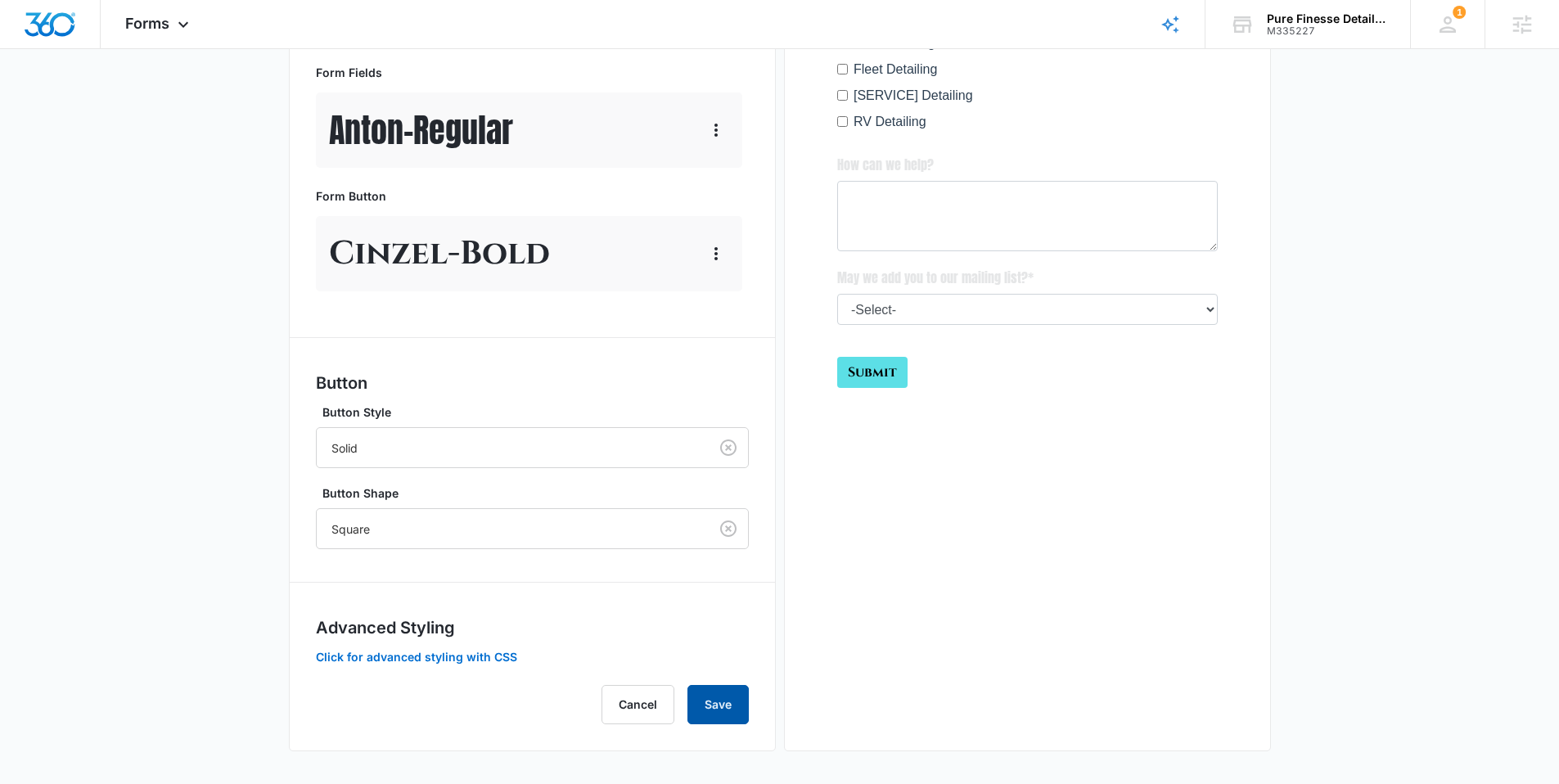 click on "Save" at bounding box center (718, 705) 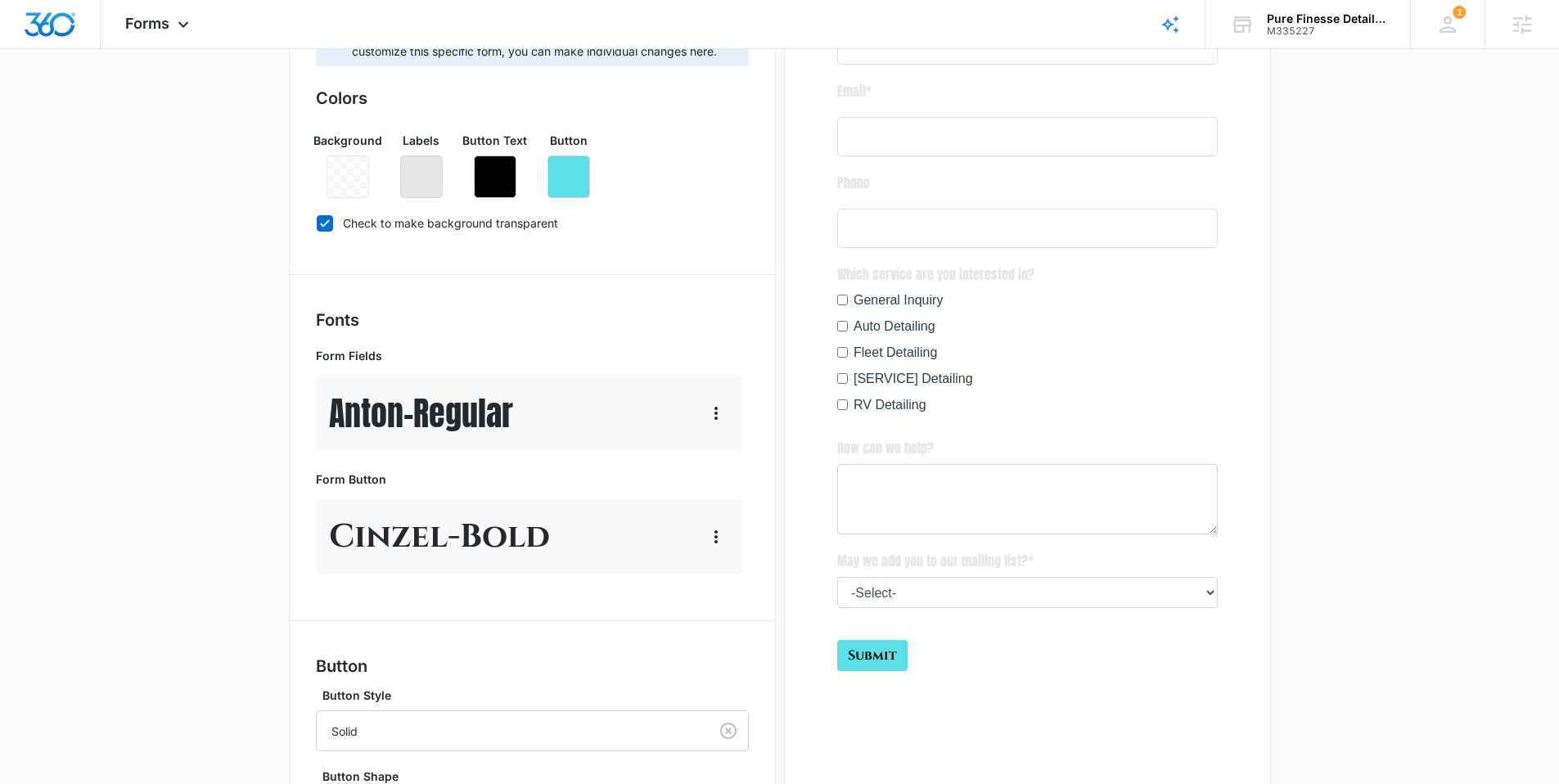 scroll, scrollTop: 310, scrollLeft: 0, axis: vertical 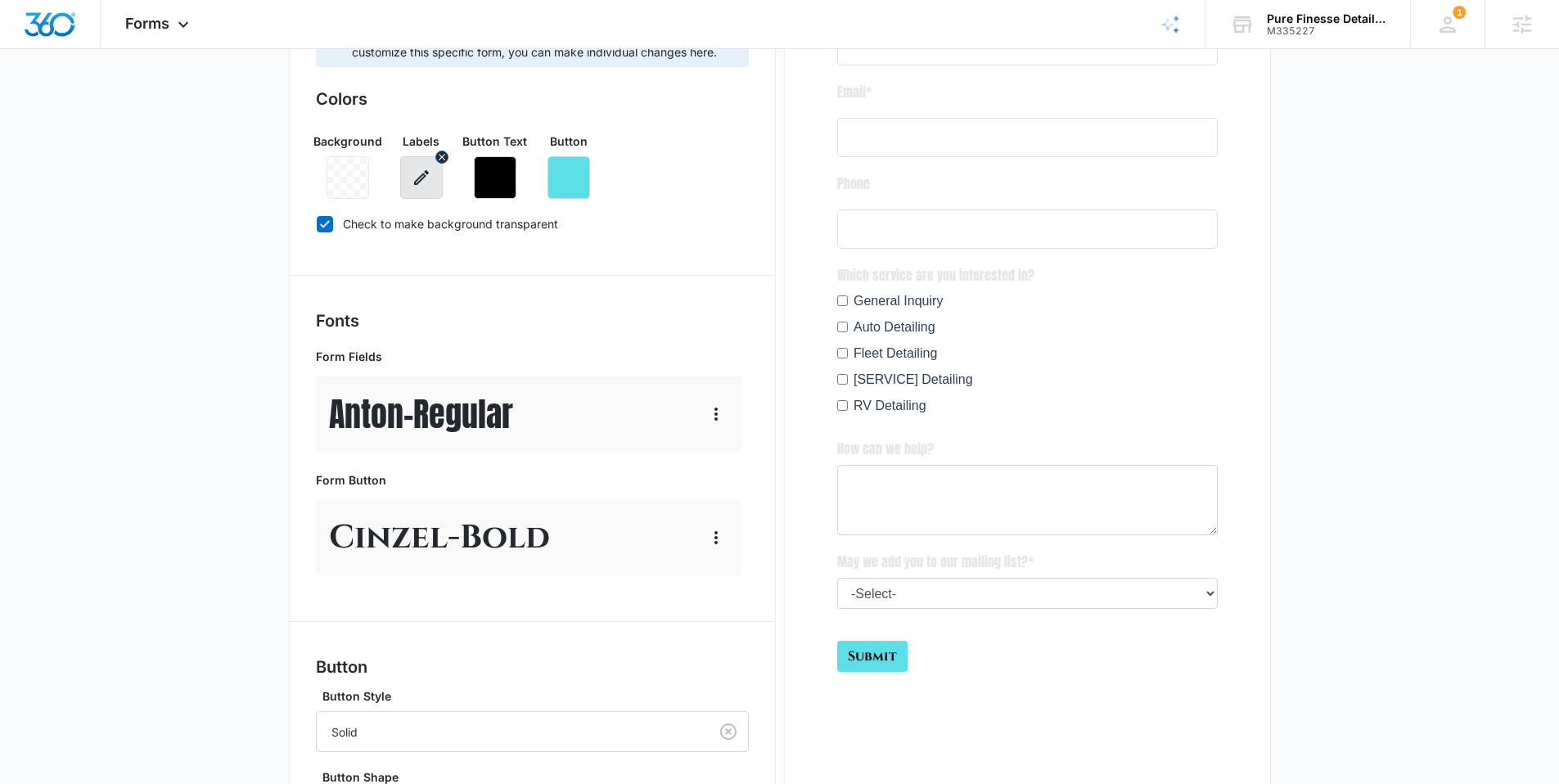 click 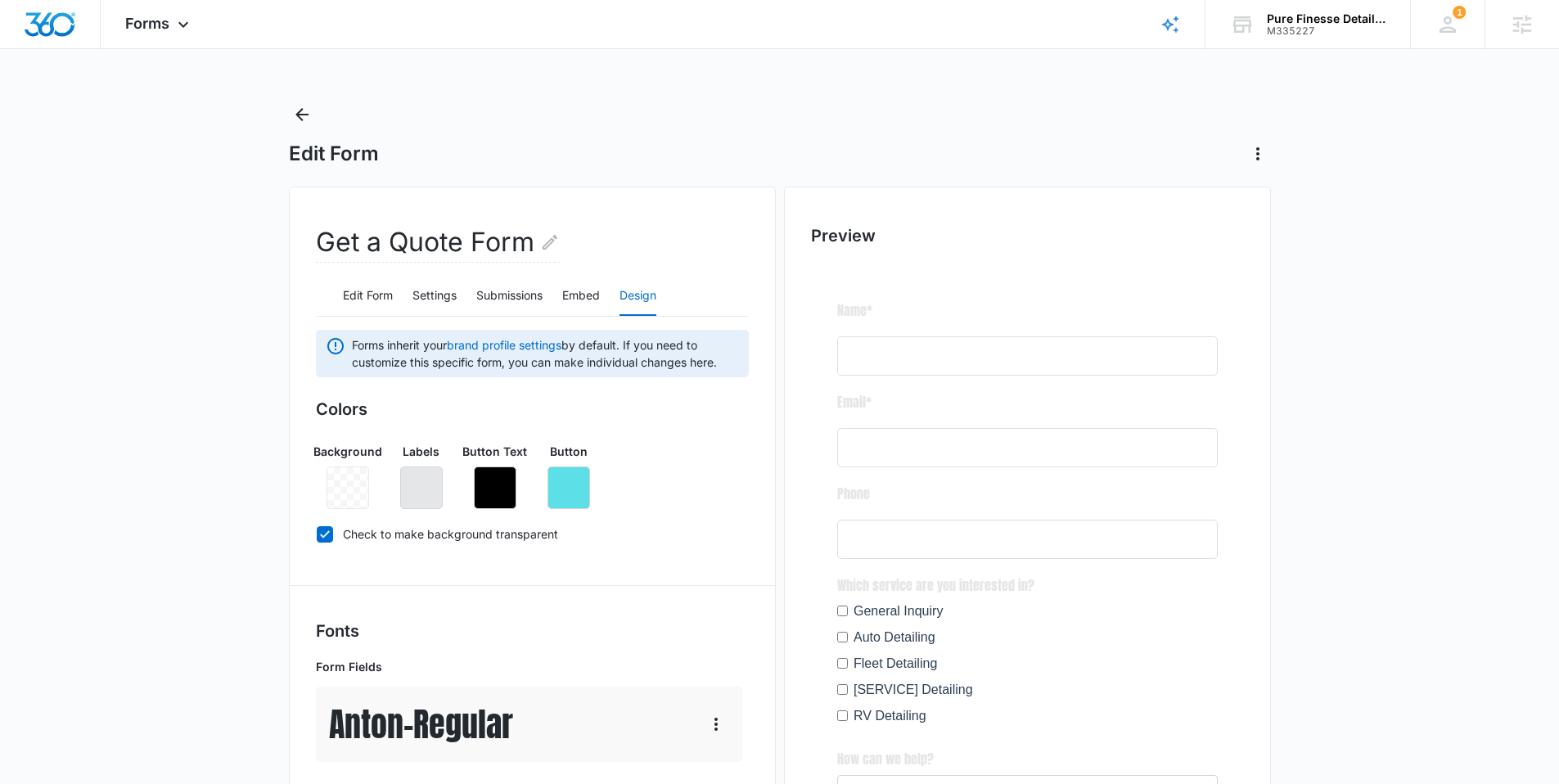 click on "Colors Background Labels Button Text Button Check to make background transparent" at bounding box center [532, 475] 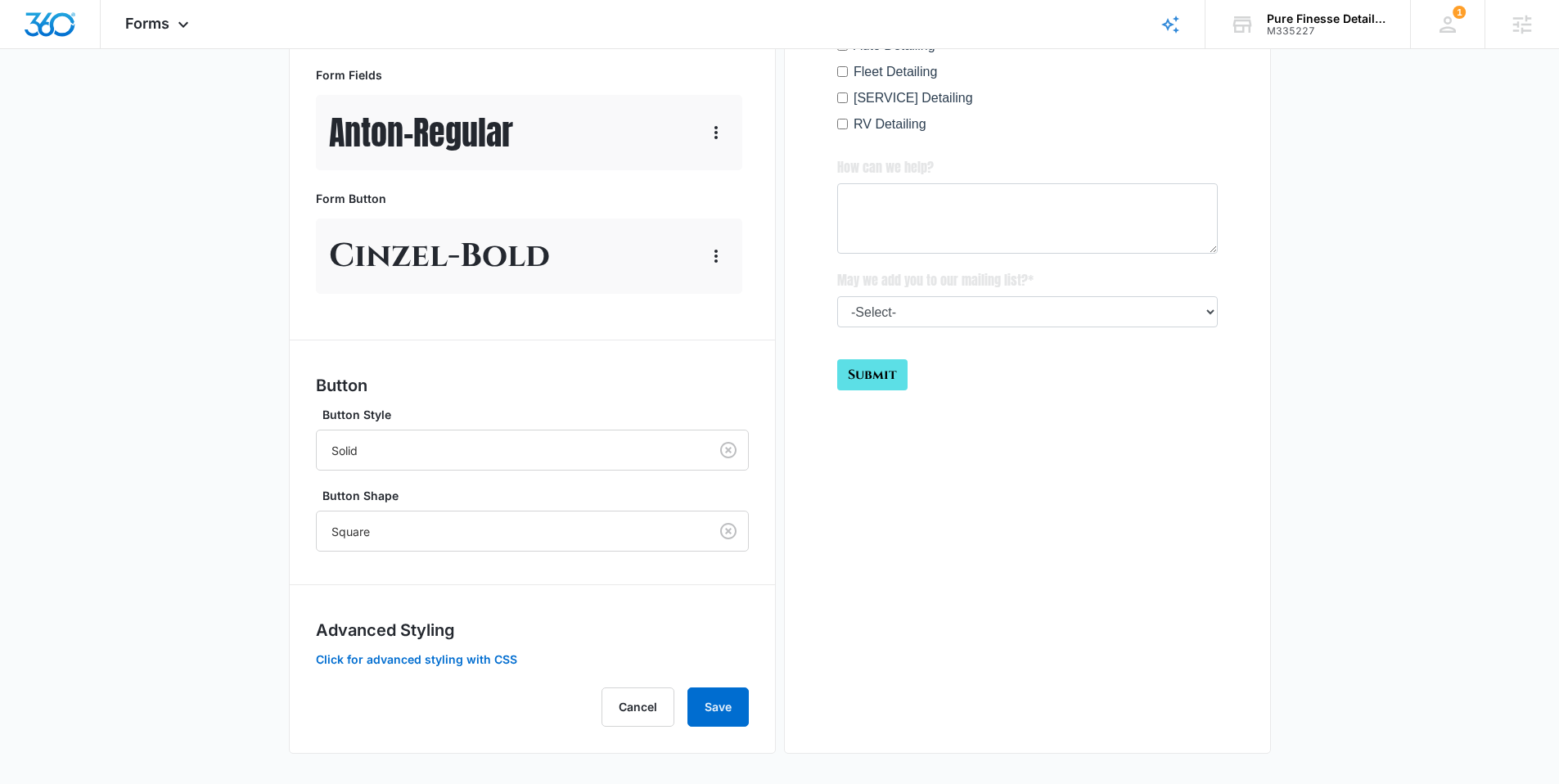 scroll, scrollTop: 594, scrollLeft: 0, axis: vertical 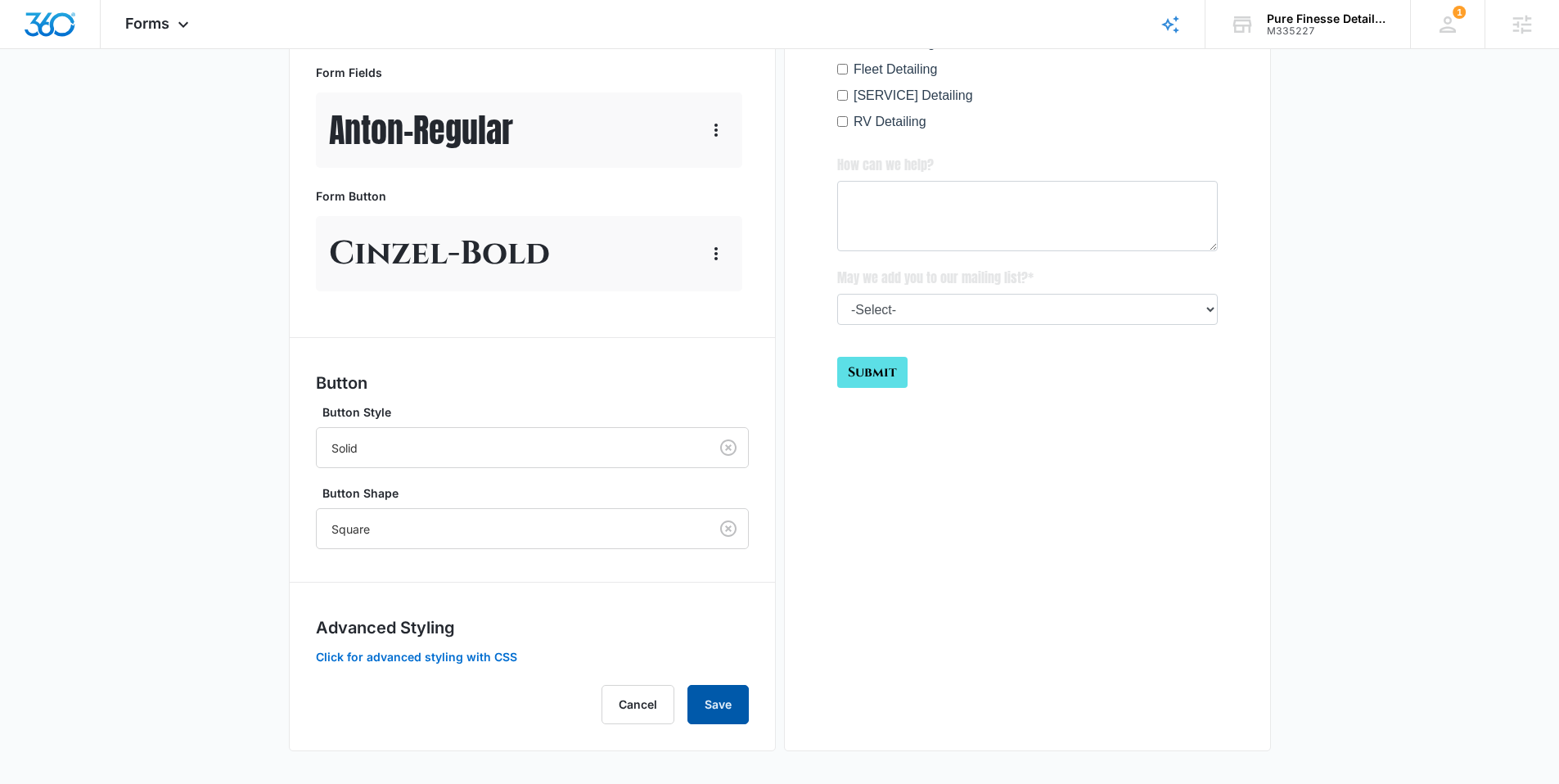 click on "Save" at bounding box center (718, 705) 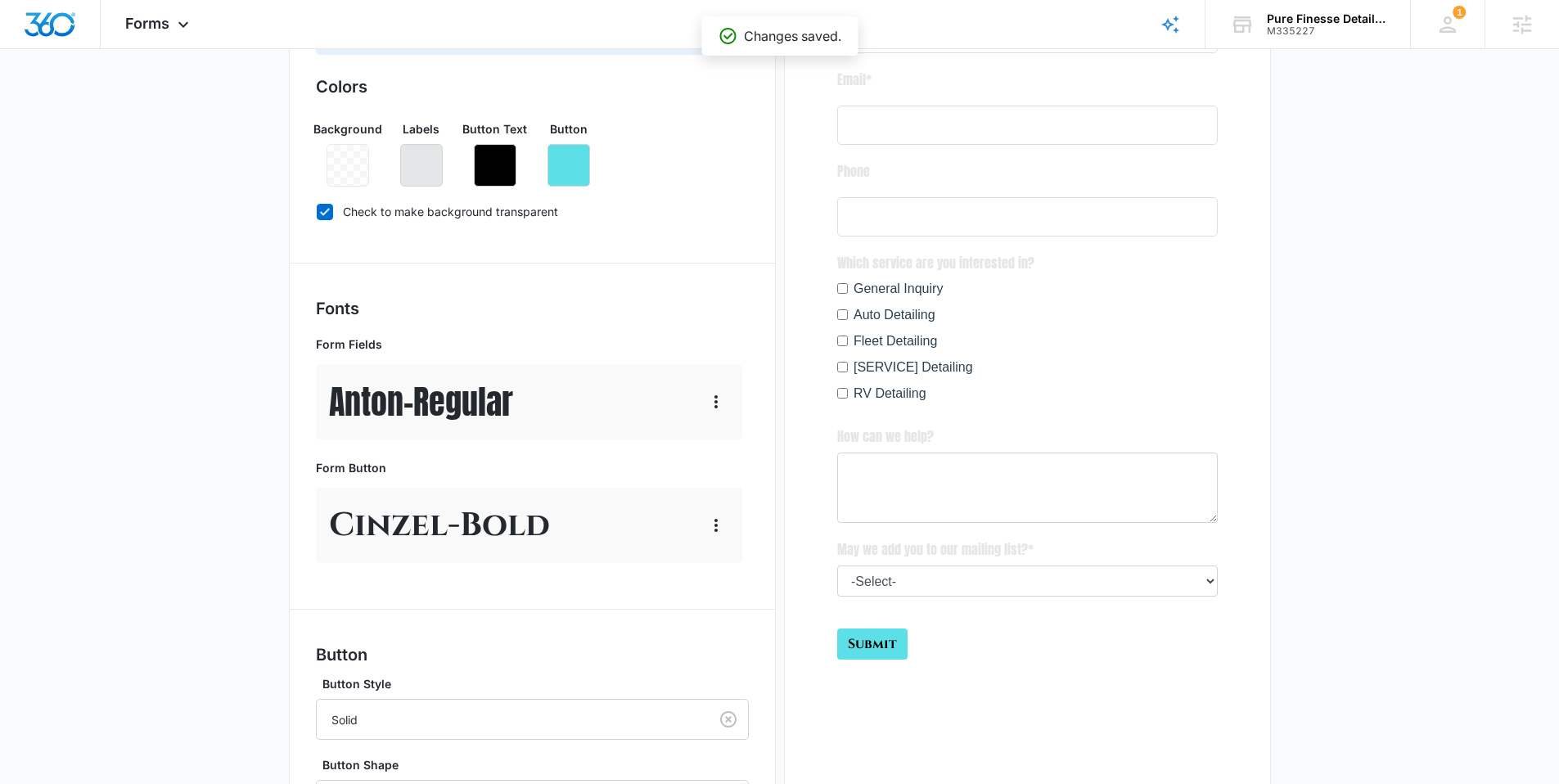 scroll, scrollTop: 0, scrollLeft: 0, axis: both 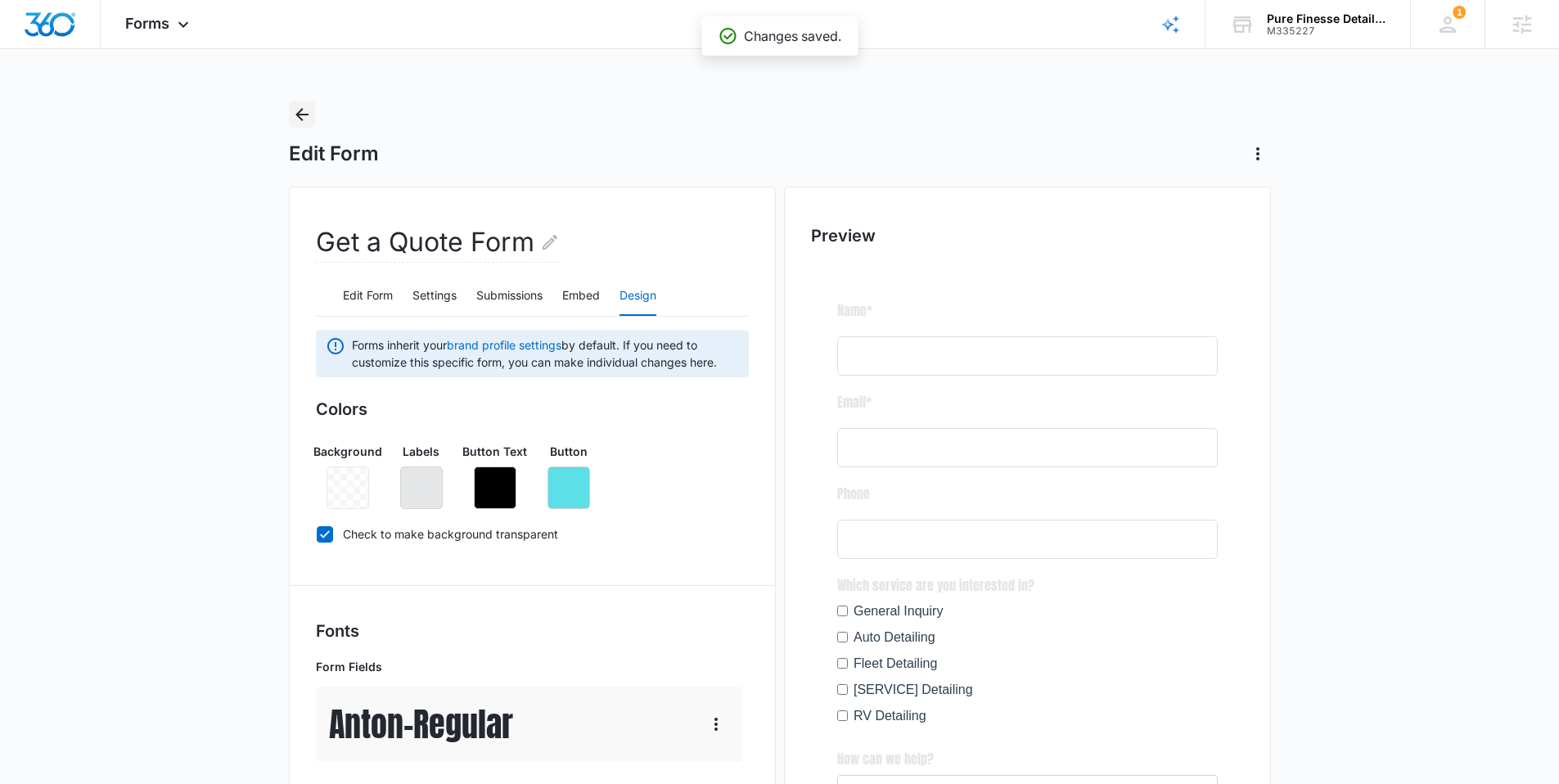 click at bounding box center (302, 115) 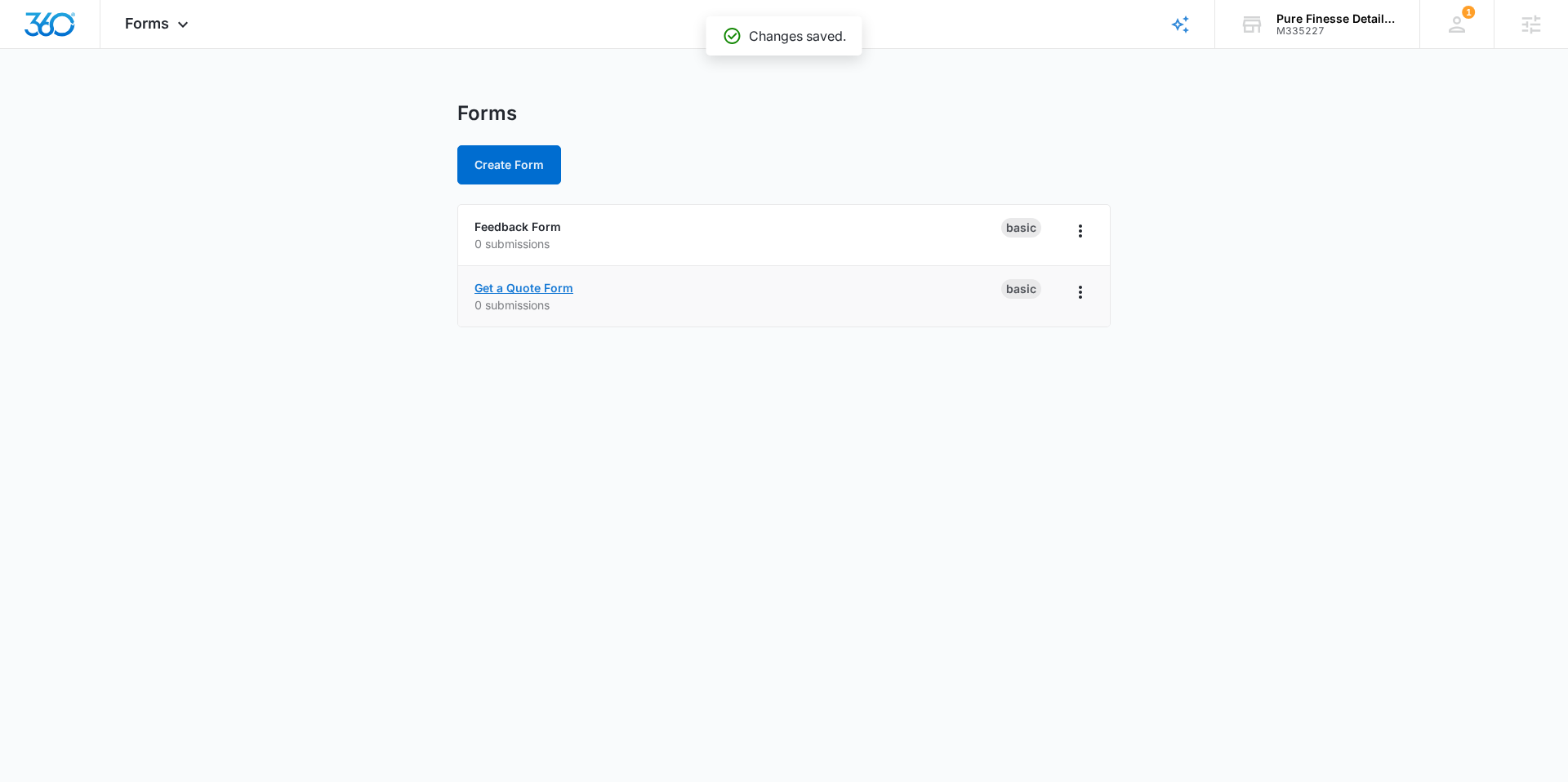 click on "Get a Quote Form" at bounding box center [523, 287] 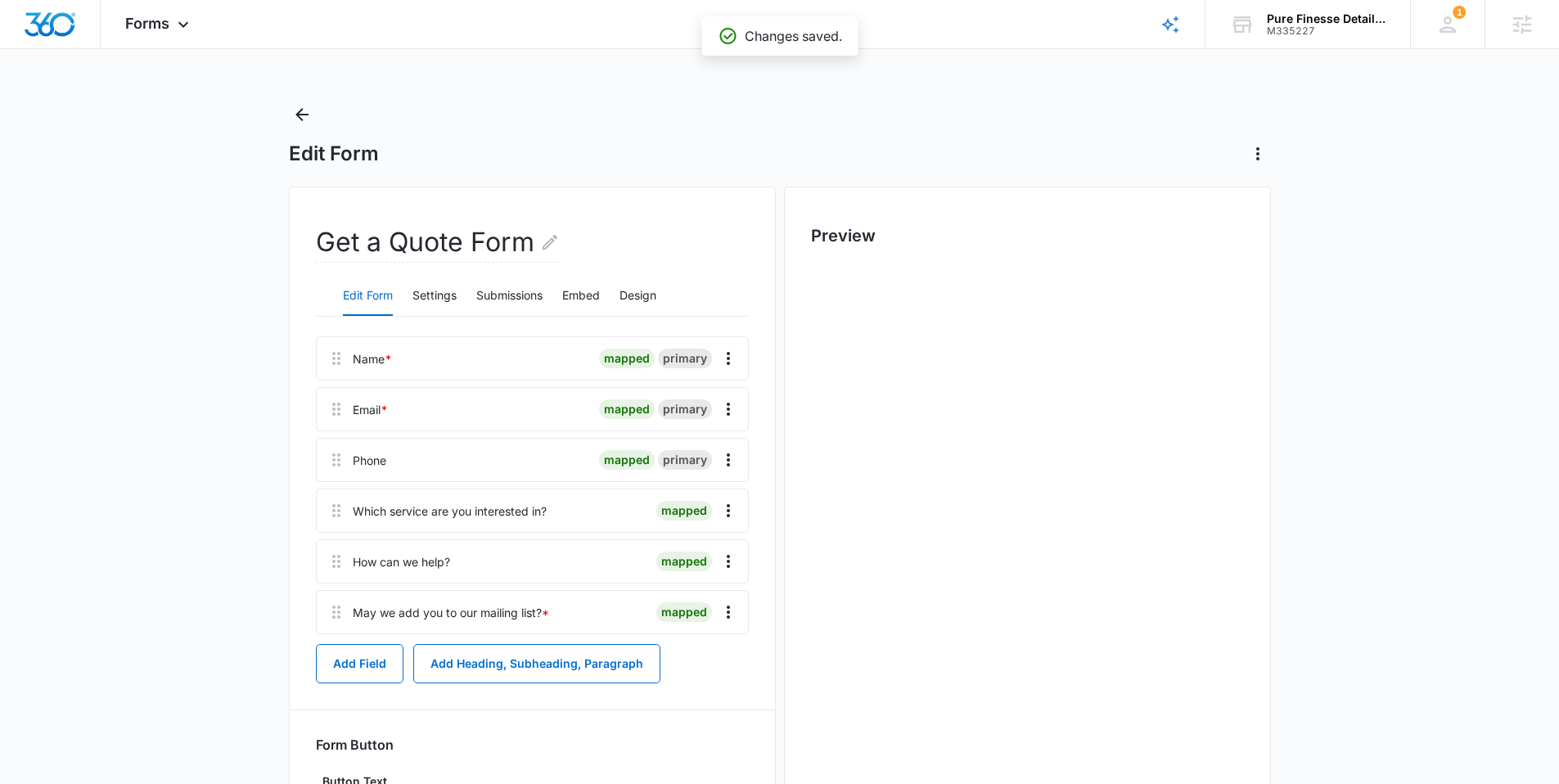 scroll, scrollTop: 0, scrollLeft: 0, axis: both 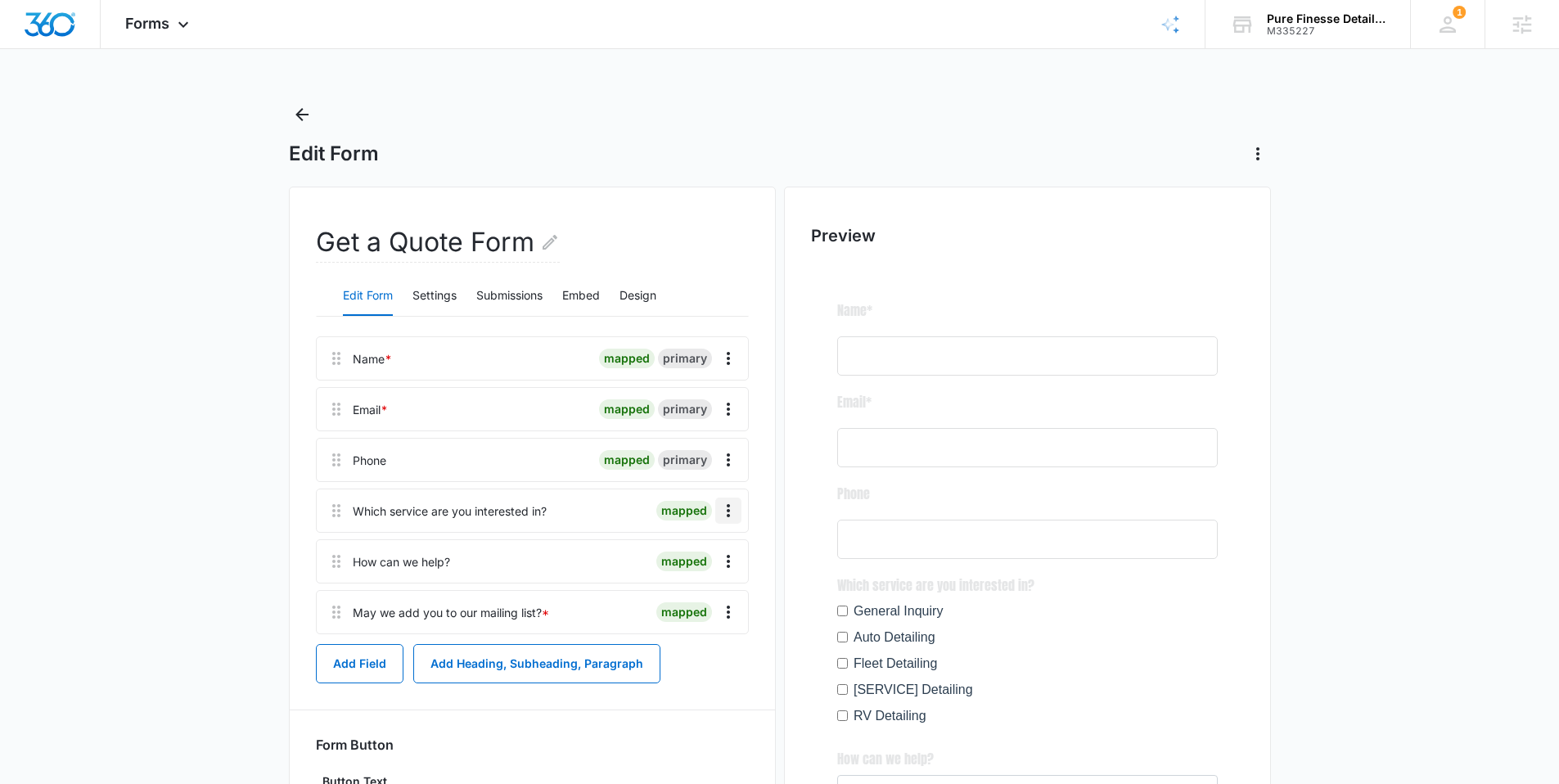 click 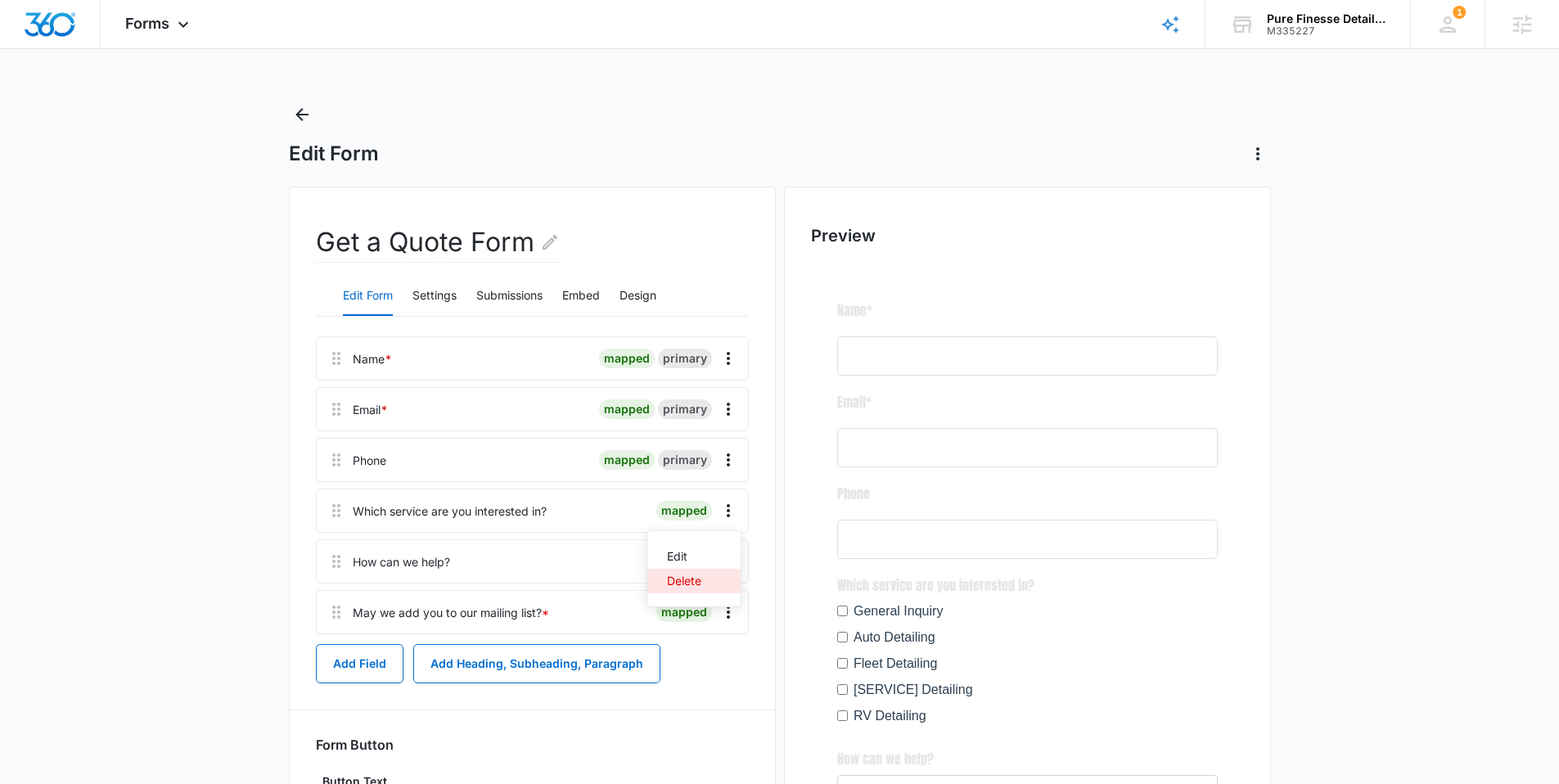 click on "Delete" at bounding box center (694, 581) 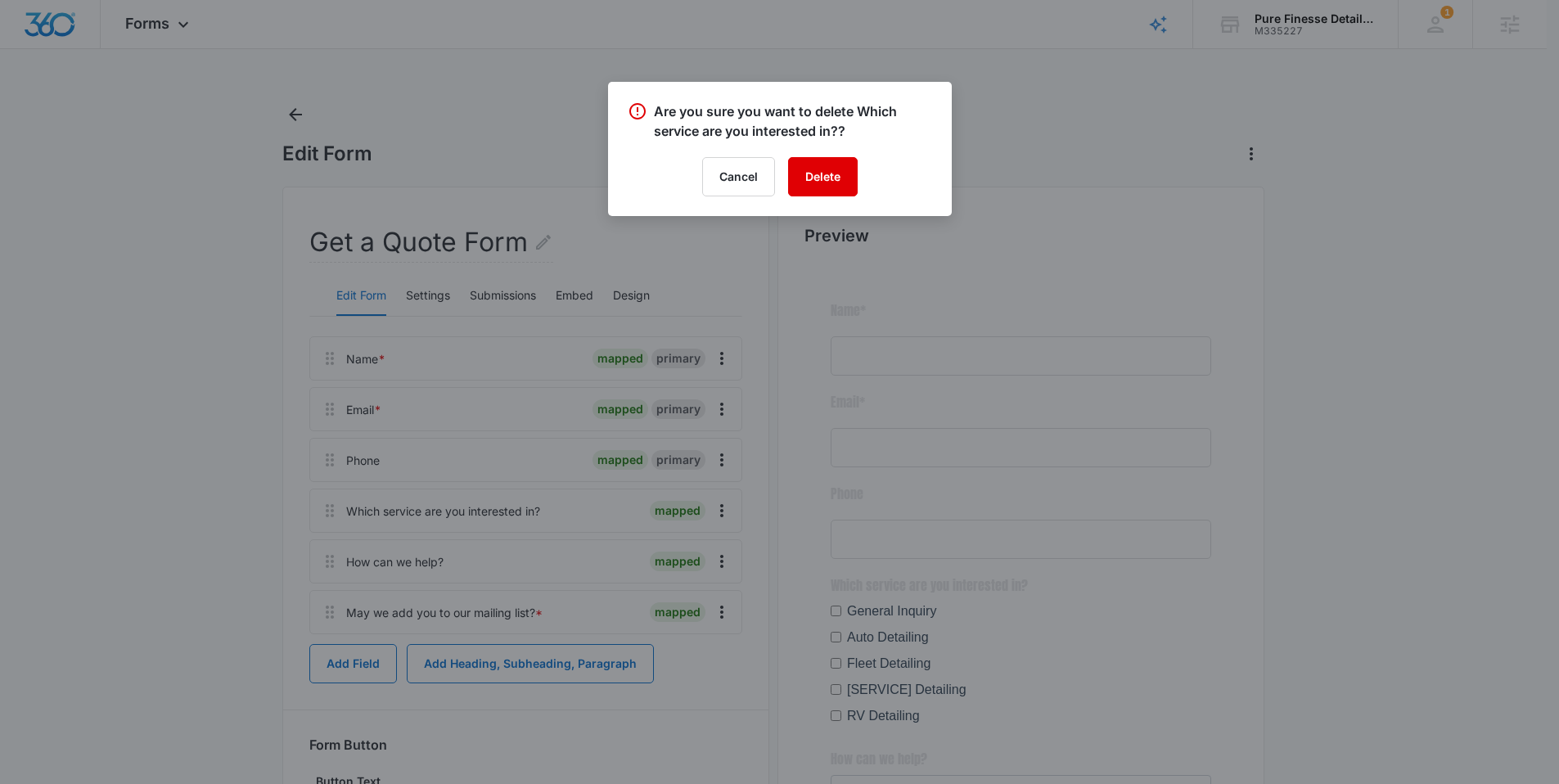 click on "Delete" at bounding box center (822, 177) 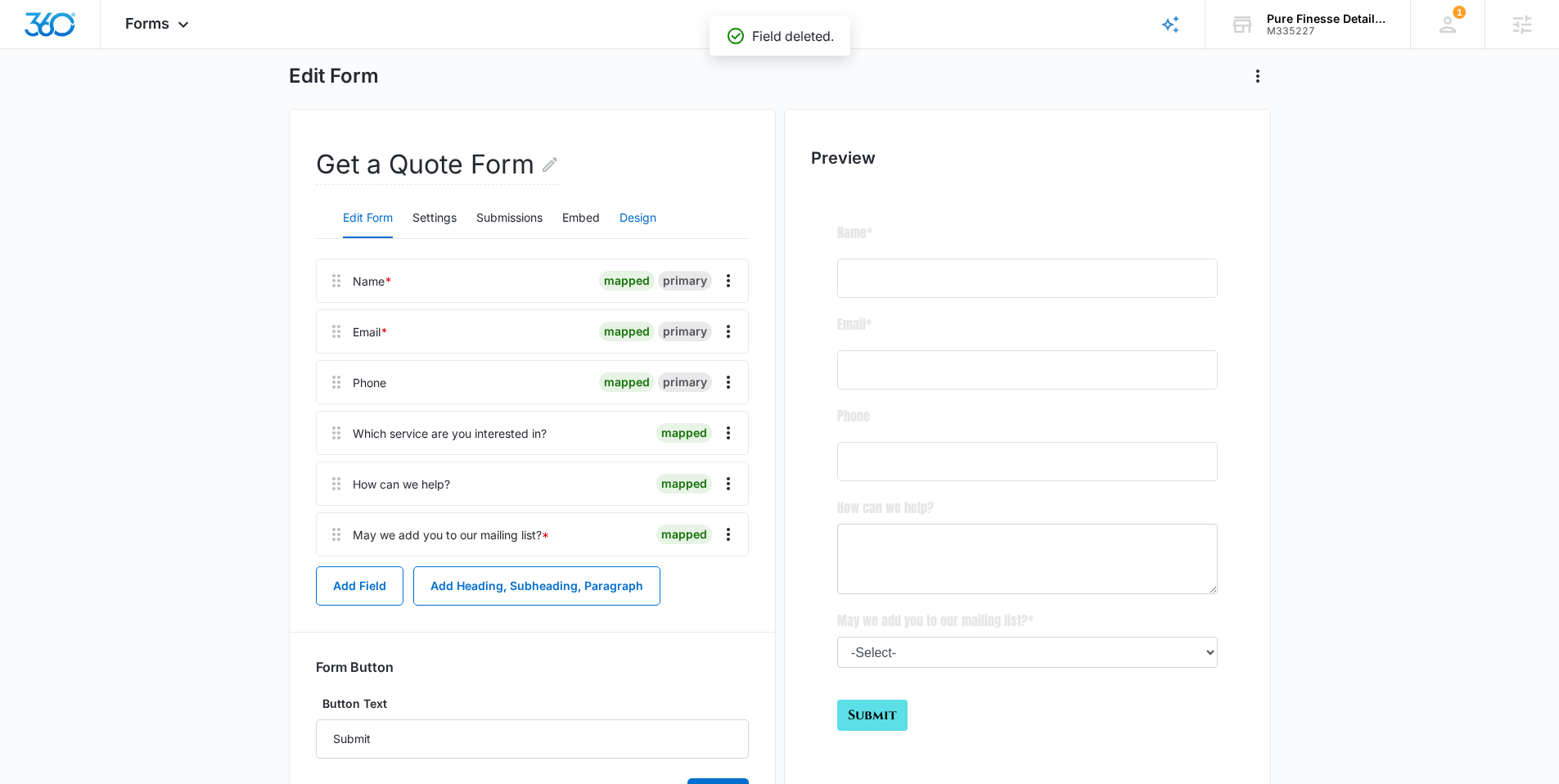scroll, scrollTop: 89, scrollLeft: 0, axis: vertical 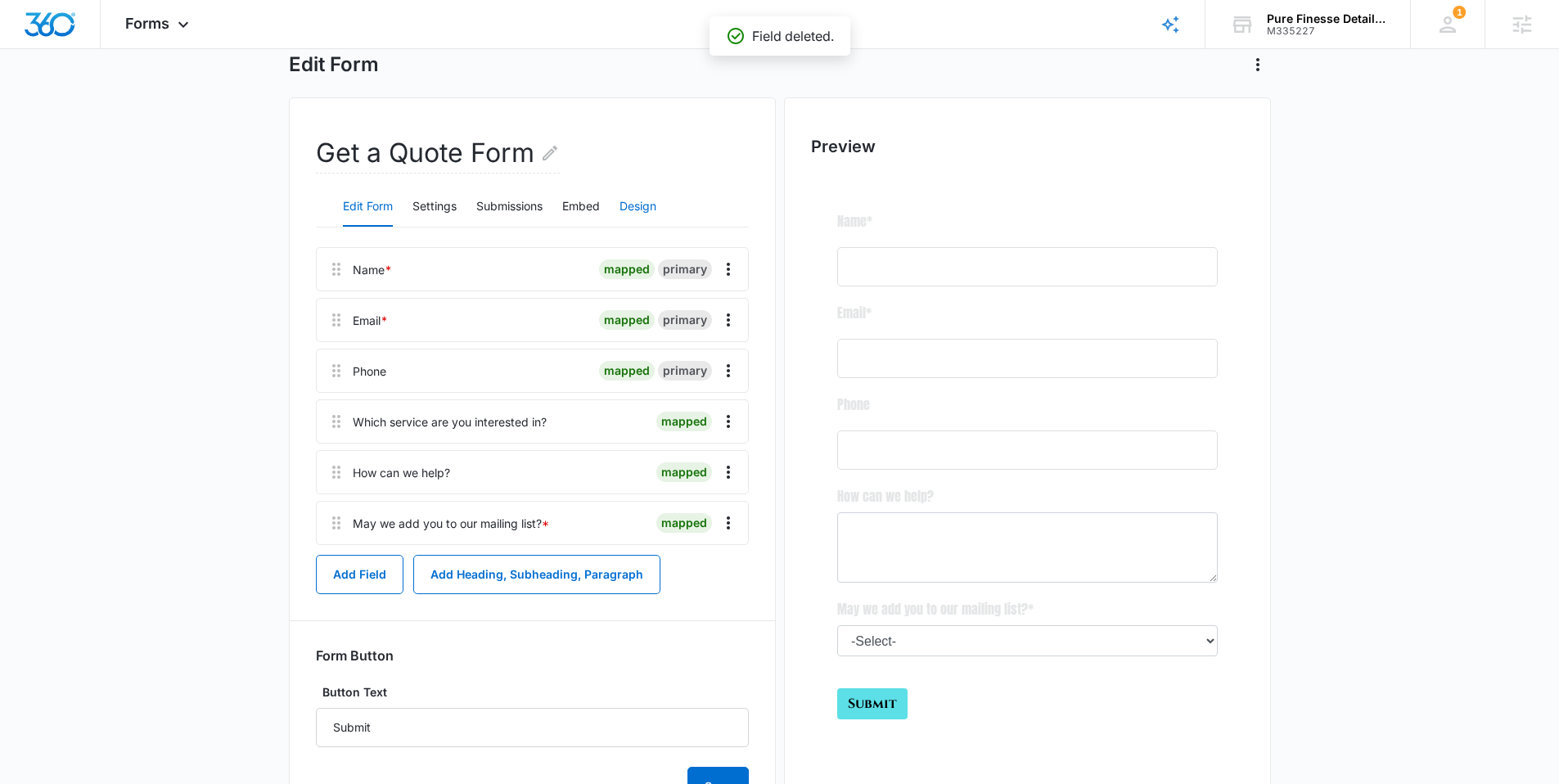 click on "Design" at bounding box center (638, 207) 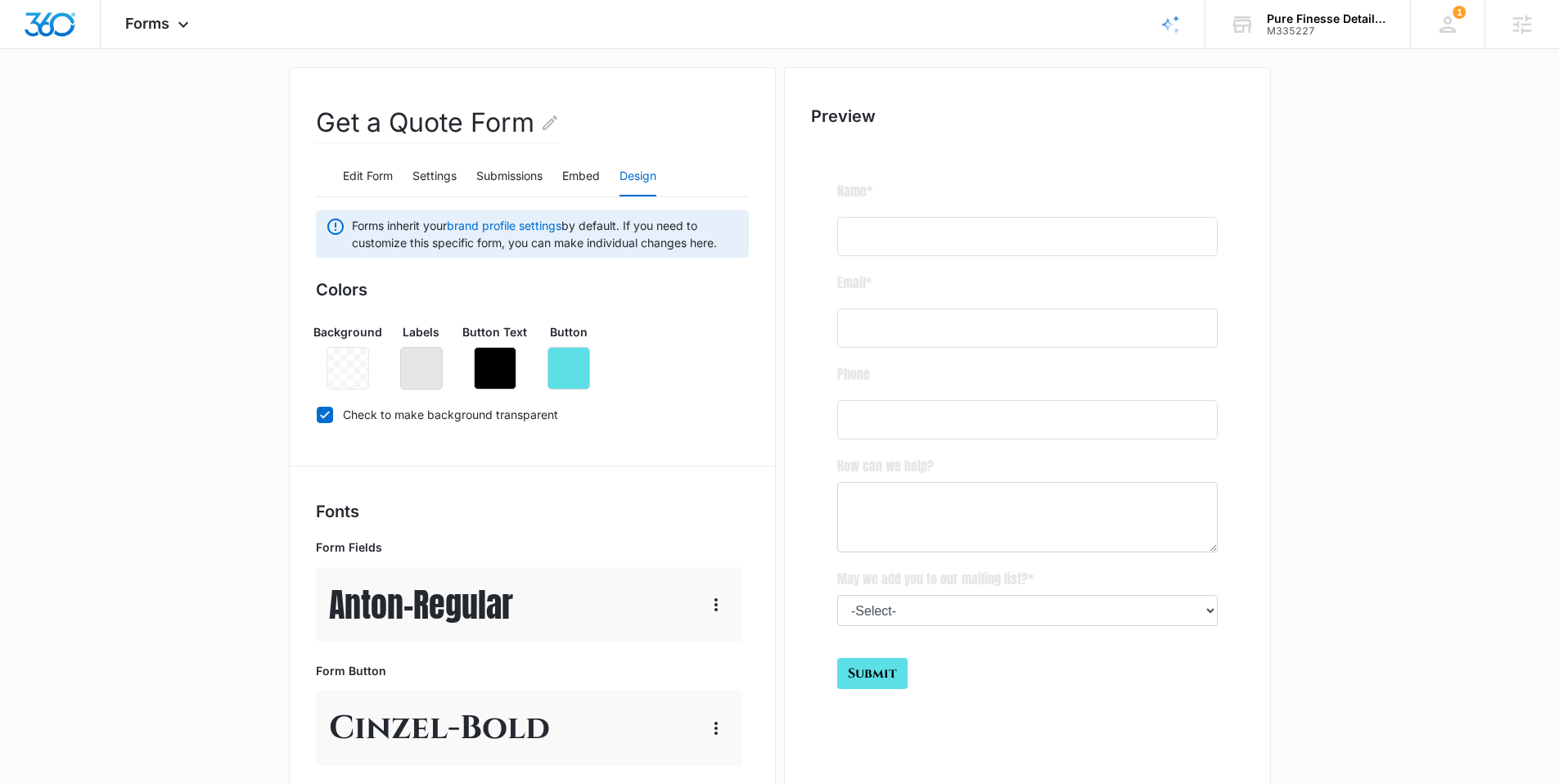 scroll, scrollTop: 142, scrollLeft: 0, axis: vertical 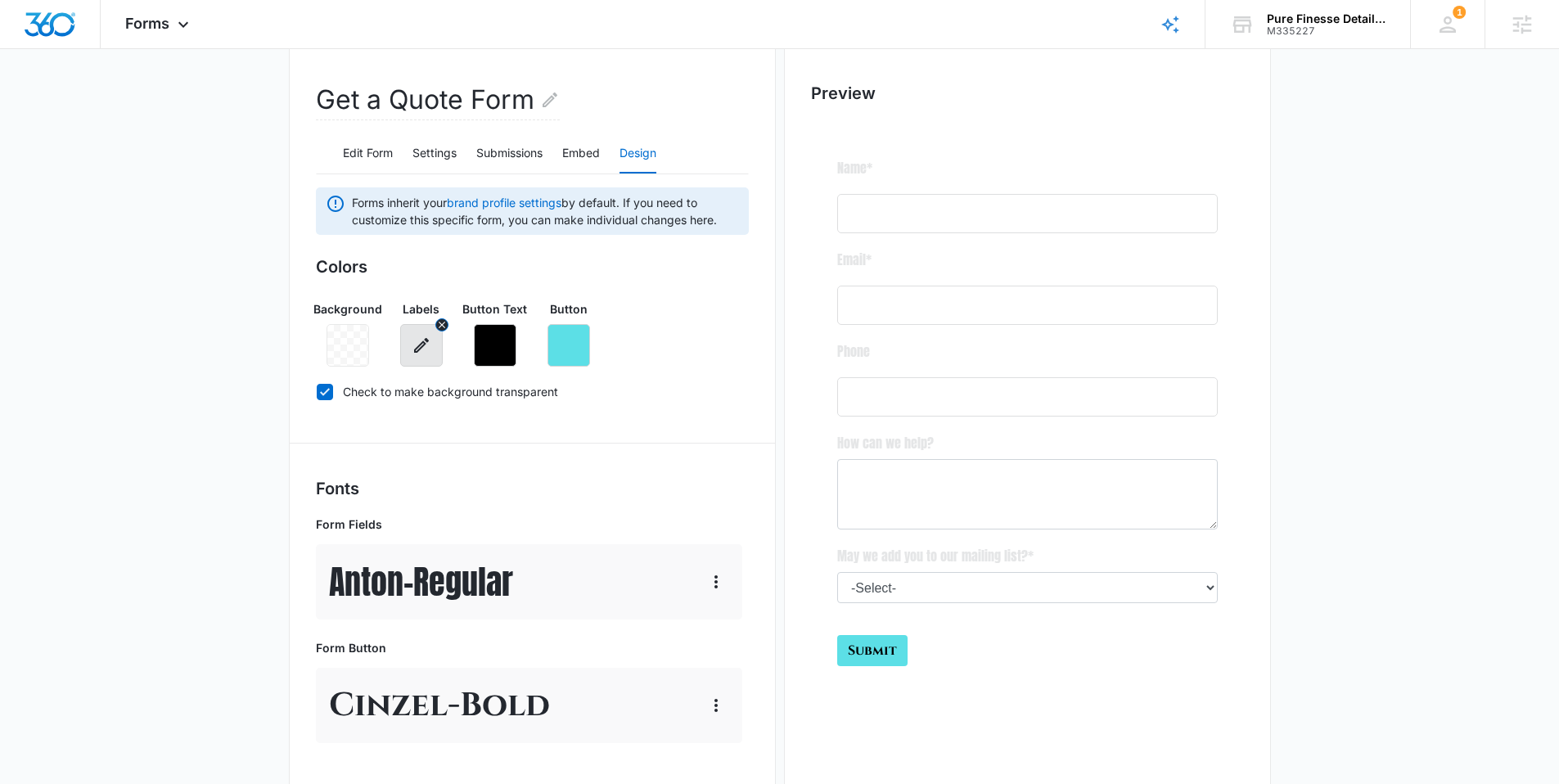 click 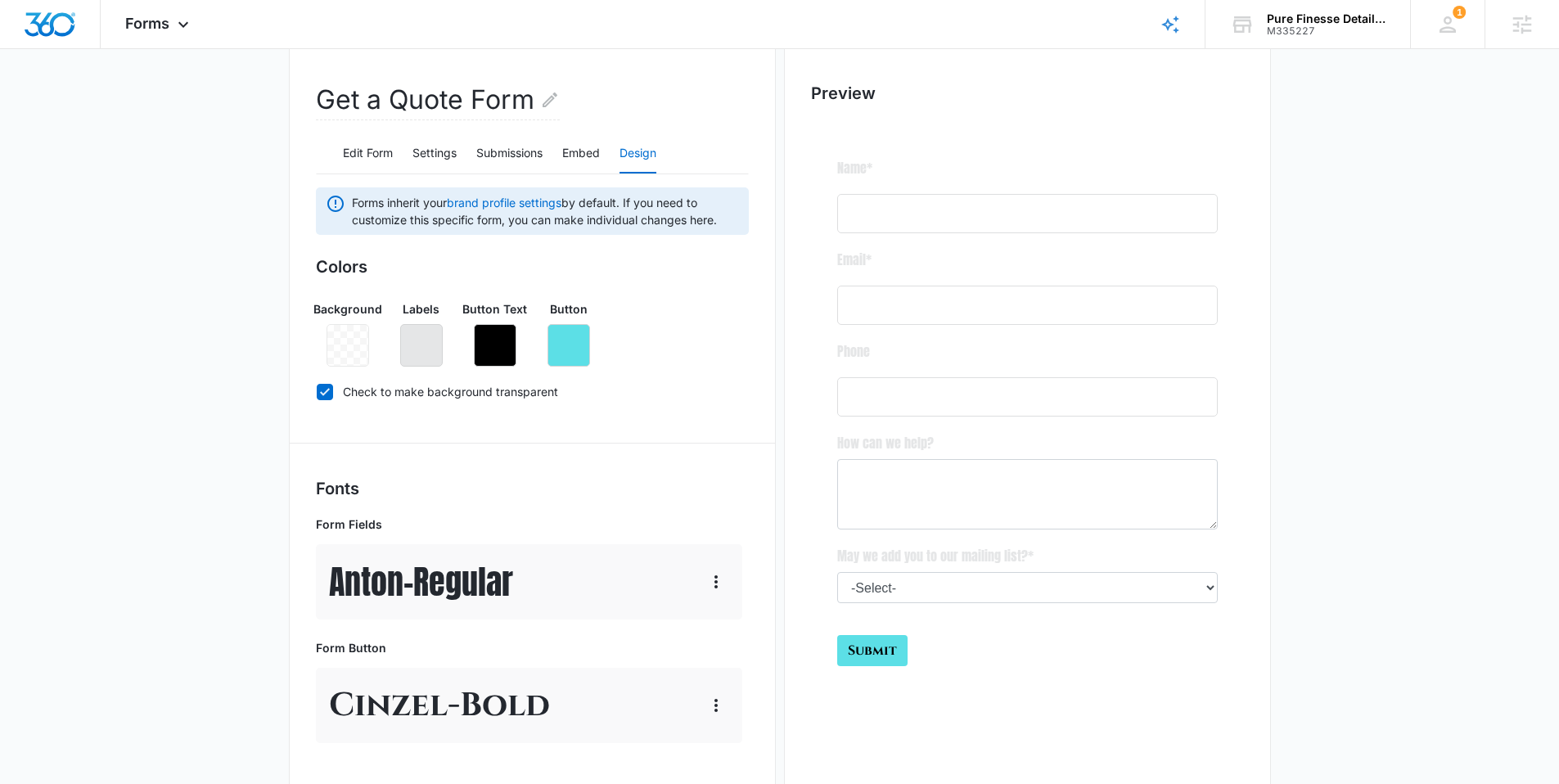 click on "Background Labels Button Text Button" at bounding box center [532, 327] 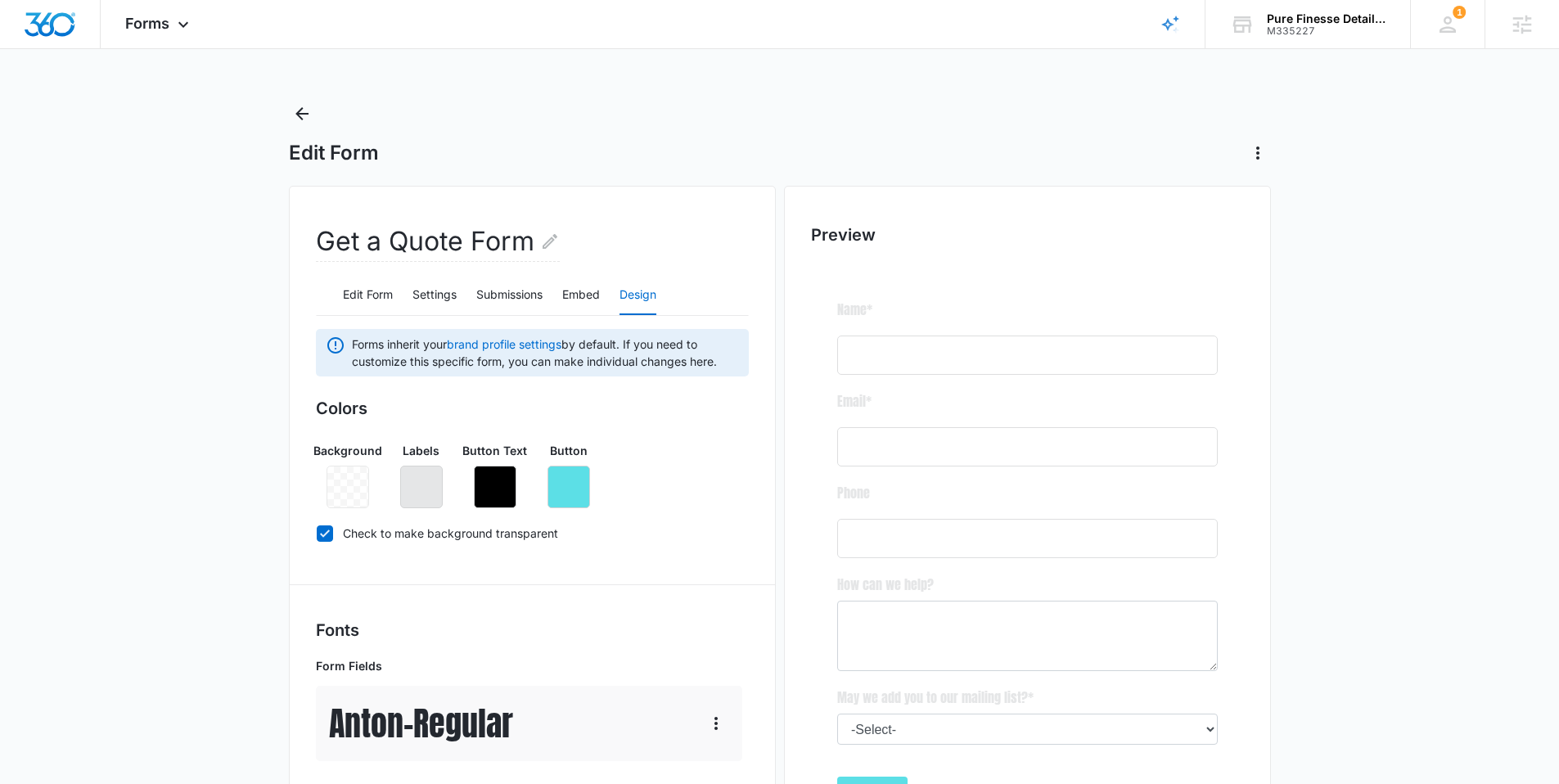 scroll, scrollTop: 0, scrollLeft: 0, axis: both 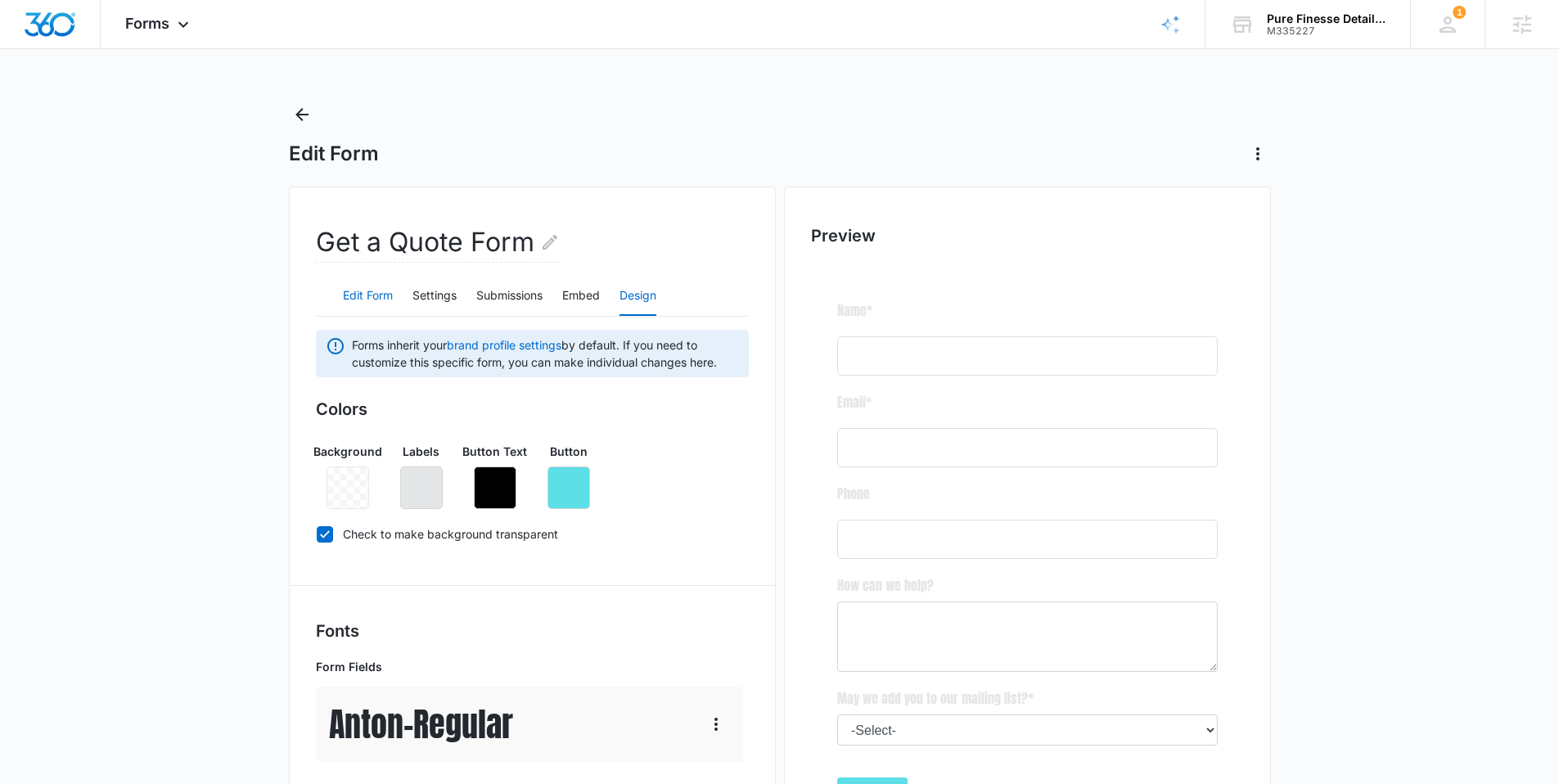 click on "Edit Form" at bounding box center [367, 296] 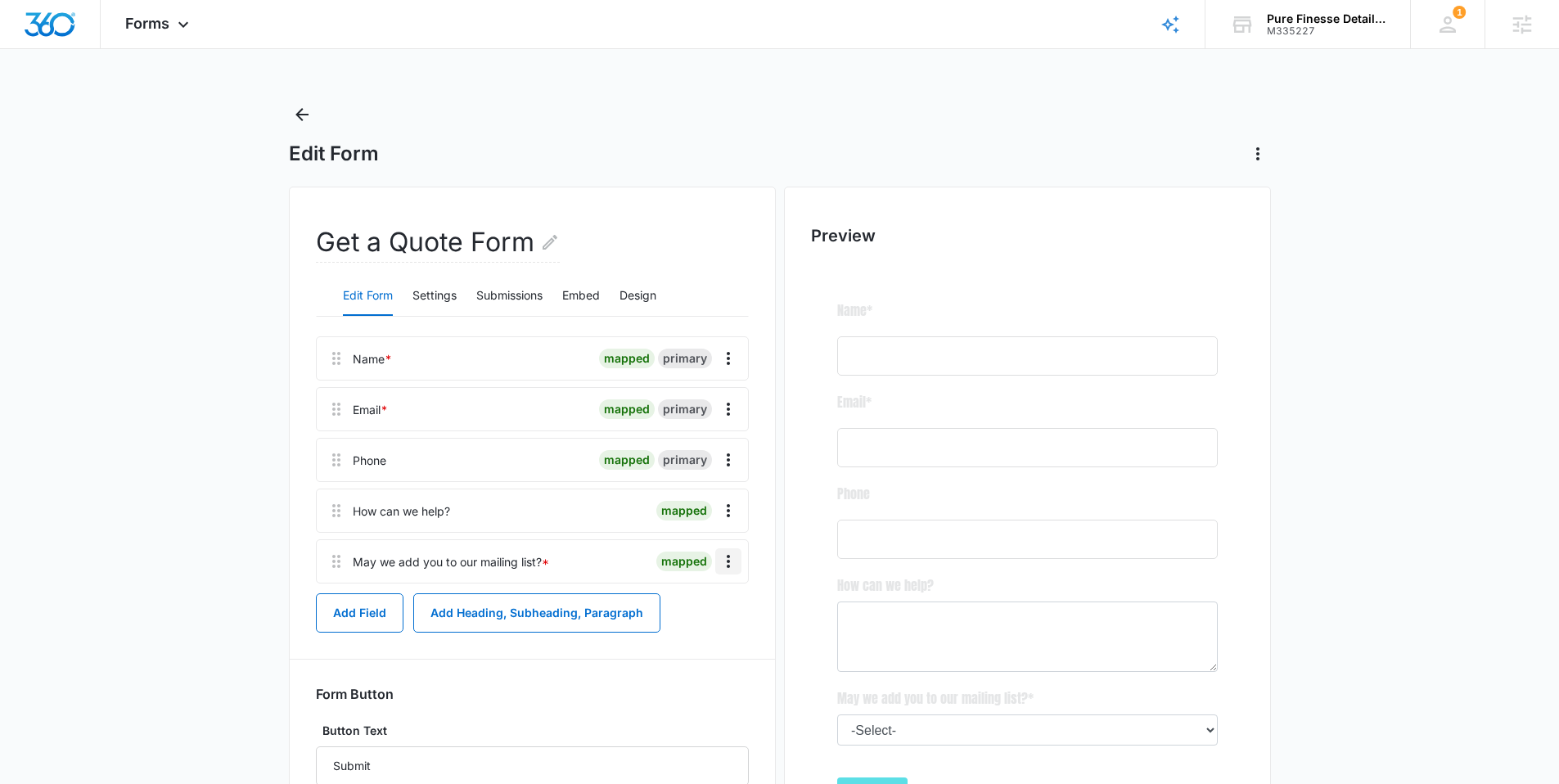 click 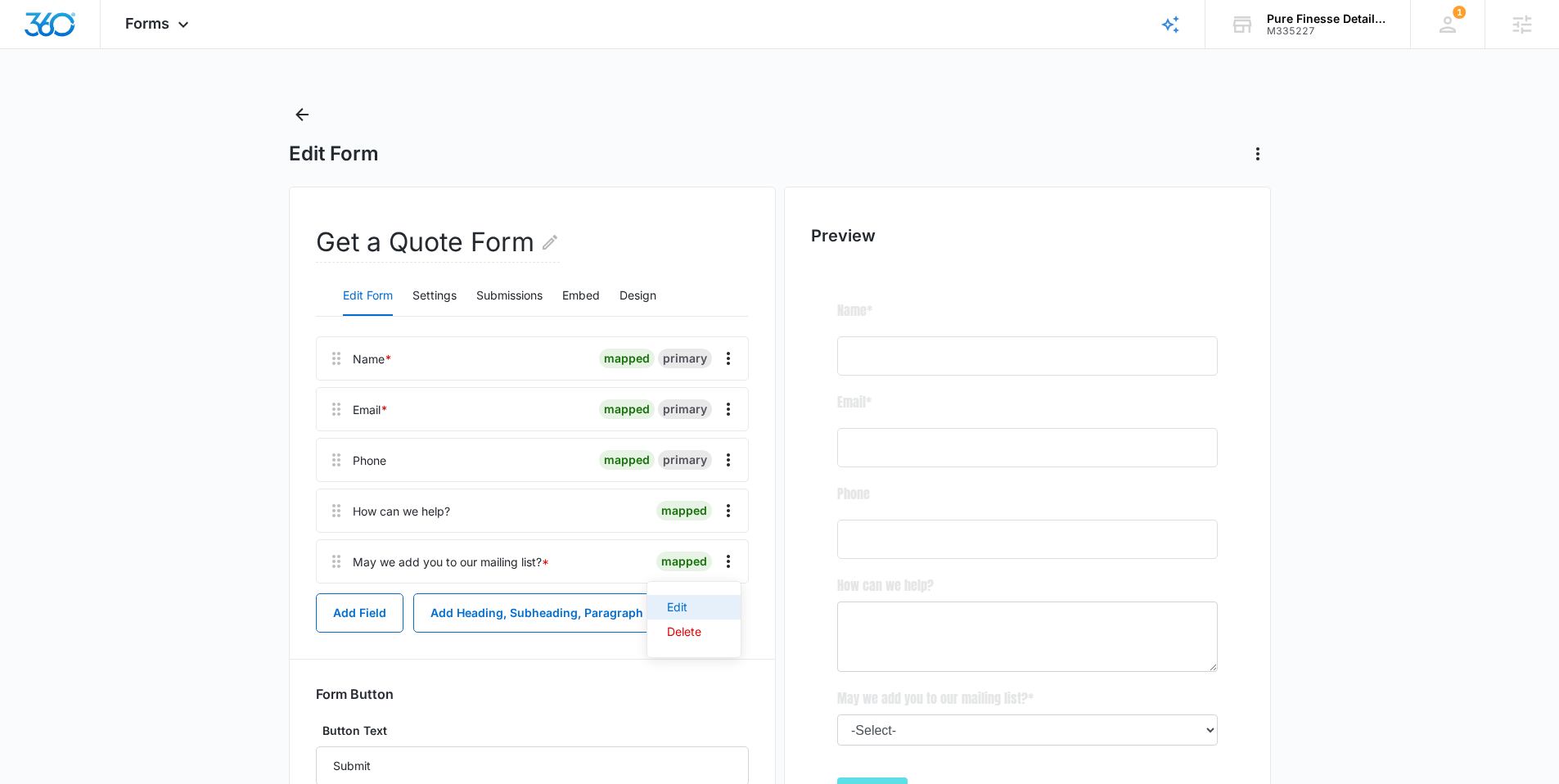 click on "Edit" at bounding box center (694, 607) 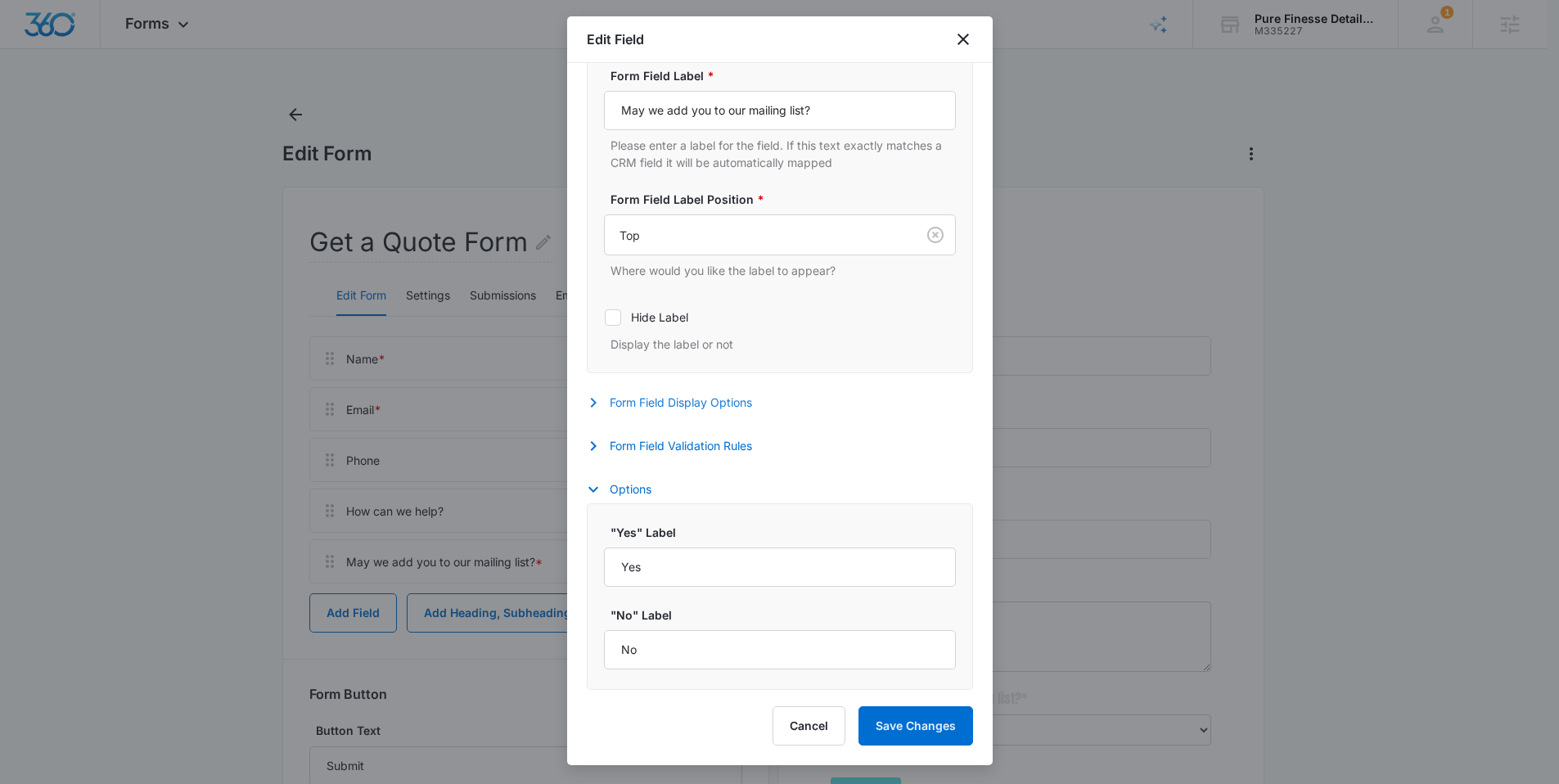 select on "333" 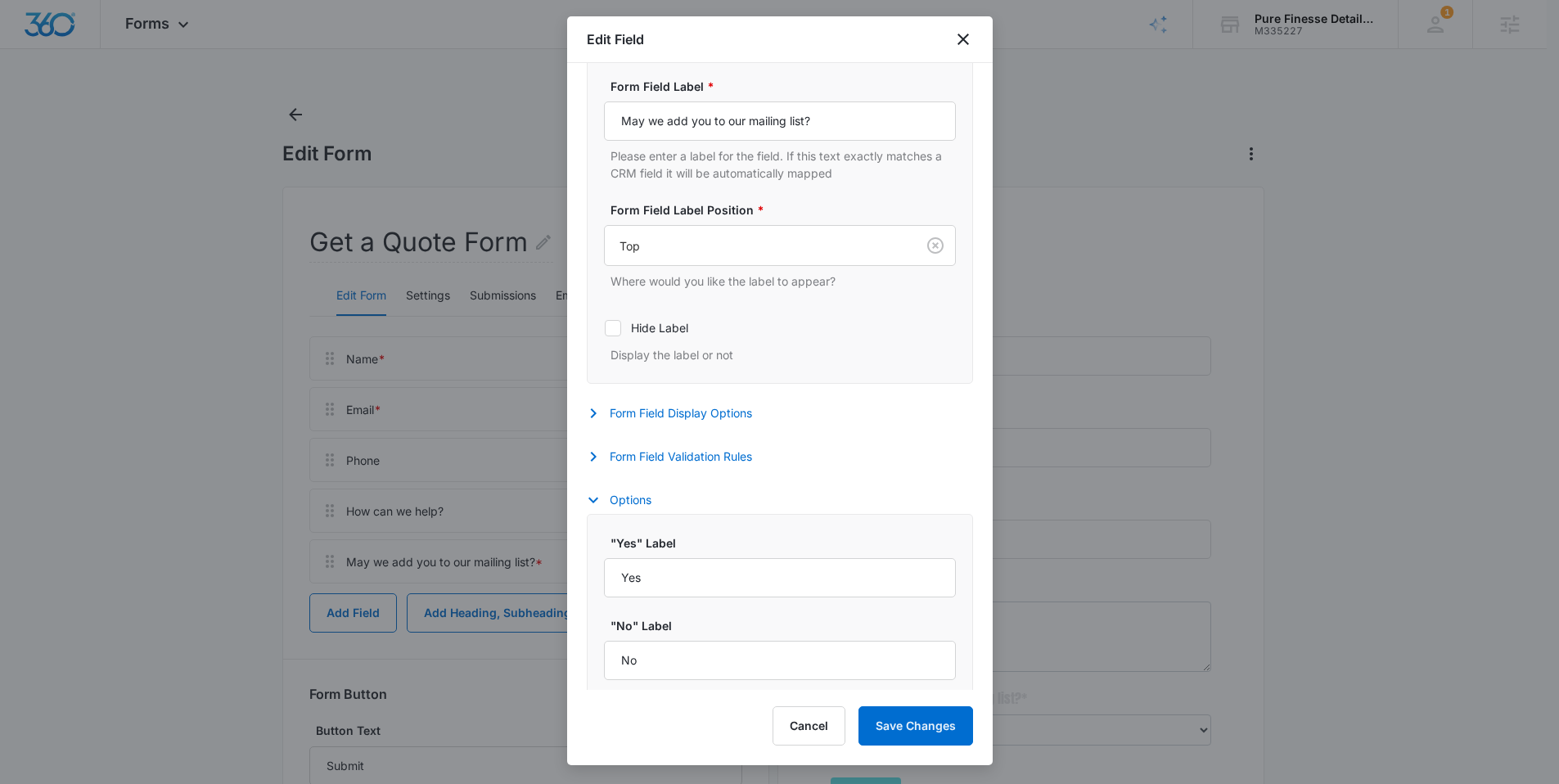 scroll, scrollTop: 401, scrollLeft: 0, axis: vertical 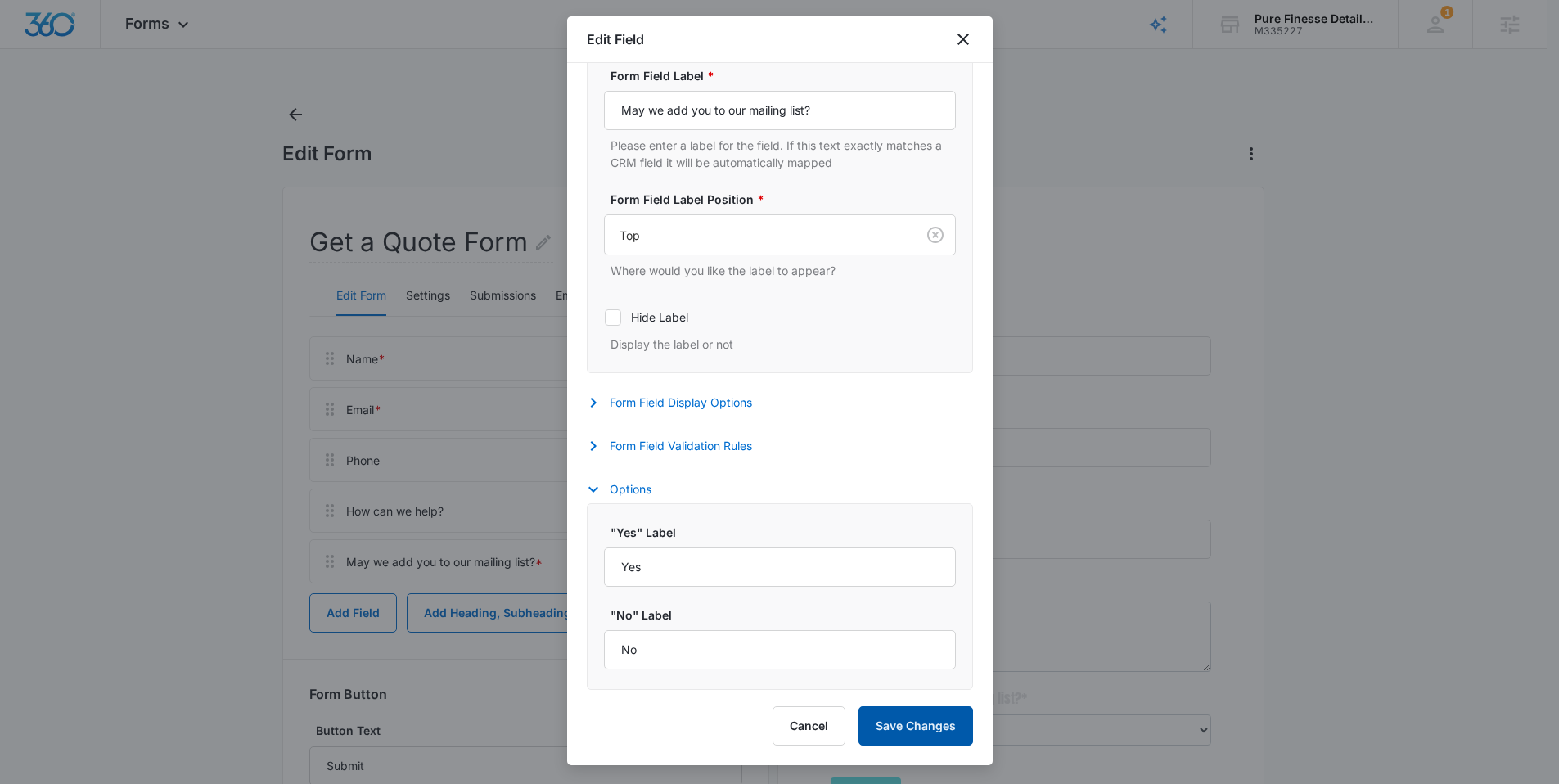 click on "Save Changes" at bounding box center (916, 726) 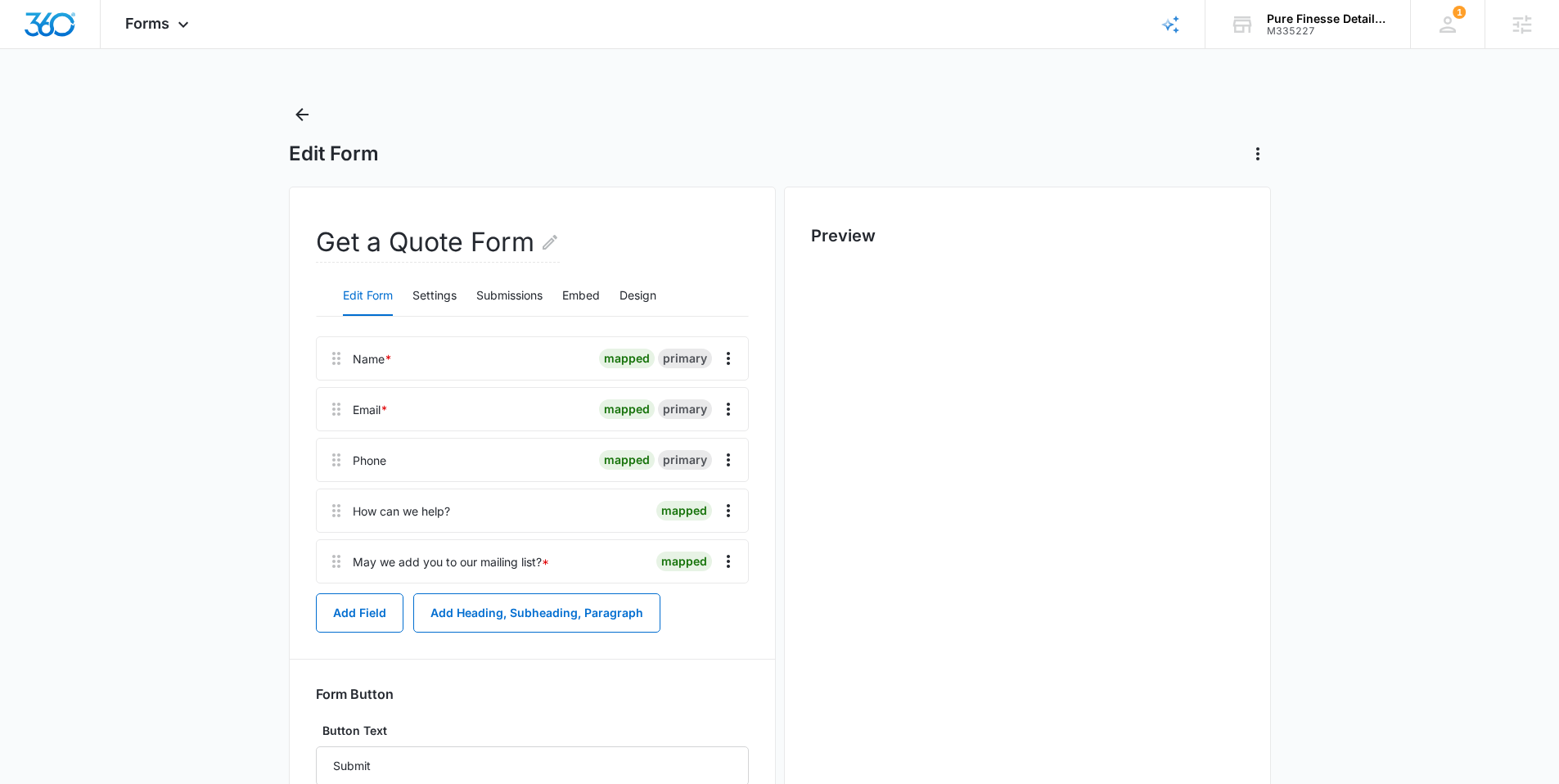 scroll, scrollTop: 0, scrollLeft: 0, axis: both 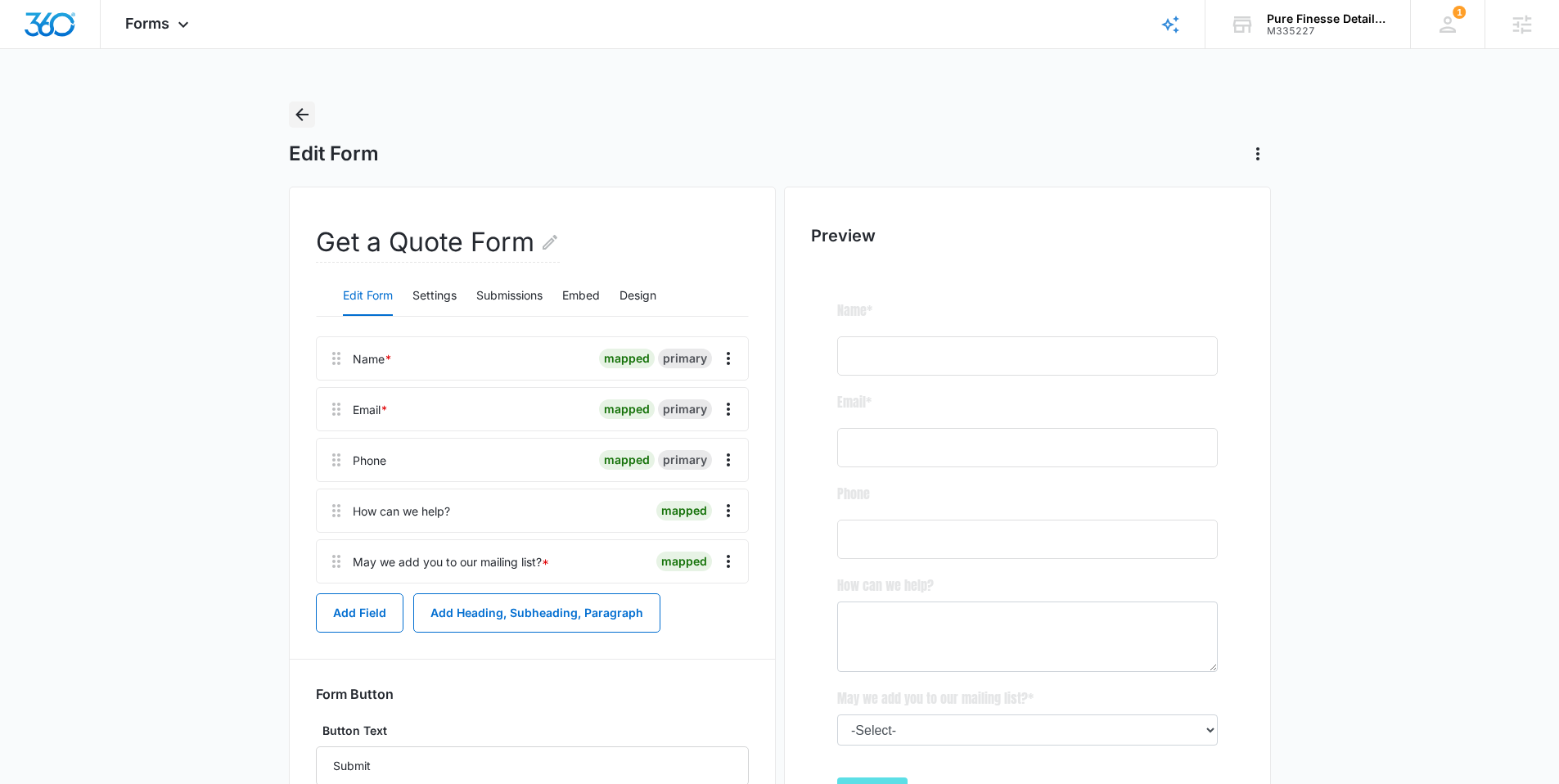 click 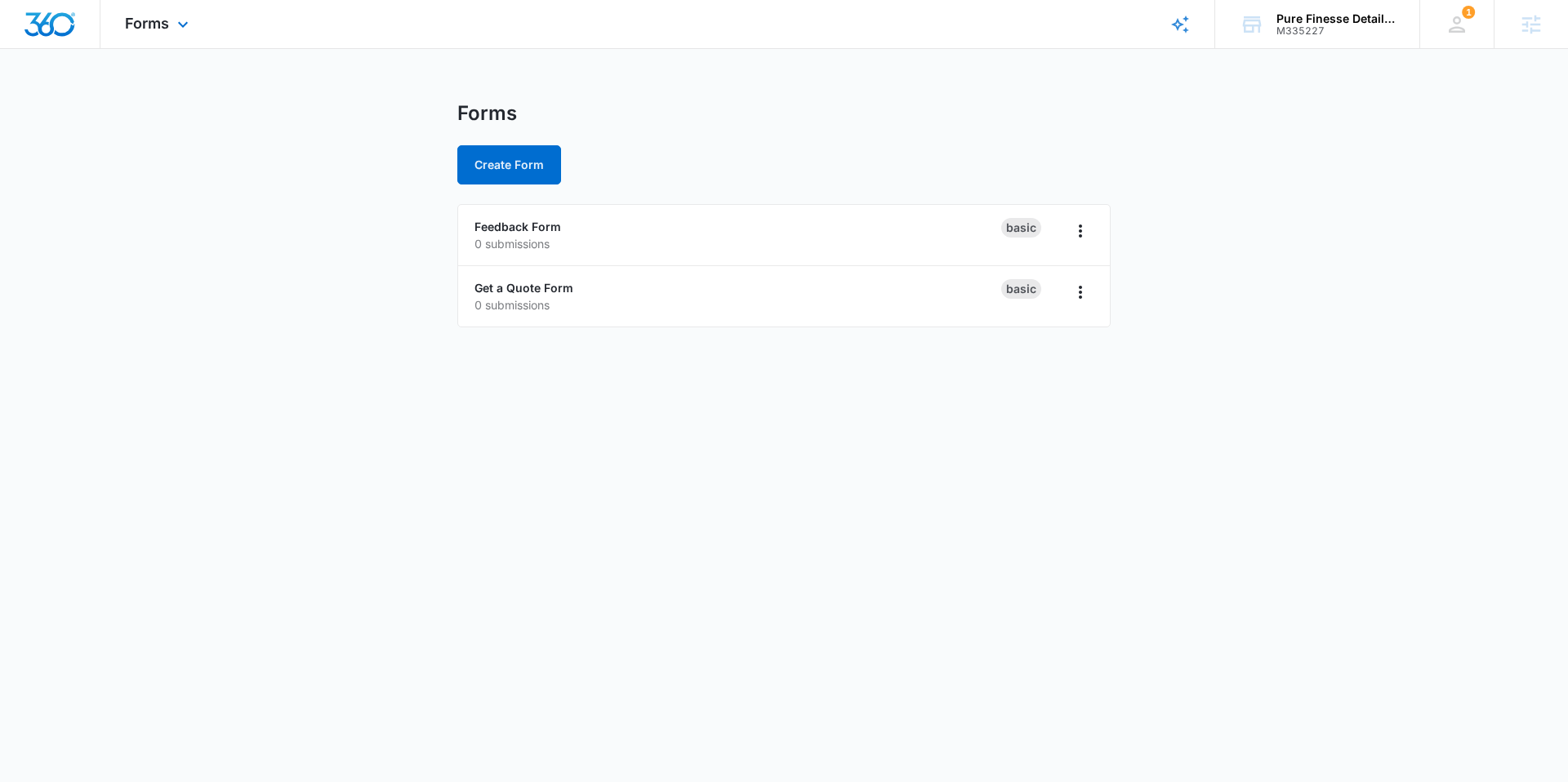 click at bounding box center [50, 24] 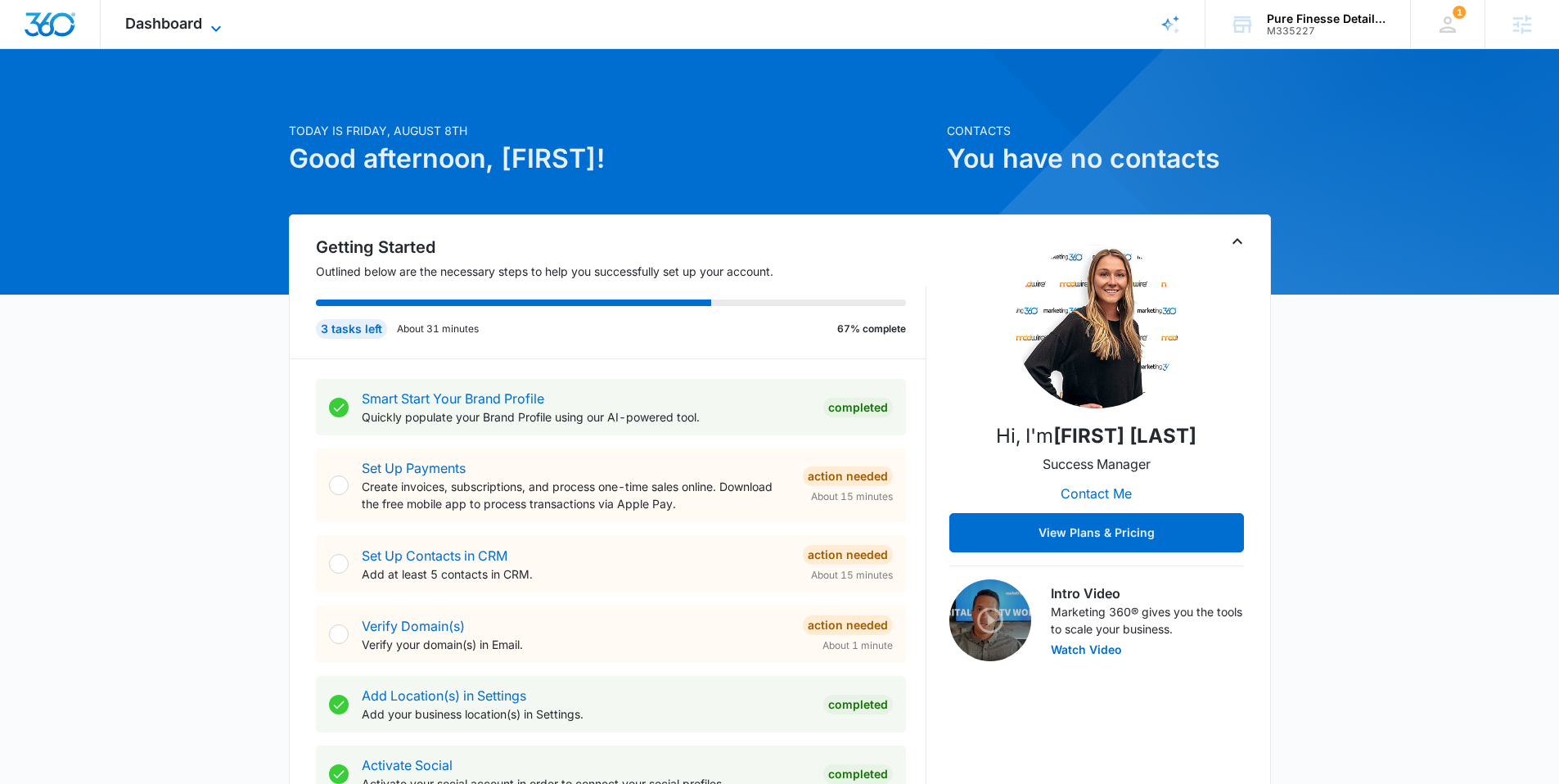 click 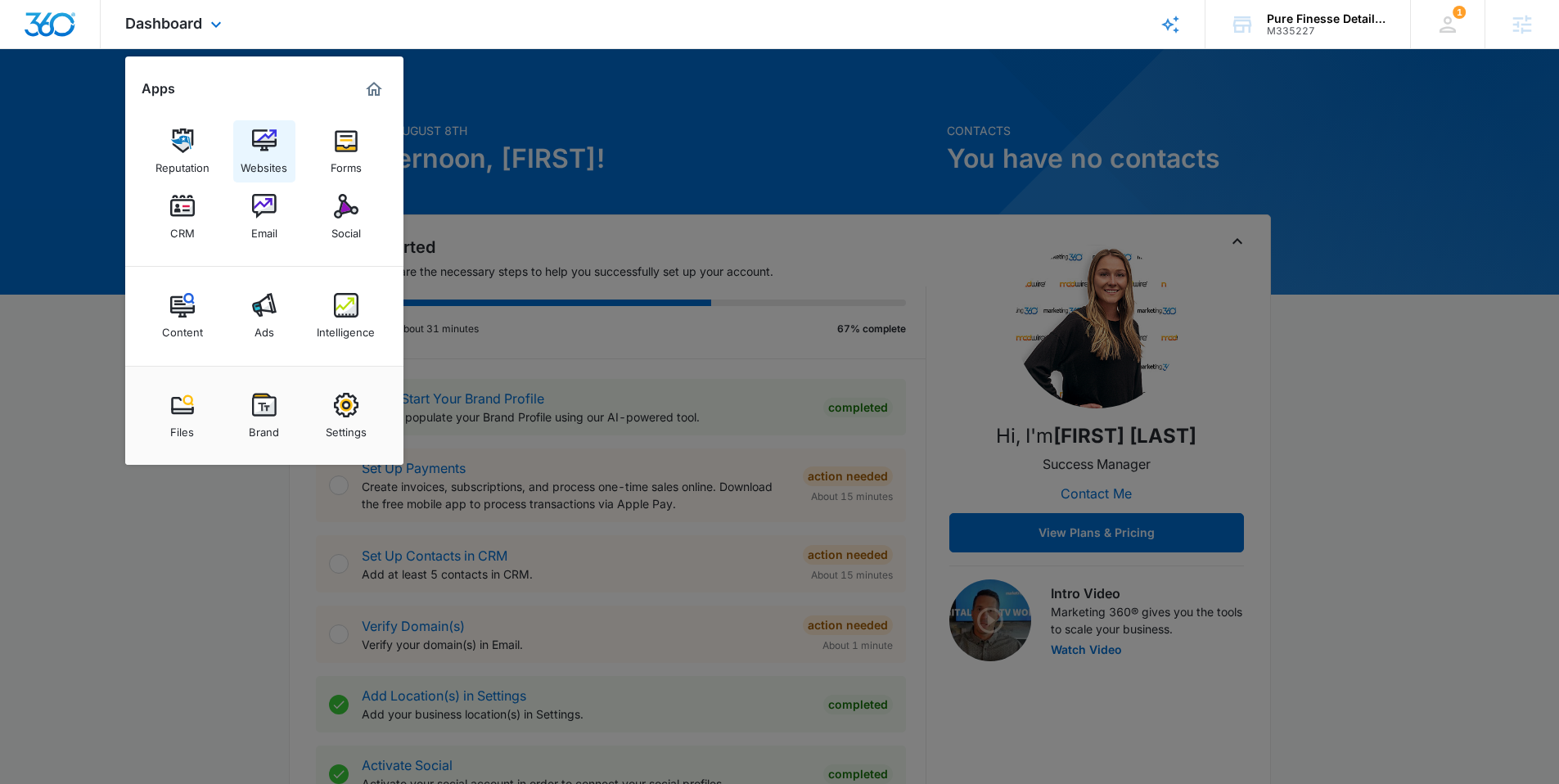 click on "Websites" at bounding box center [264, 164] 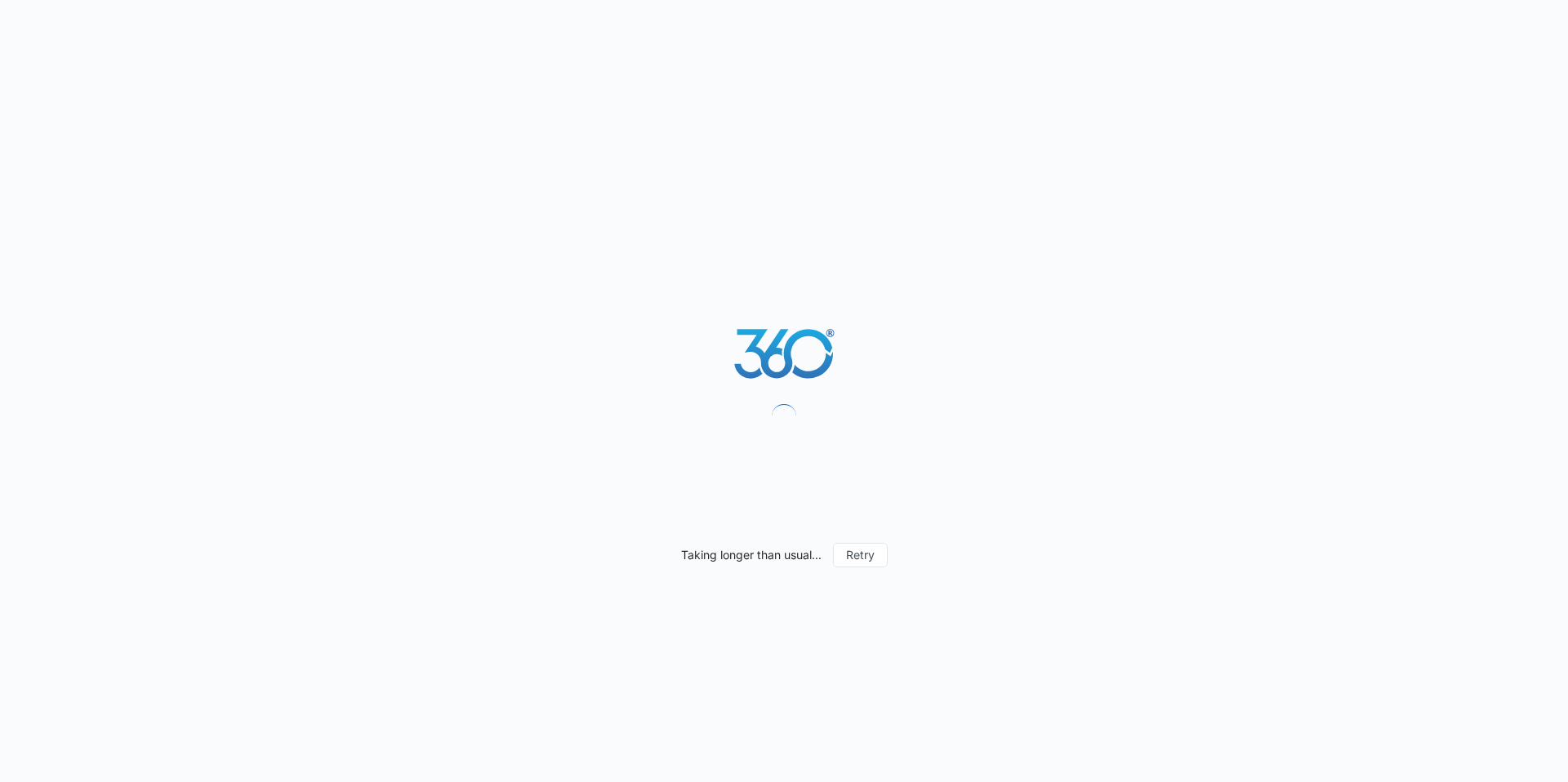 scroll, scrollTop: 0, scrollLeft: 0, axis: both 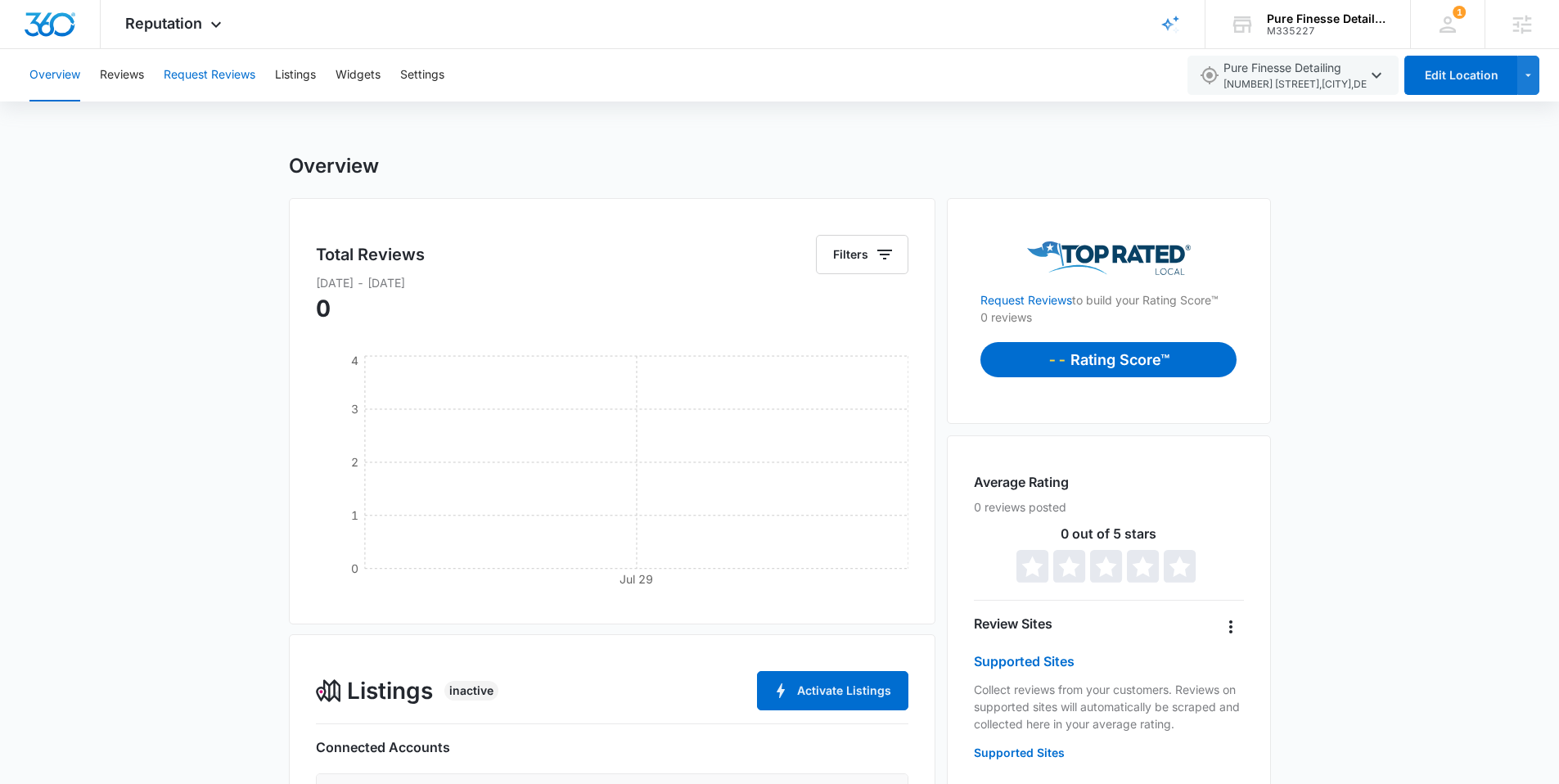 click on "Request Reviews" at bounding box center (210, 75) 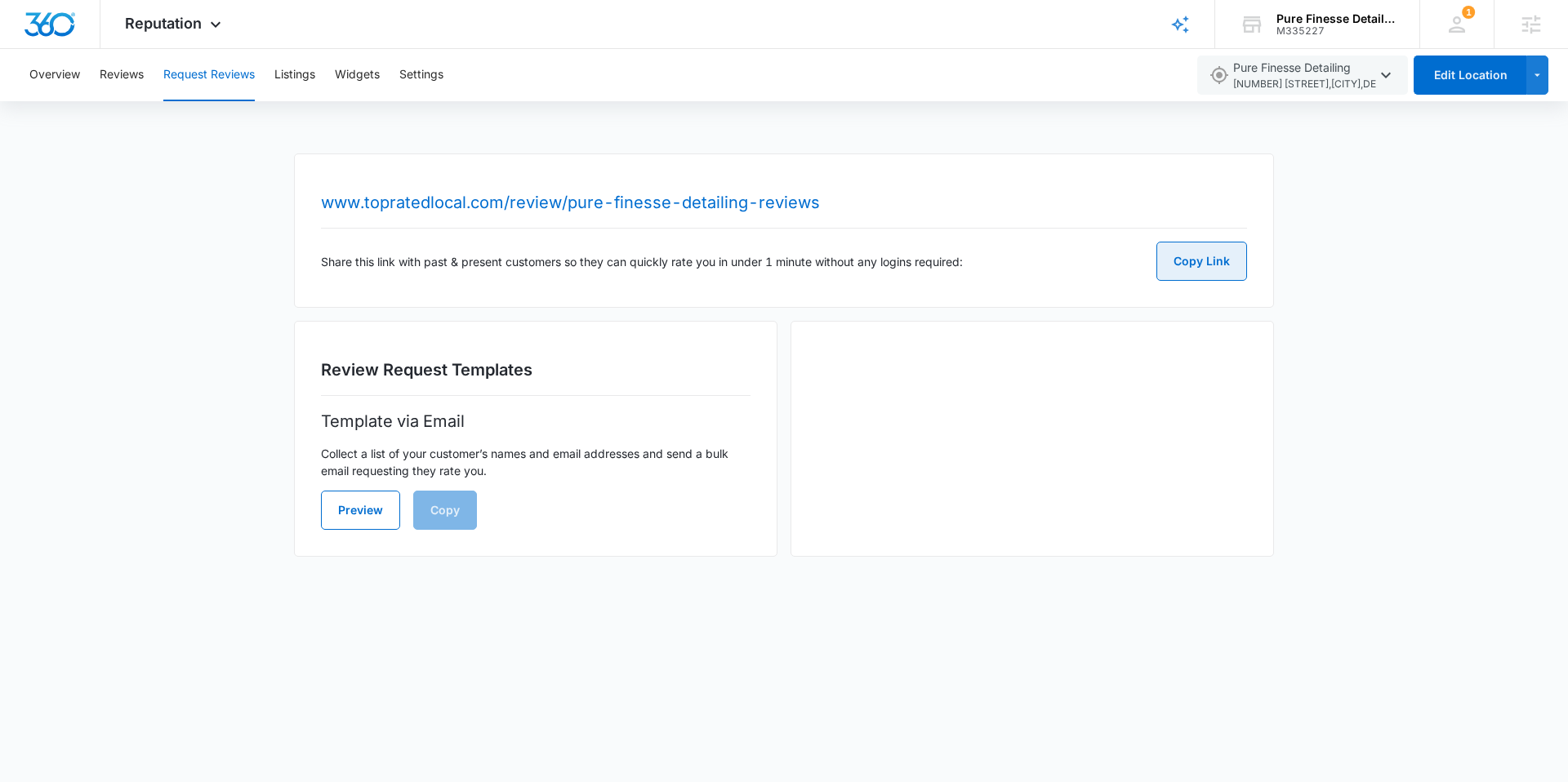 click on "Copy Link" at bounding box center (1201, 261) 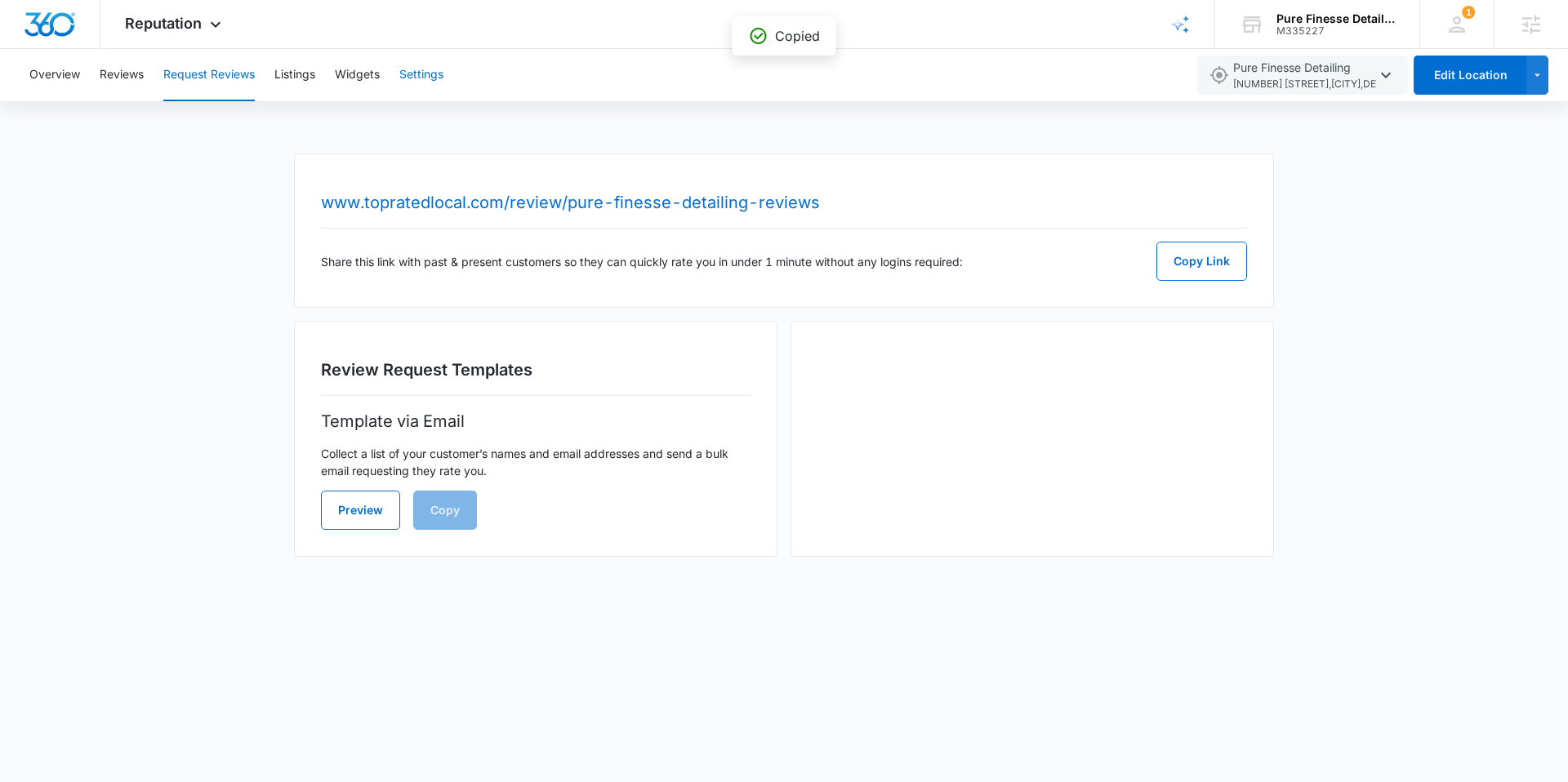click on "Settings" at bounding box center (421, 75) 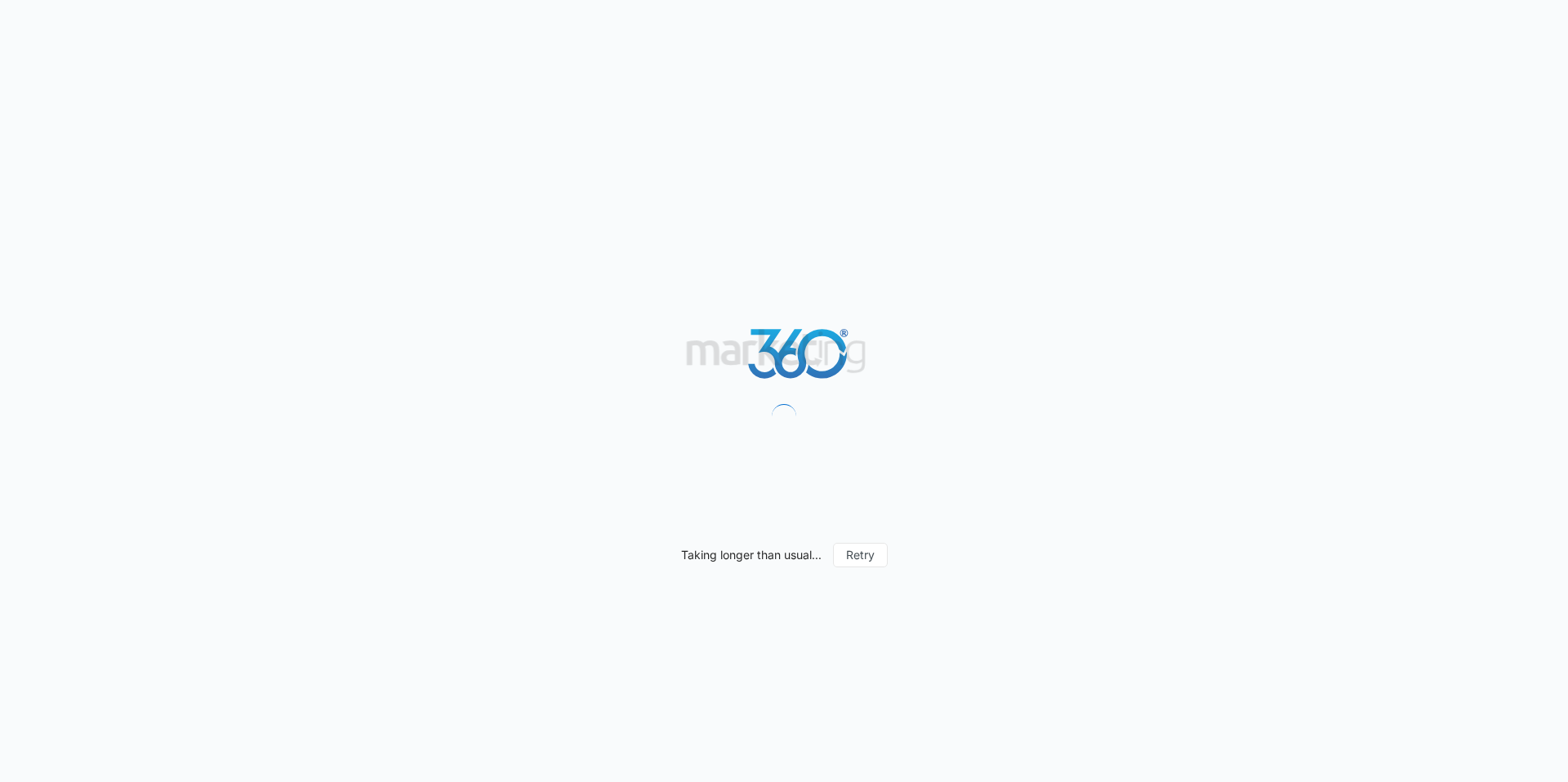 scroll, scrollTop: 0, scrollLeft: 0, axis: both 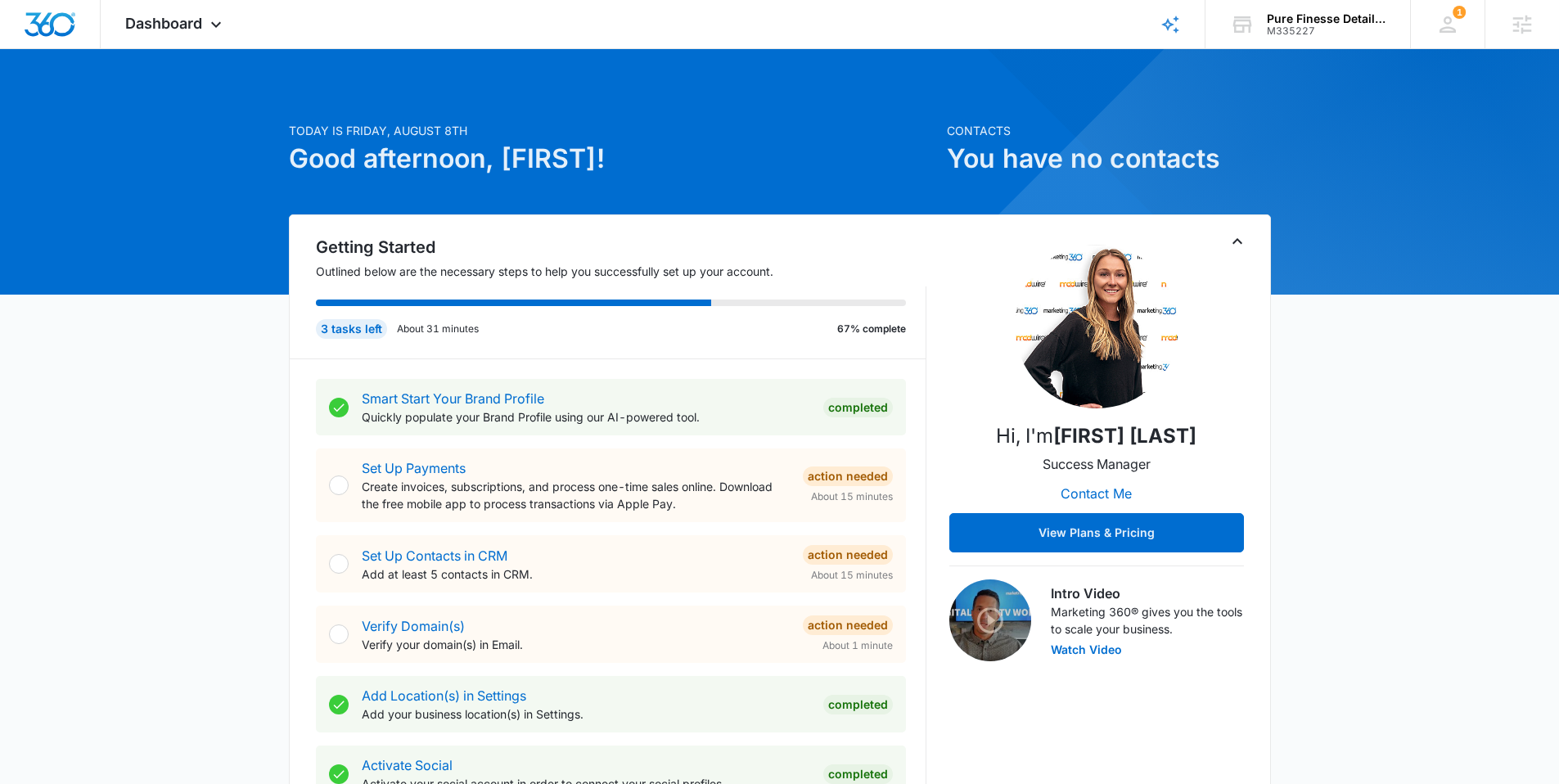 click on "Today is Friday, August 8th" at bounding box center (613, 130) 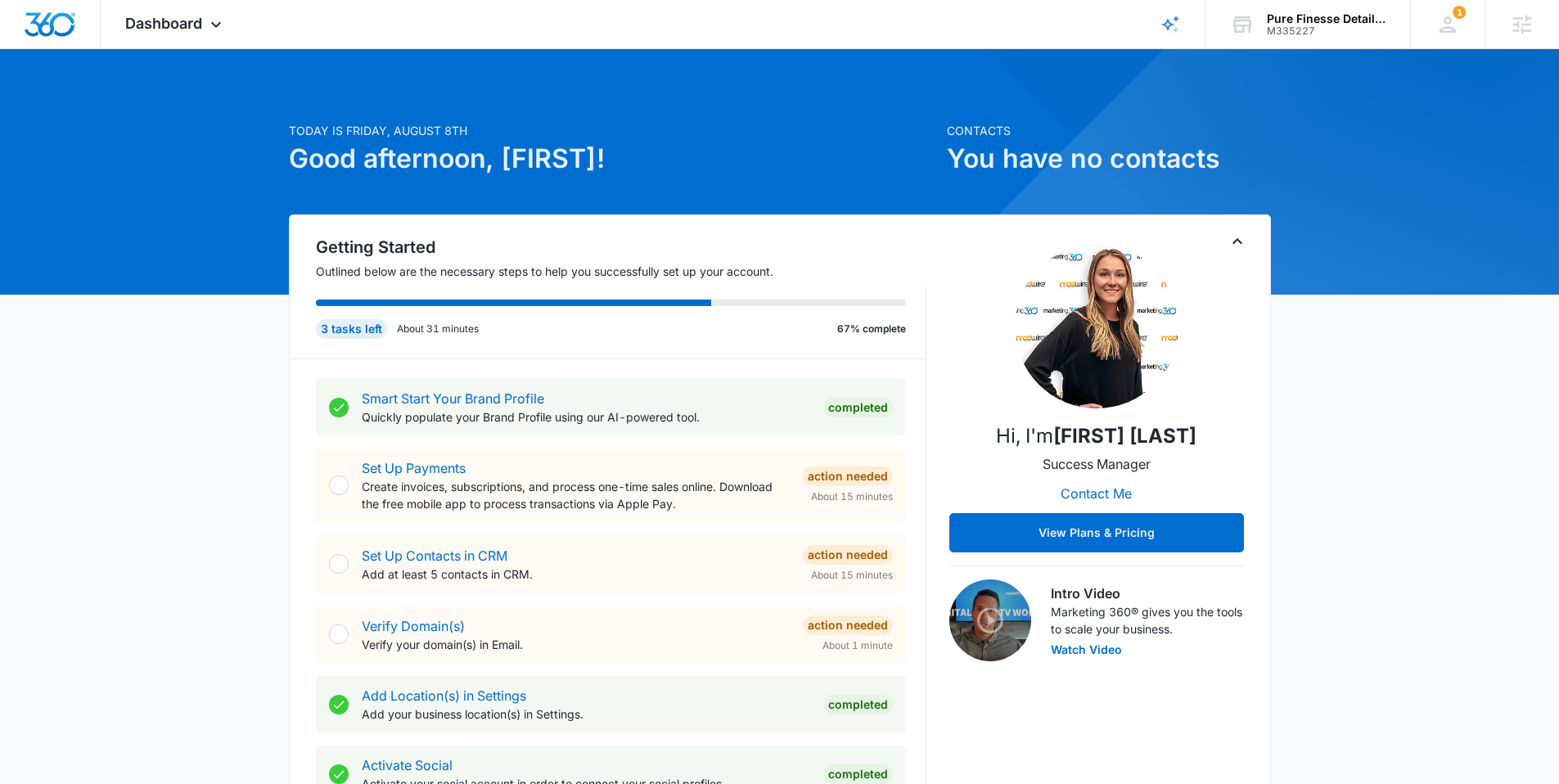 click on "Today is Friday, August 8th Good afternoon, Tyler! Contacts You have no contacts Getting Started Outlined below are the necessary steps to help you successfully set up your account. 3 tasks left About 31 minutes 67% complete Smart Start Your Brand Profile Quickly populate your Brand Profile using our AI-powered tool. Completed Set Up Payments Create invoices, subscriptions, and process one-time sales online. Download the free mobile app to process transactions via Apple Pay. Action Needed About 15 minutes Set Up Contacts in CRM Add at least 5 contacts in CRM. Action Needed About 15 minutes Verify Domain(s) Verify your domain(s) in Email. Action Needed About 1 minute Add Location(s) in Settings Add your business location(s) in Settings. Completed Activate Social Activate your social account in order to connect your social profiles. Completed Connect Your Social Profile(s) Add your social media account(s) in Social. Completed Set Up Reputation Complete the setup wizard in Reputation. Completed Connect Listings" at bounding box center [779, 948] 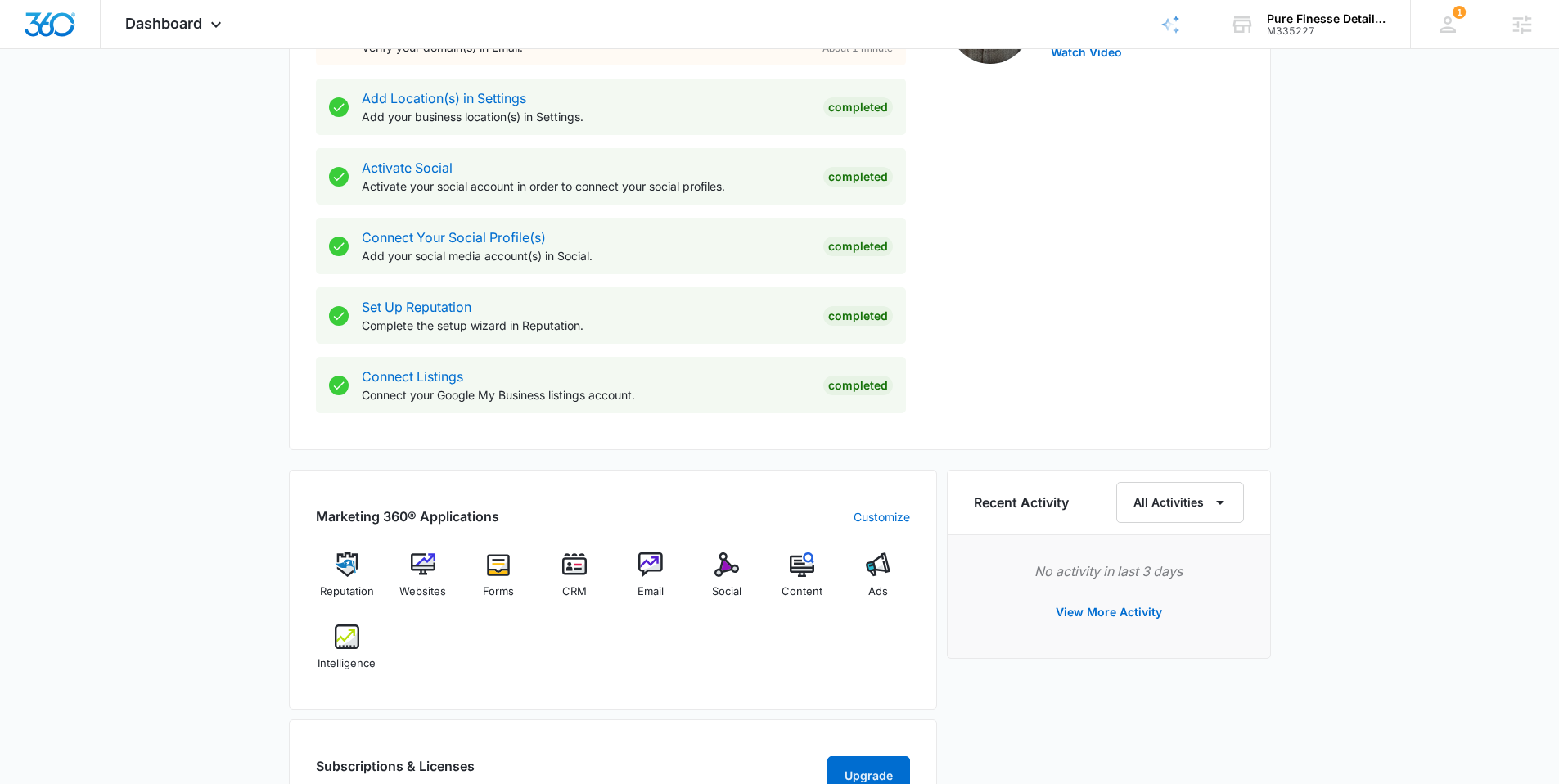 scroll, scrollTop: 671, scrollLeft: 0, axis: vertical 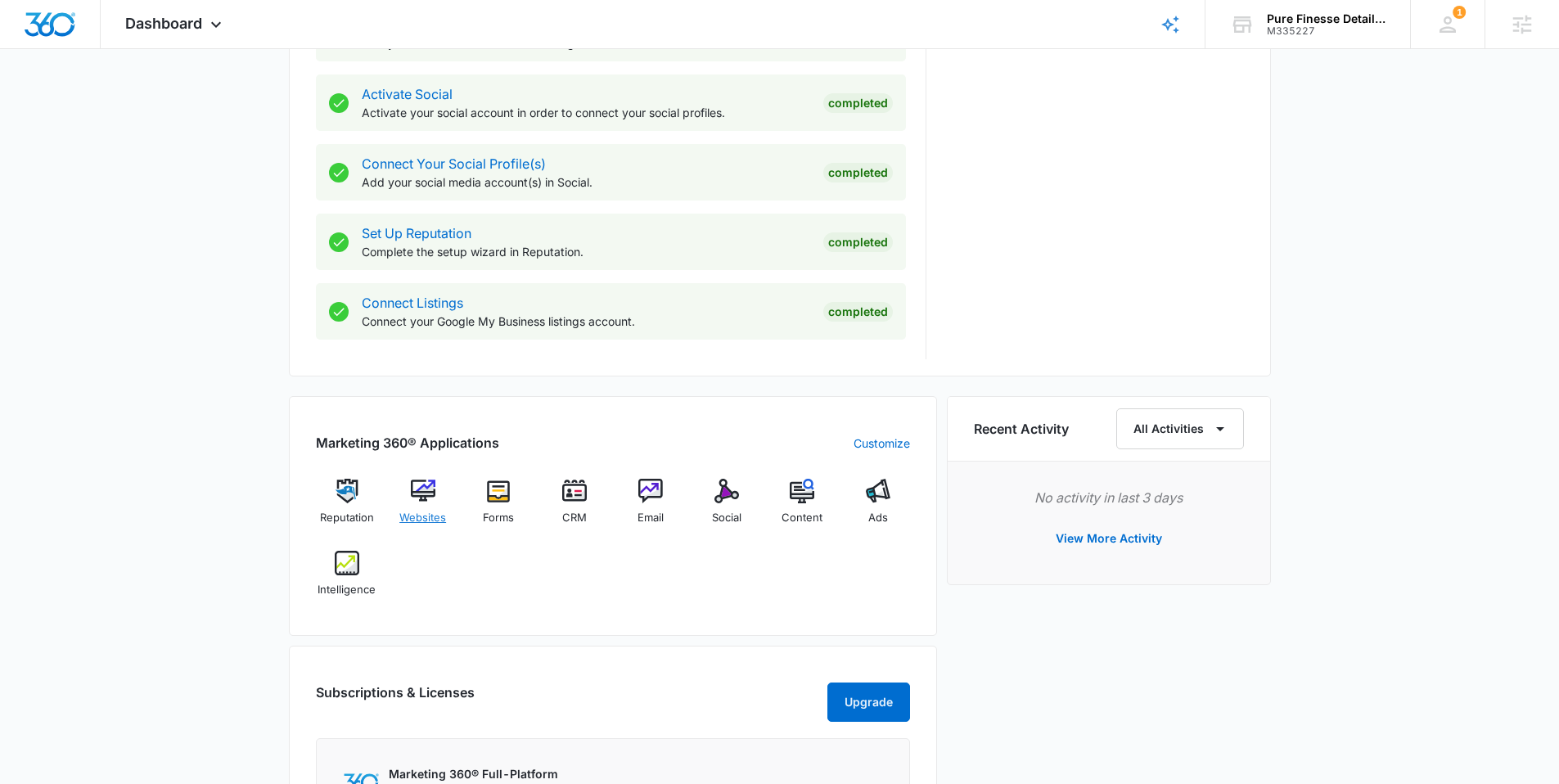 click at bounding box center [423, 491] 